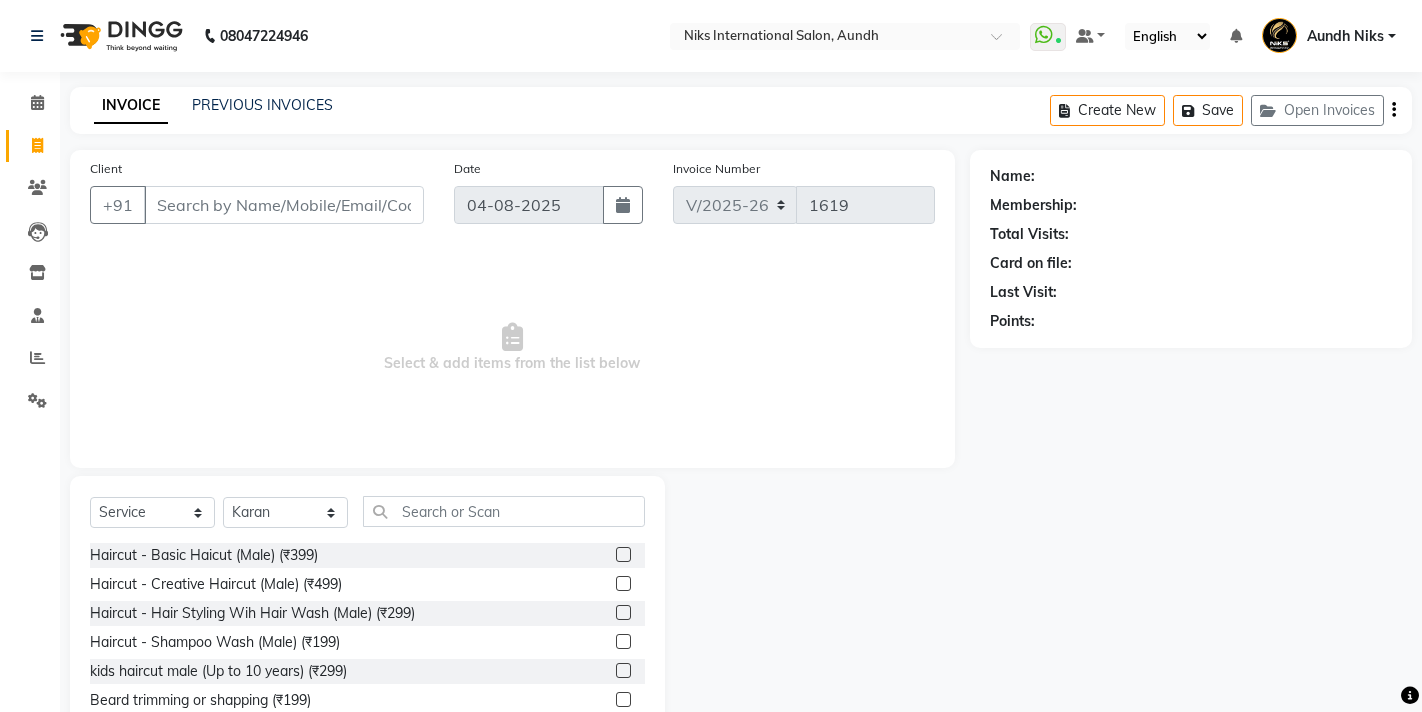 select on "6" 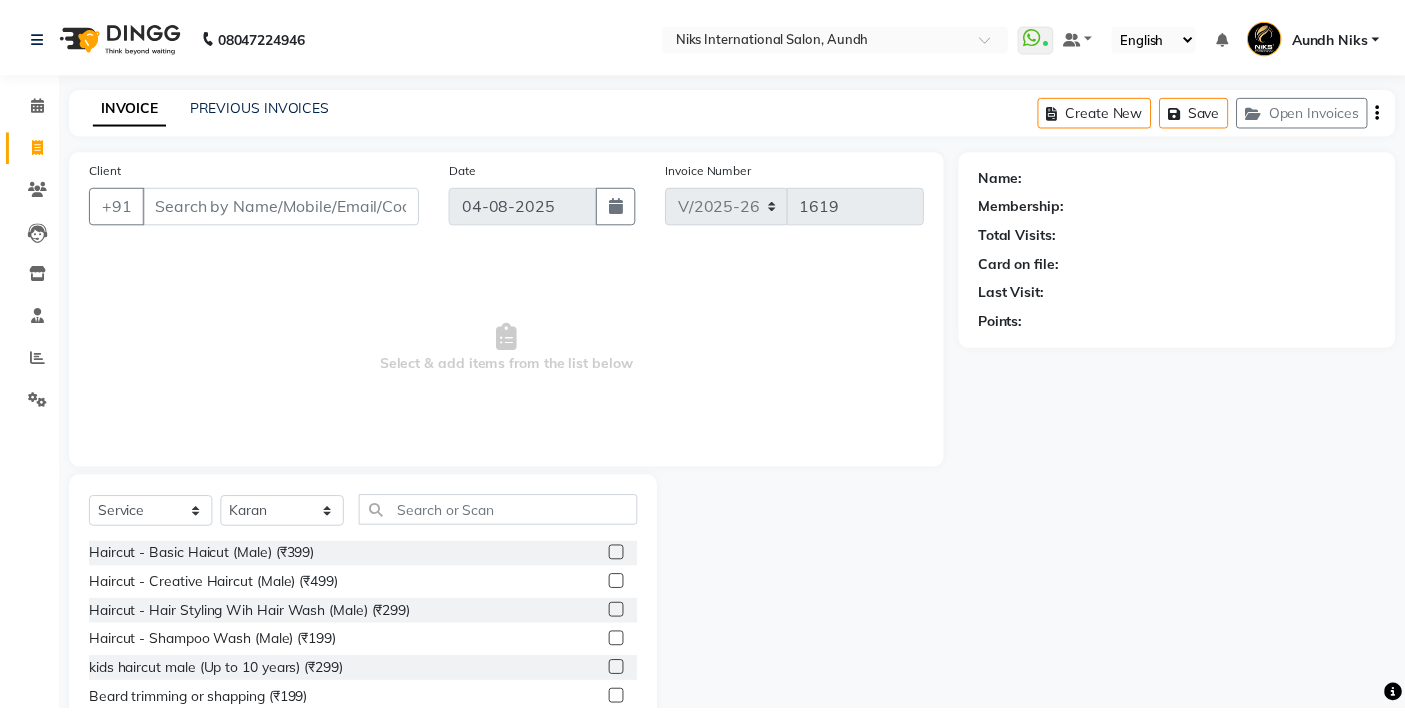 scroll, scrollTop: 0, scrollLeft: 0, axis: both 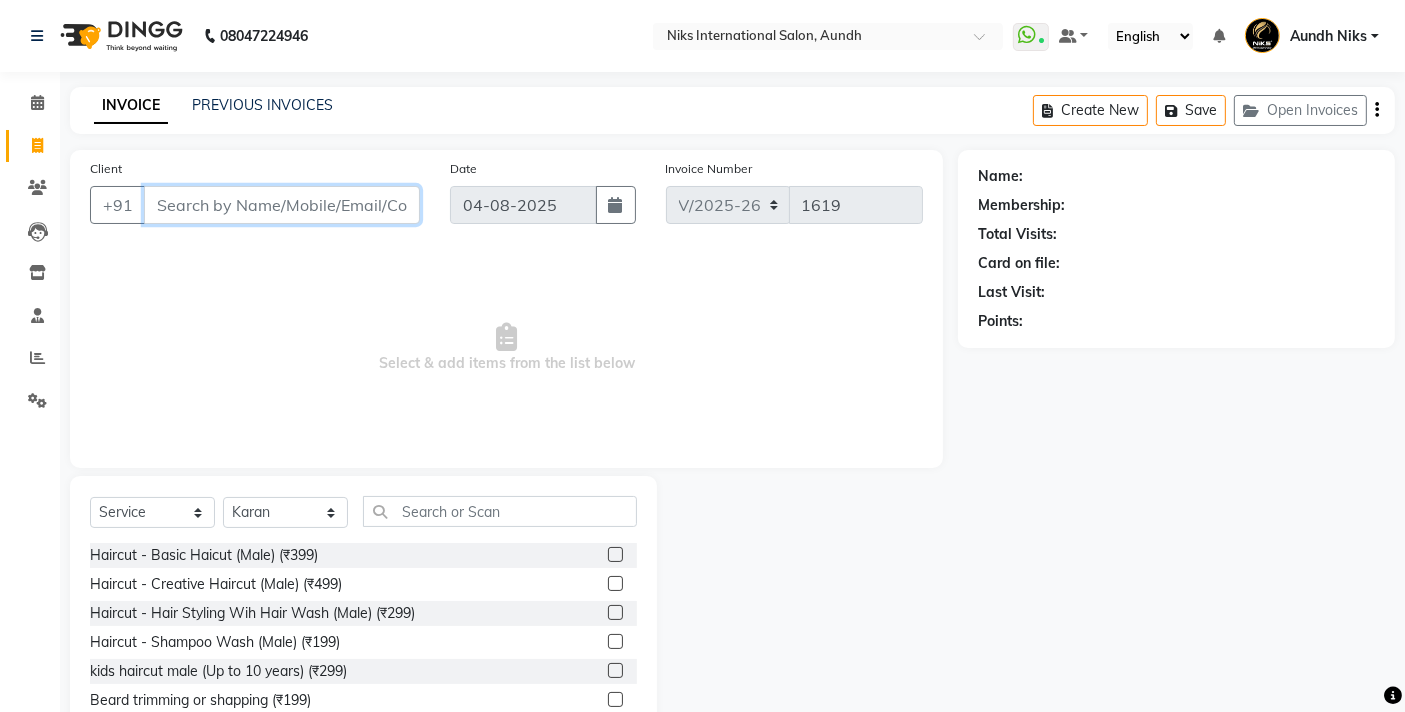 click on "Client" at bounding box center [282, 205] 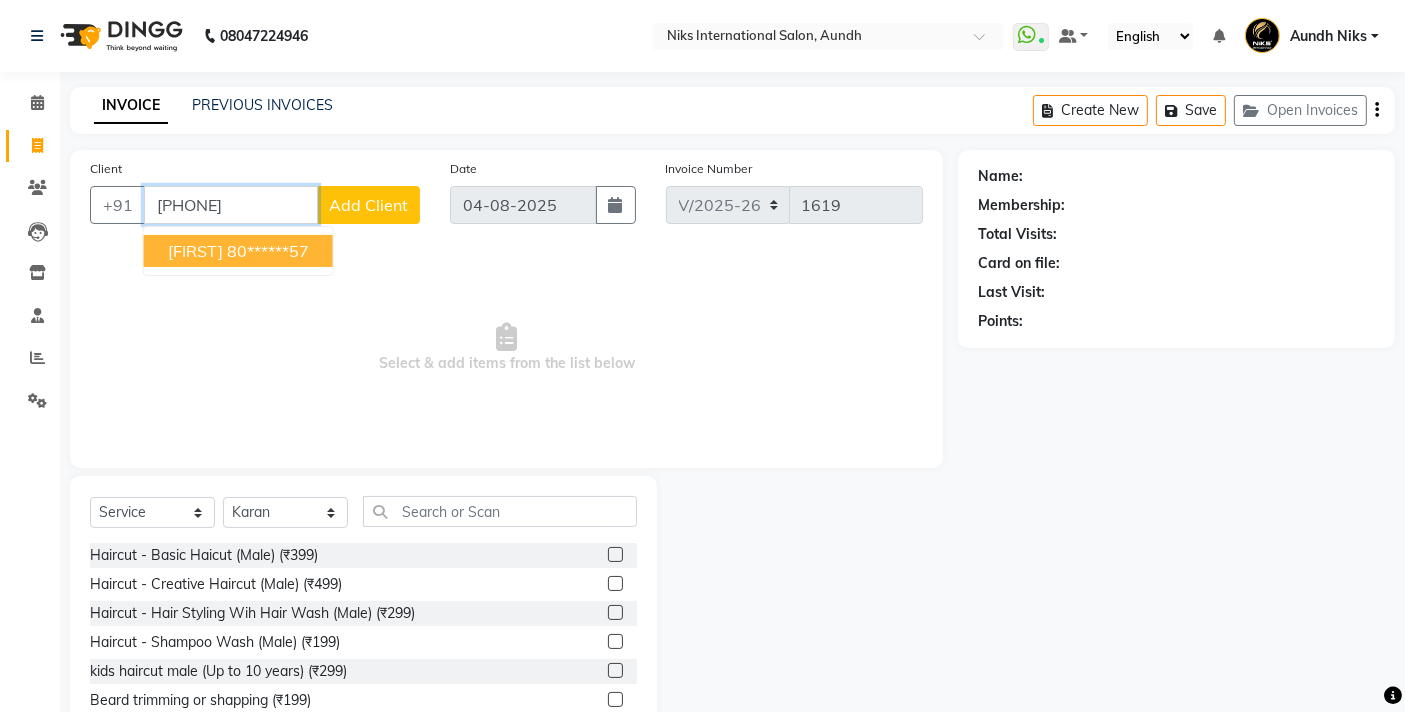 click on "[FIRST]" at bounding box center [195, 251] 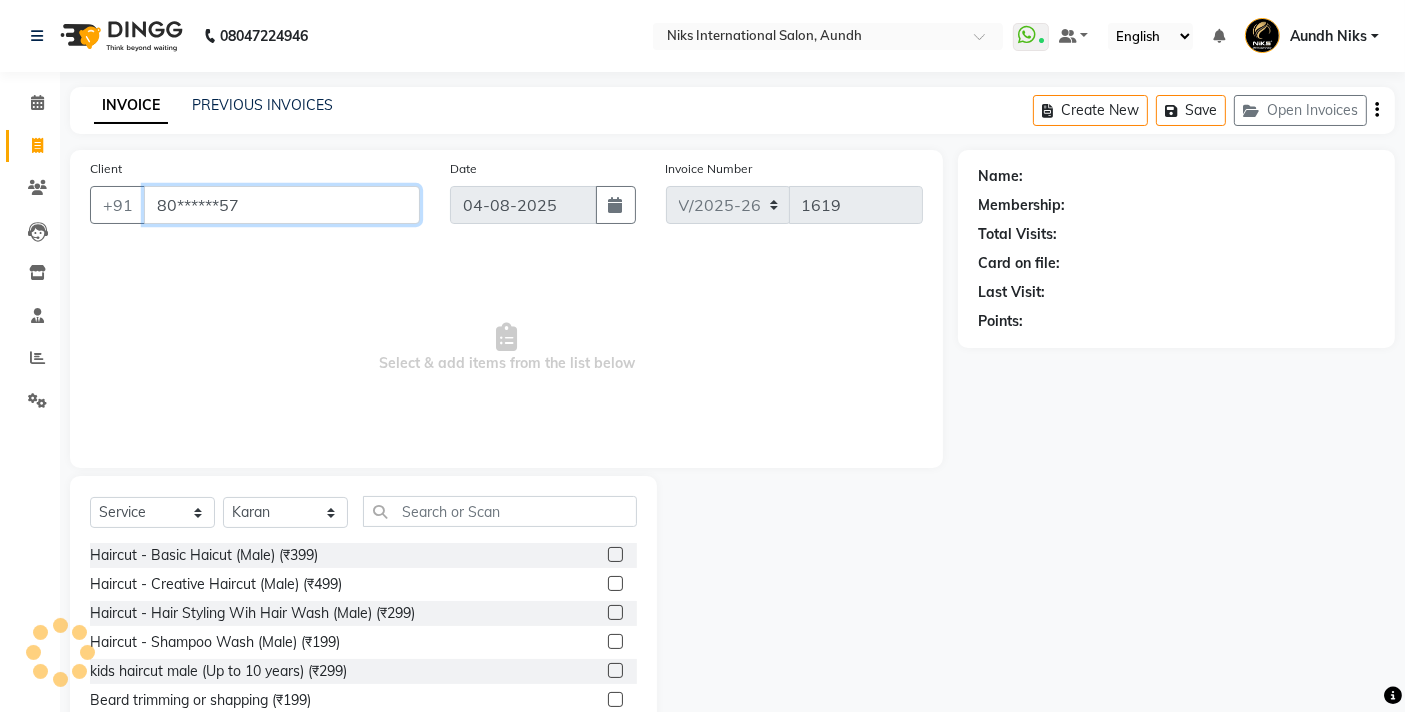 type on "80******57" 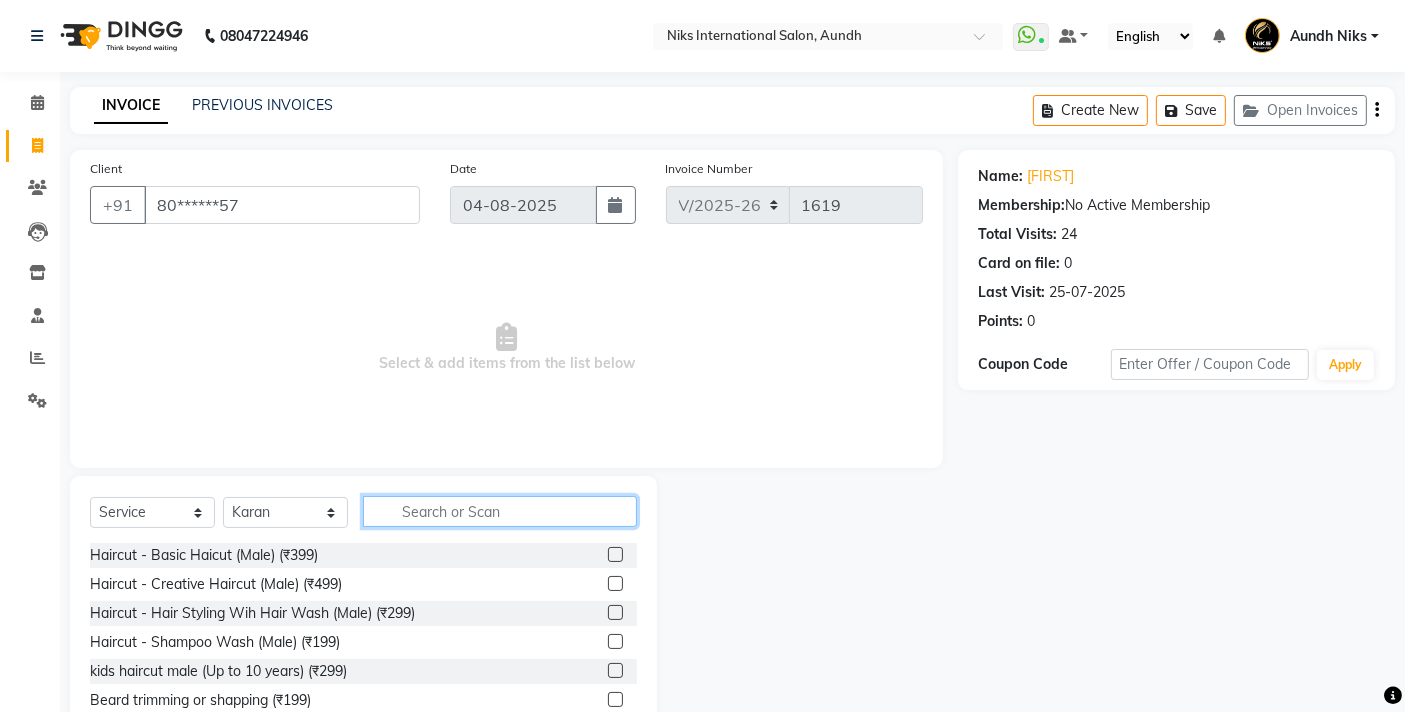 click 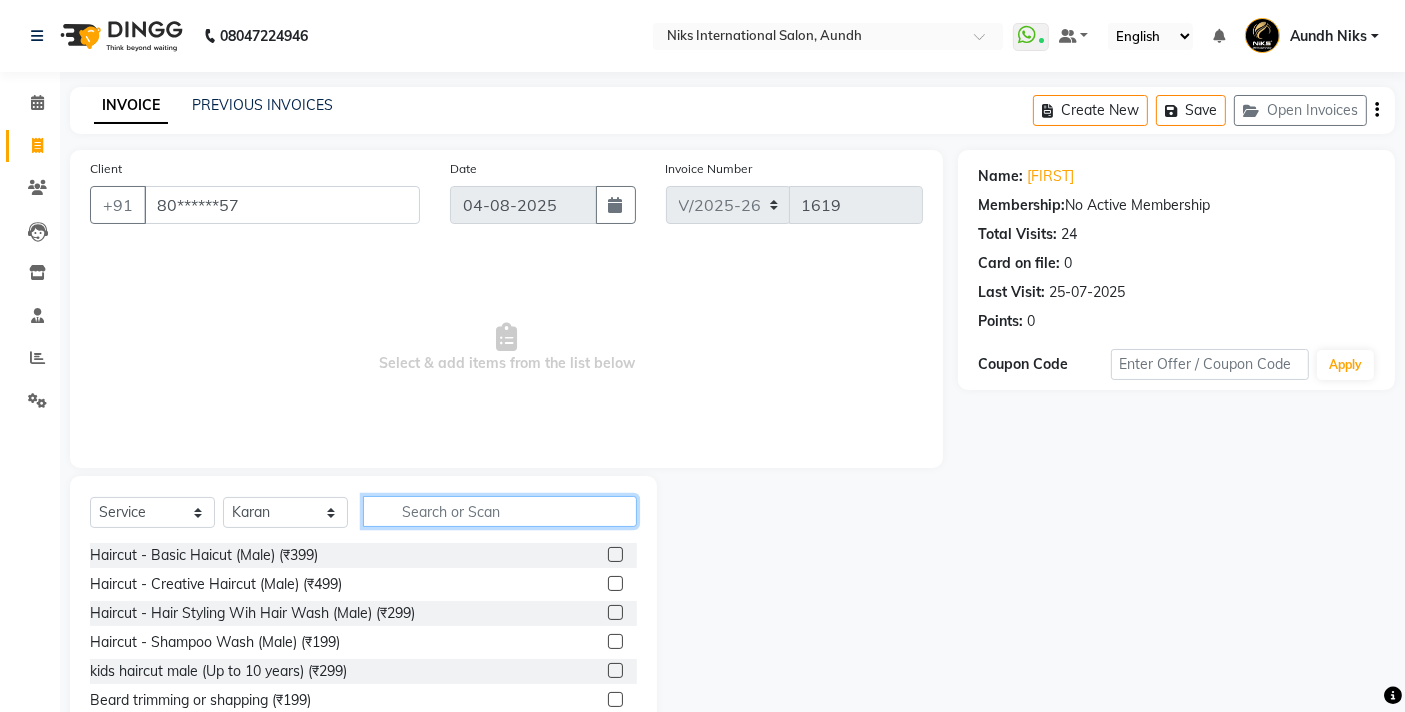 type on "h" 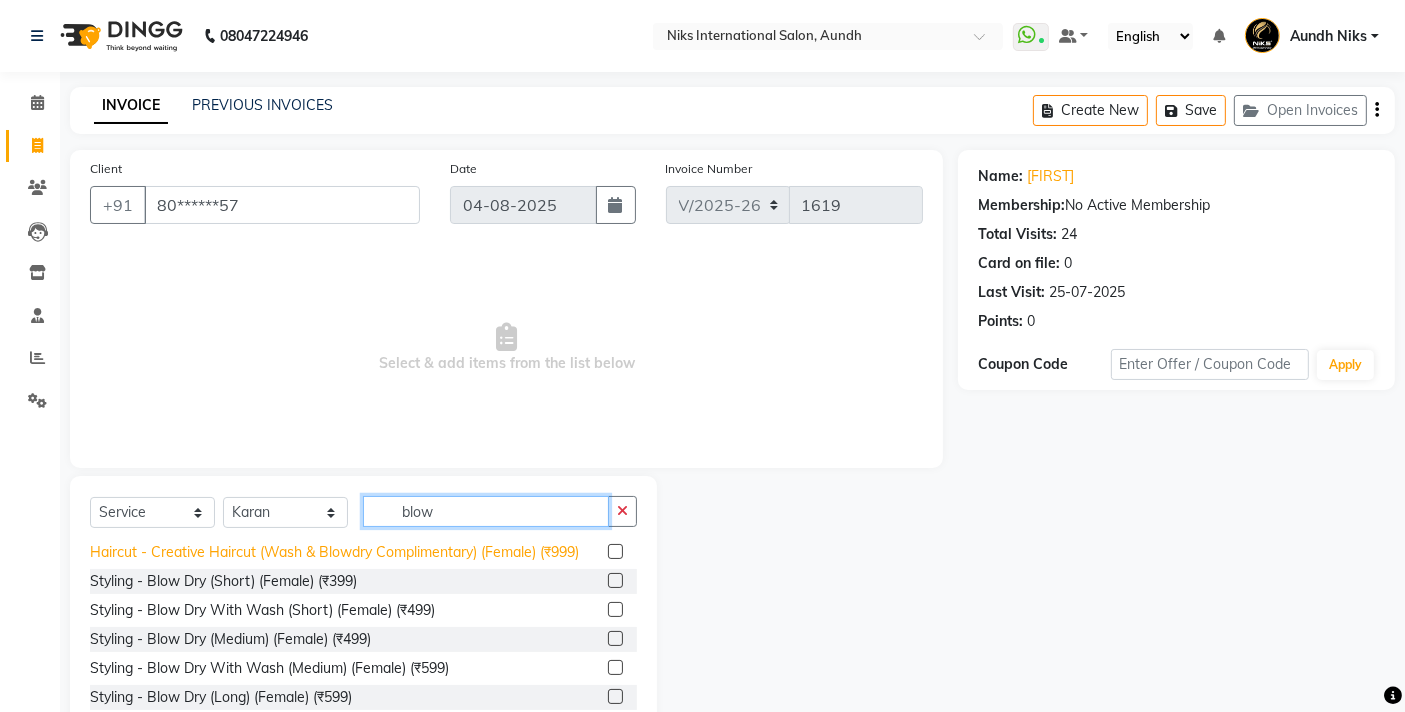 scroll, scrollTop: 48, scrollLeft: 0, axis: vertical 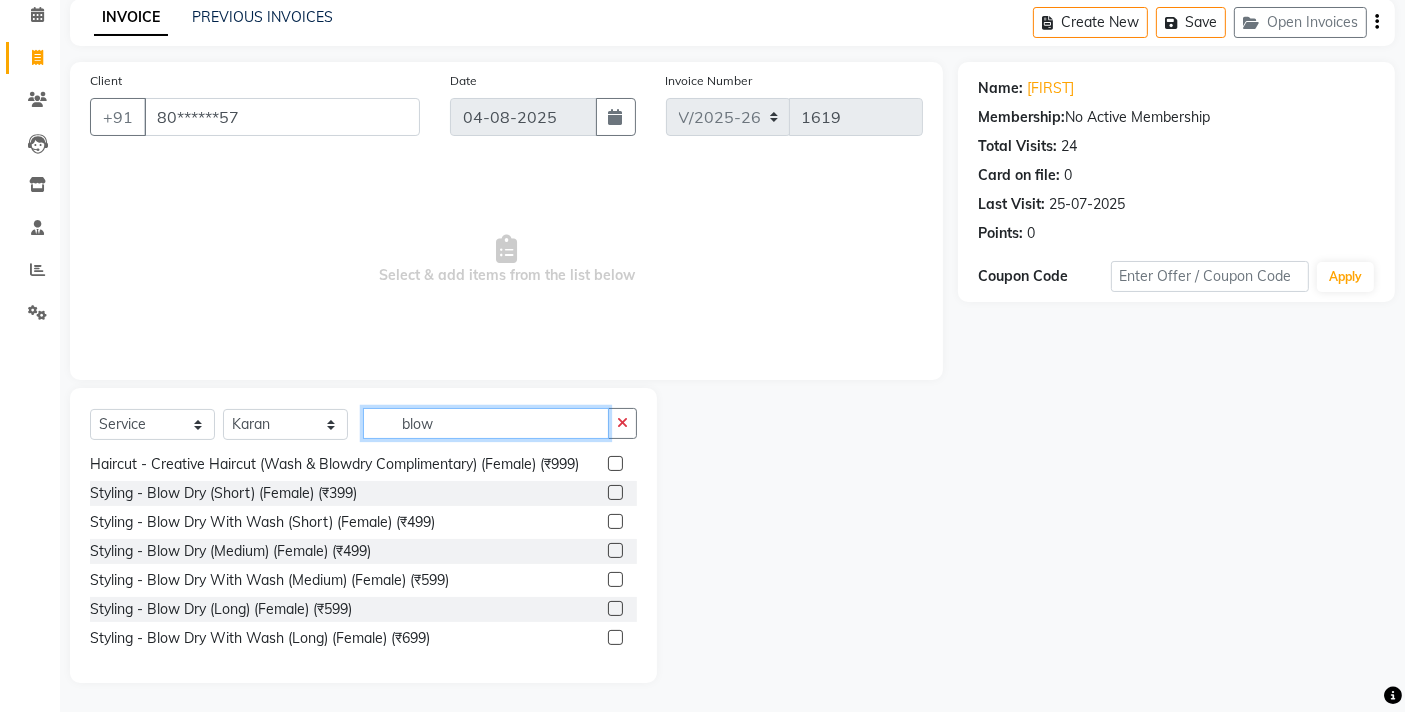 type on "blow" 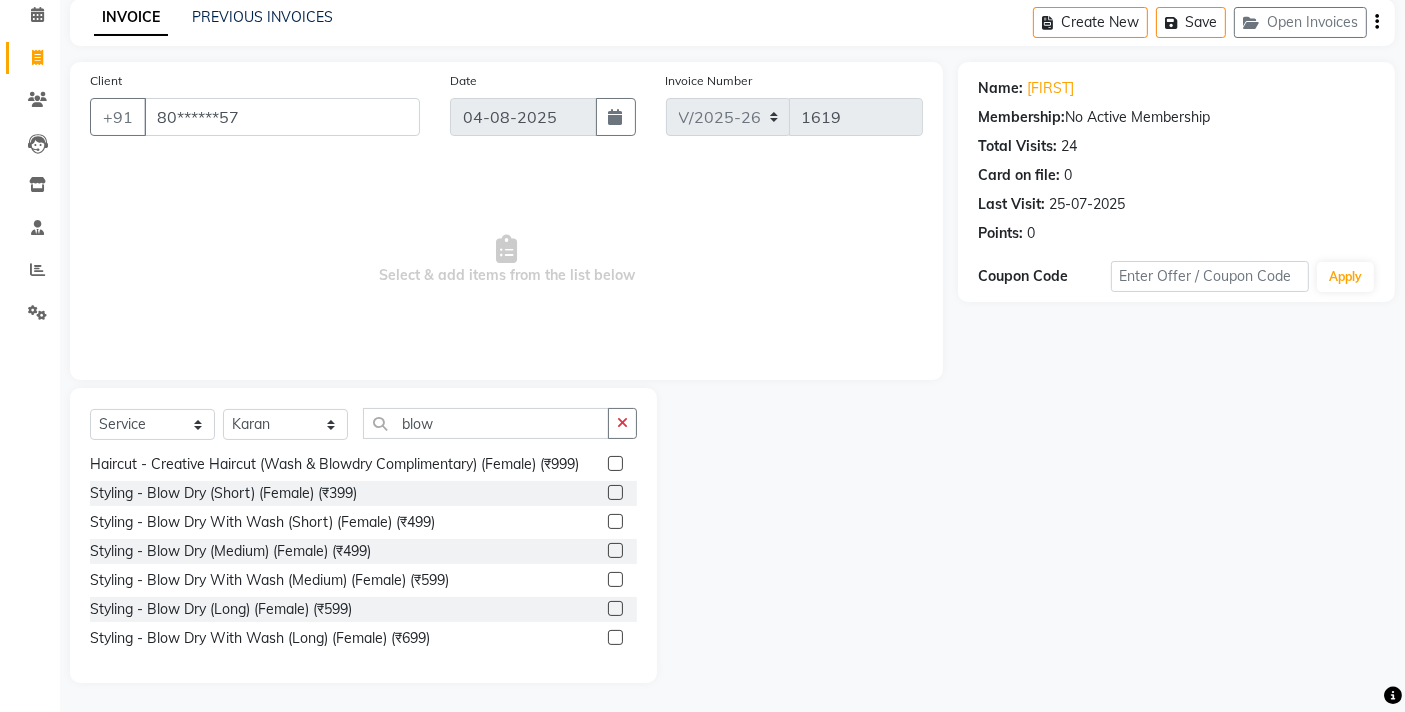 click 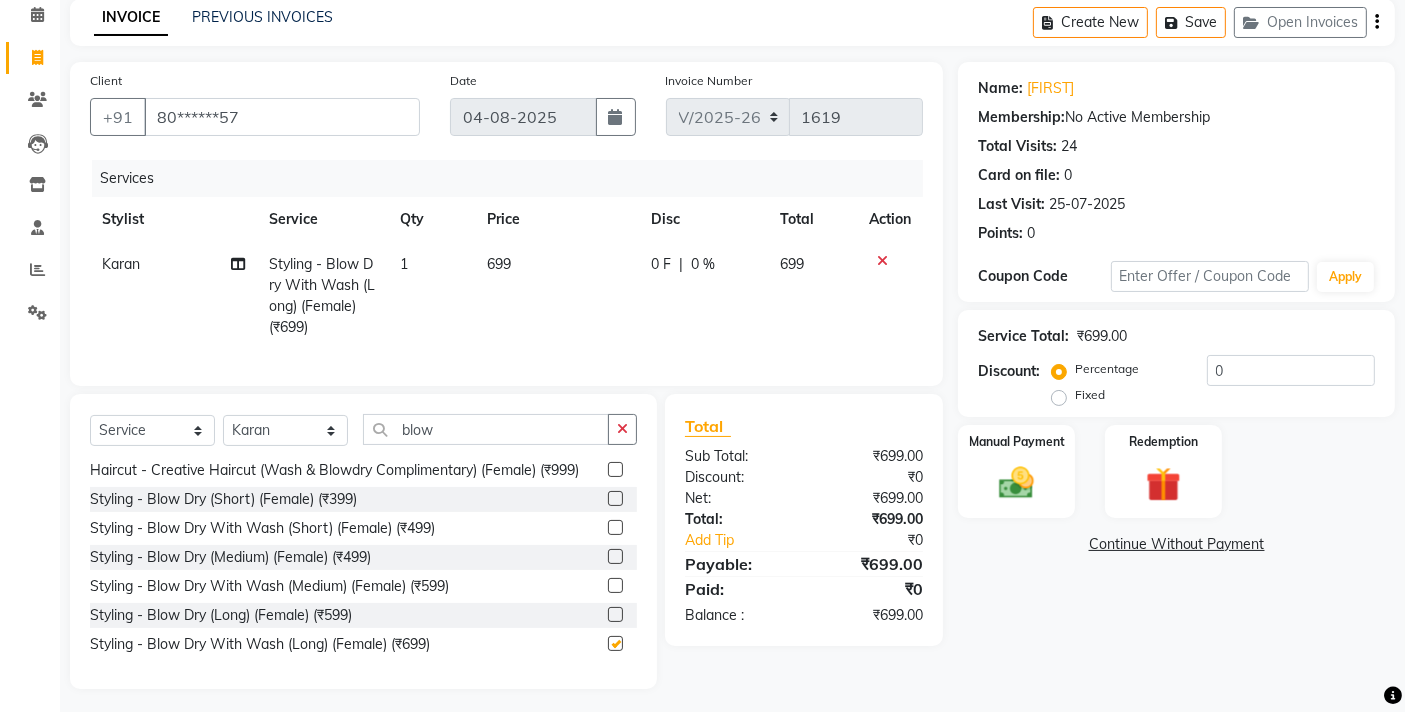 checkbox on "false" 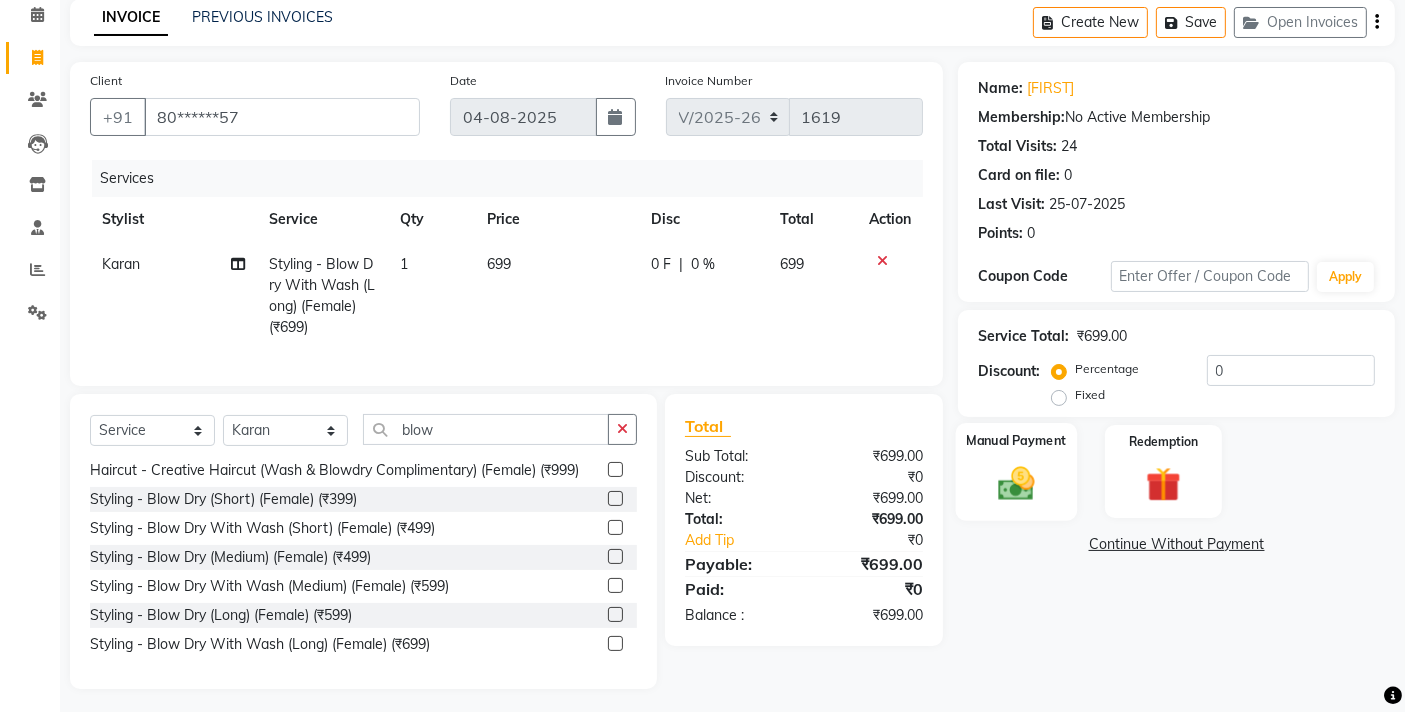 click on "Manual Payment" 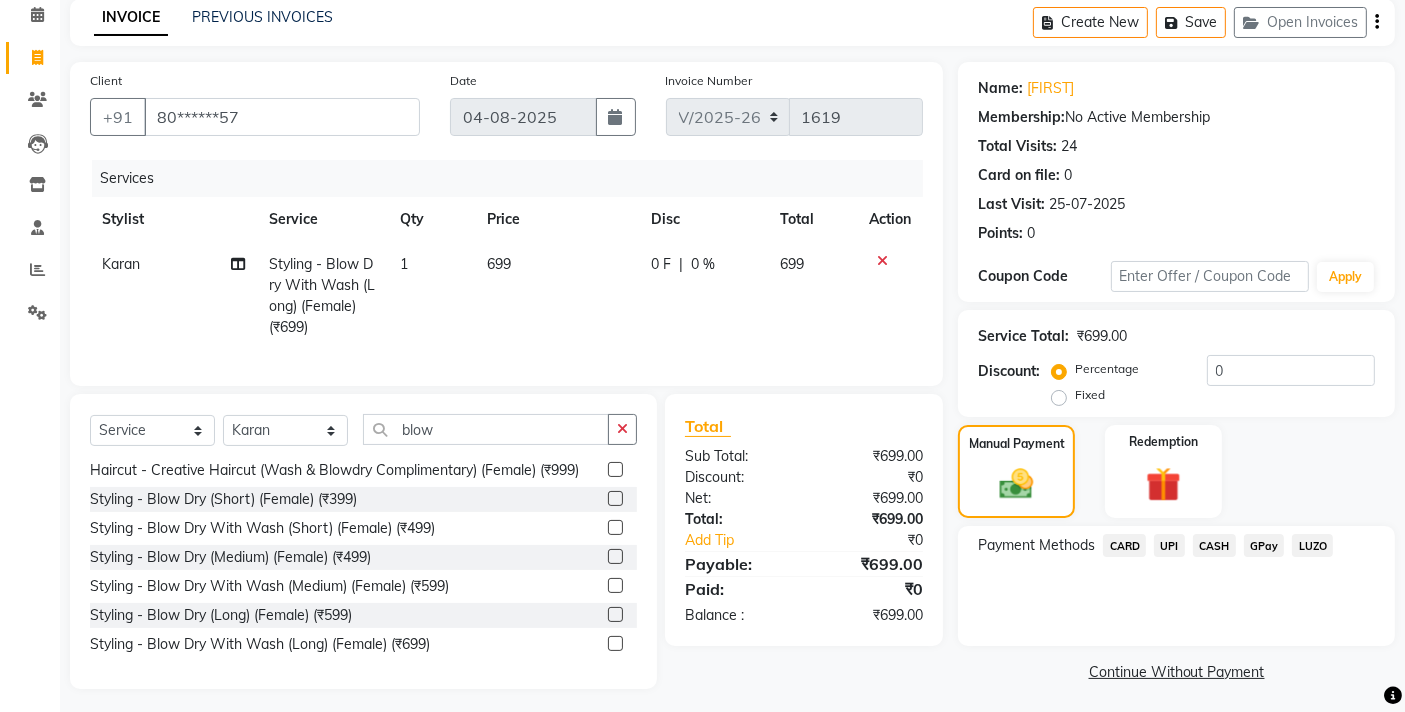 click on "UPI" 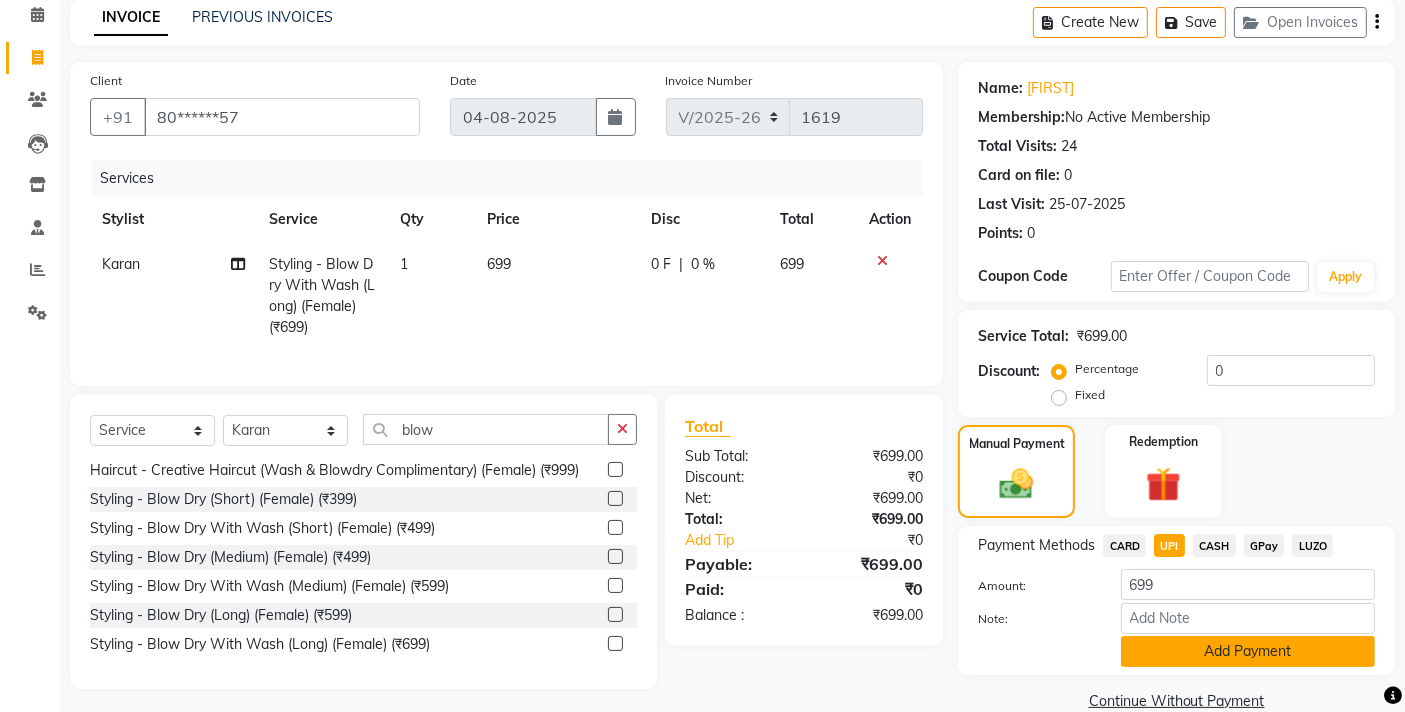 click on "Add Payment" 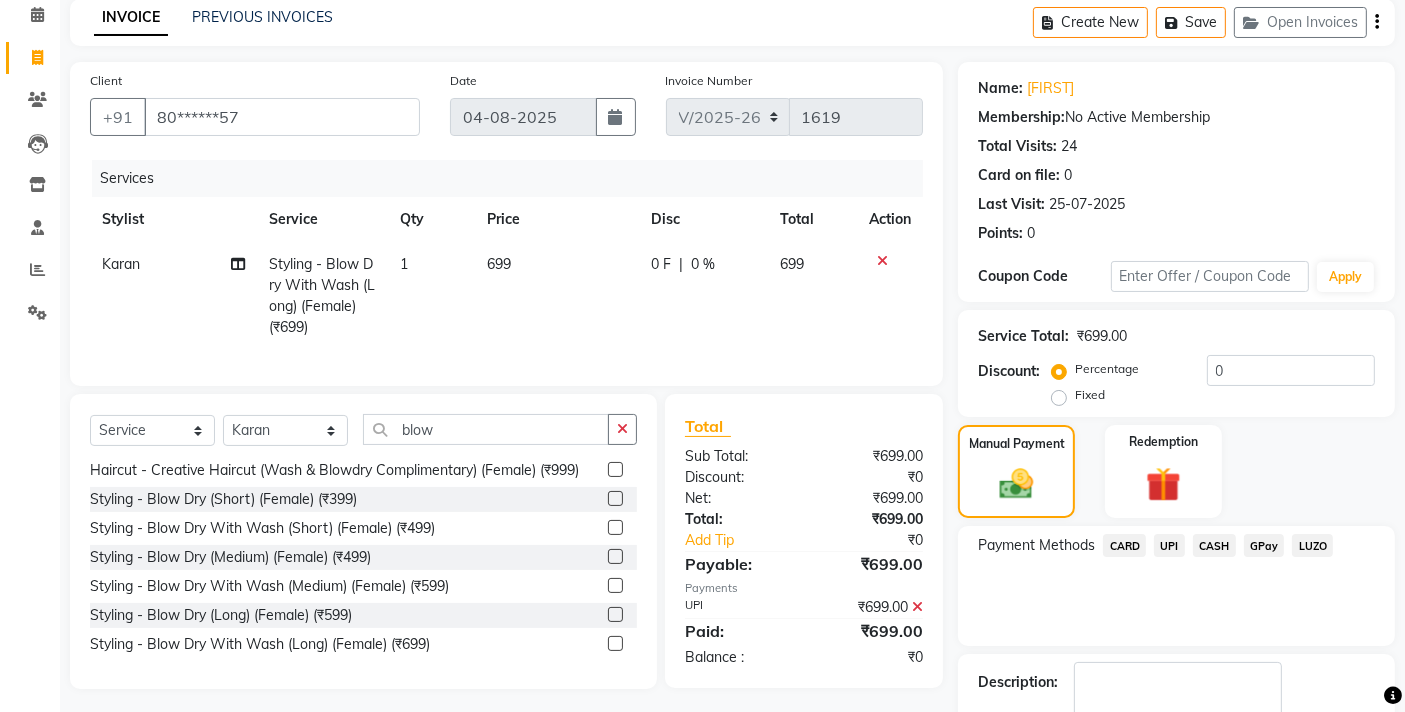 scroll, scrollTop: 204, scrollLeft: 0, axis: vertical 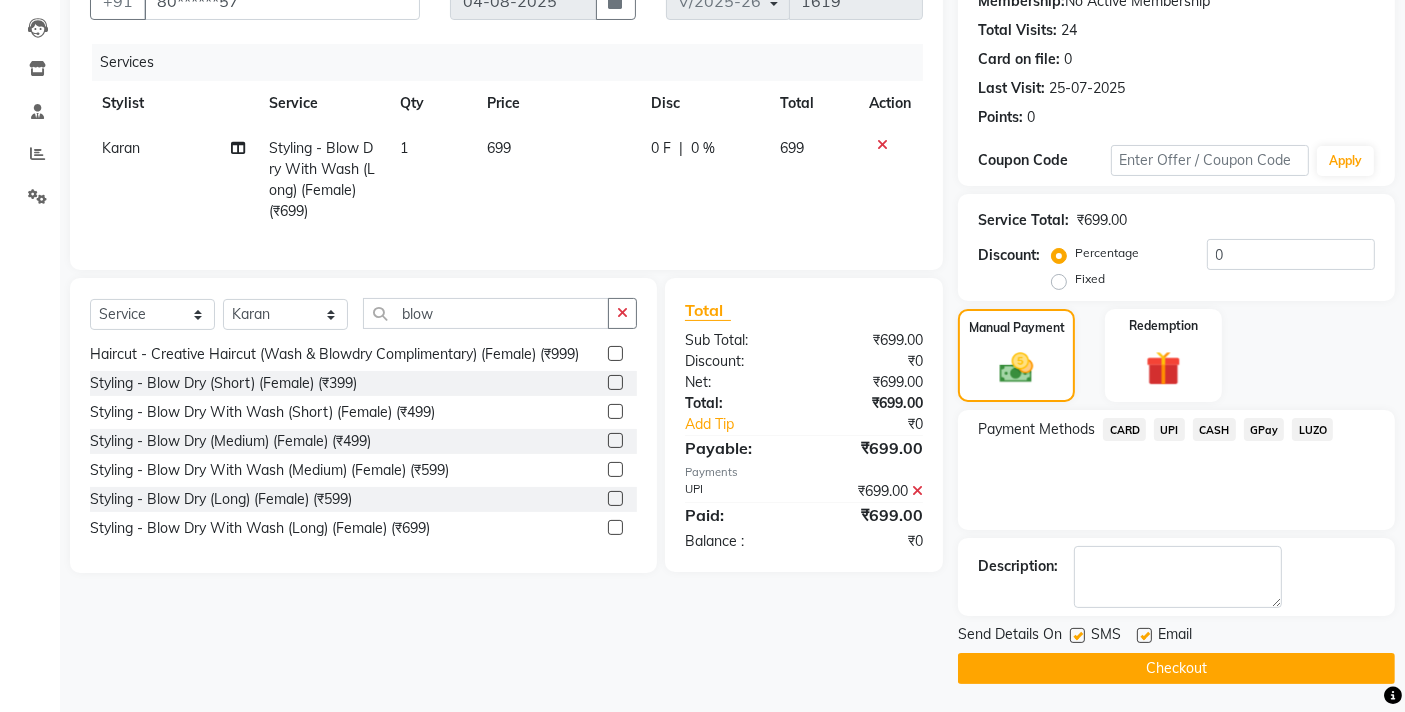 click on "Checkout" 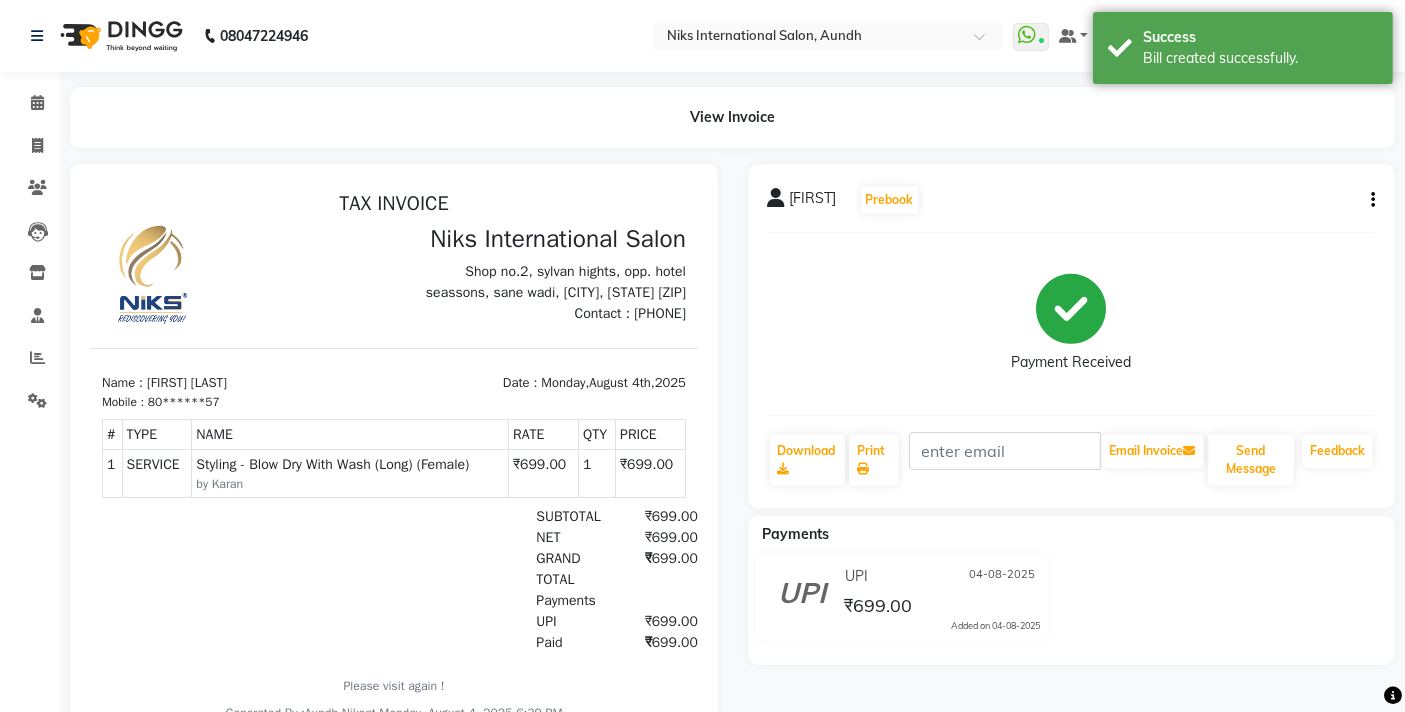 scroll, scrollTop: 0, scrollLeft: 0, axis: both 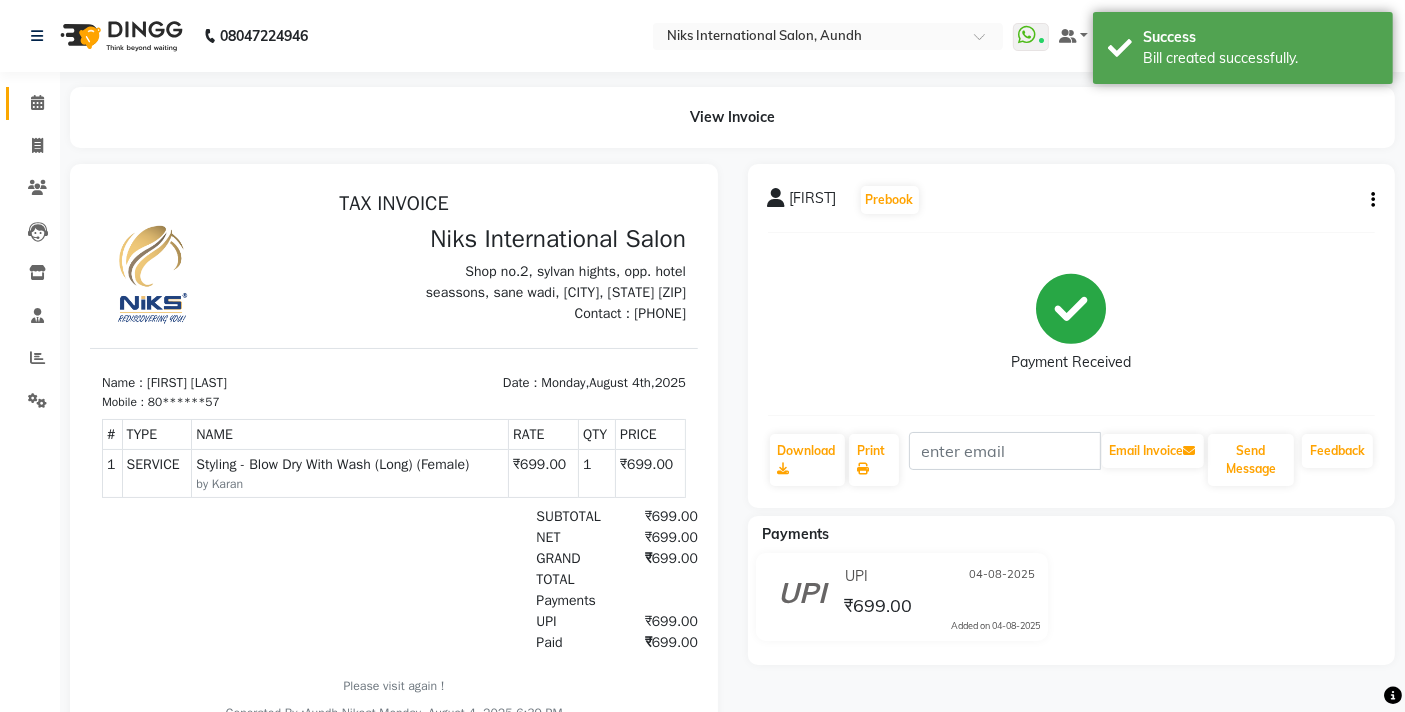 click 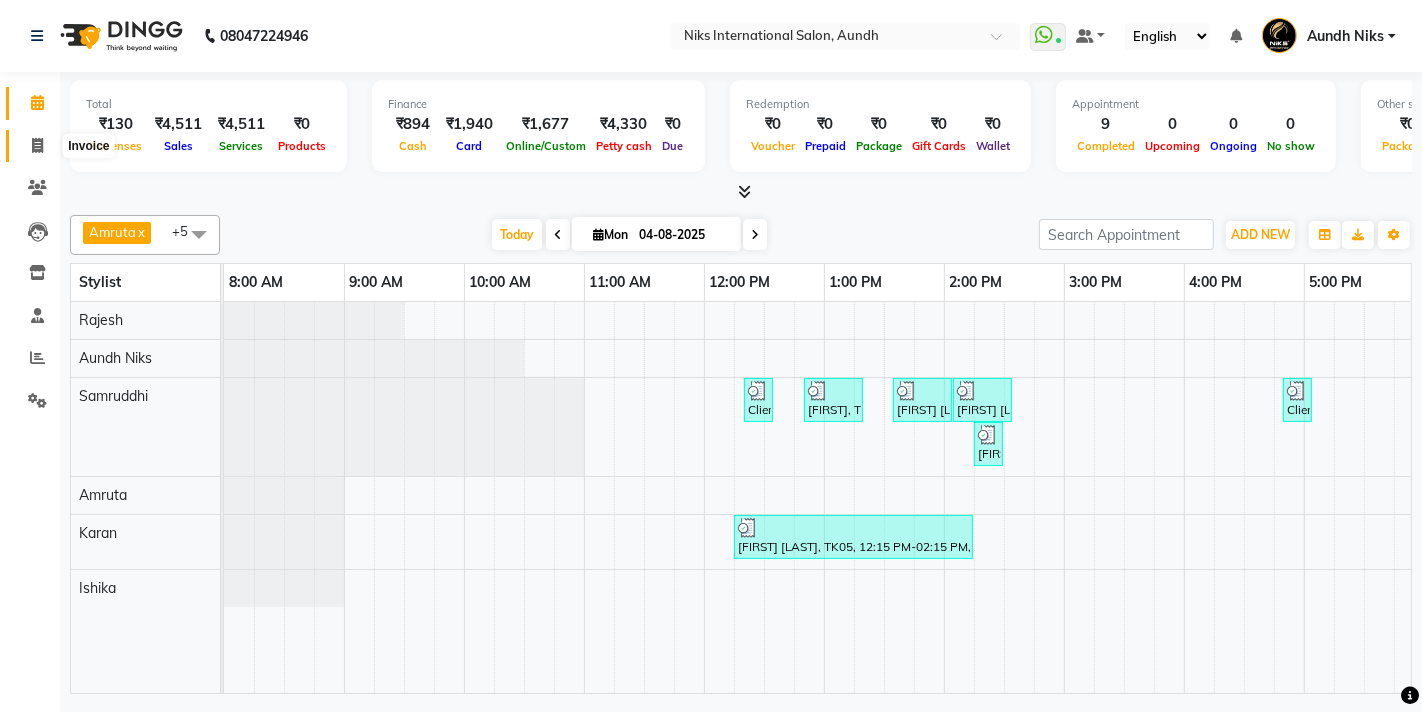 click 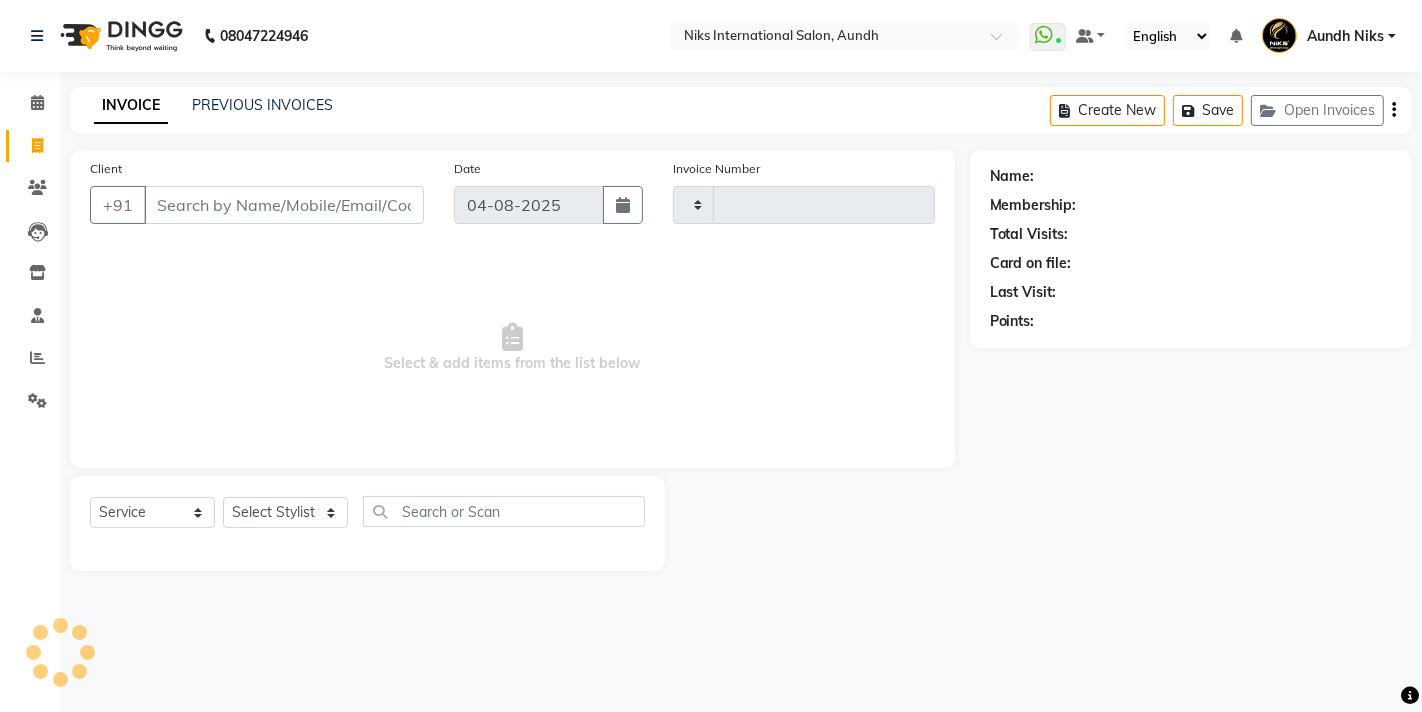 type on "1620" 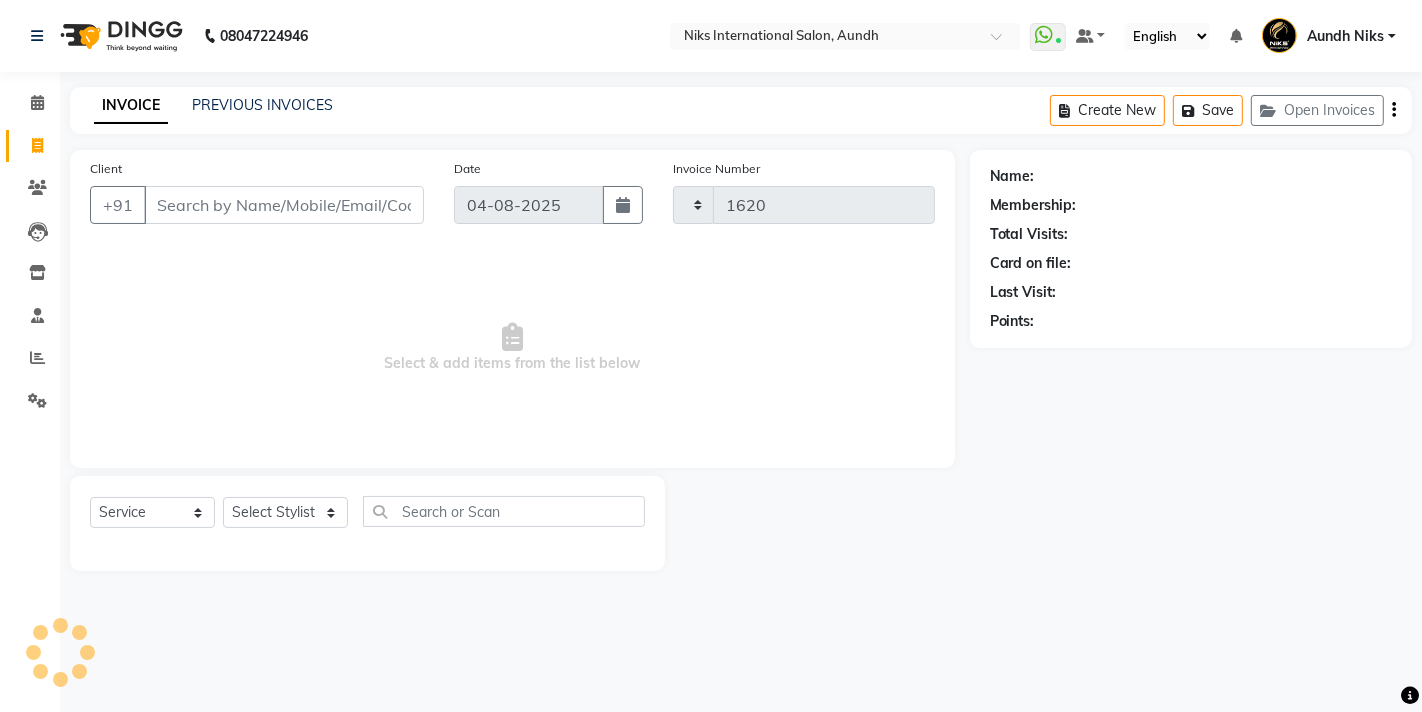 select on "6" 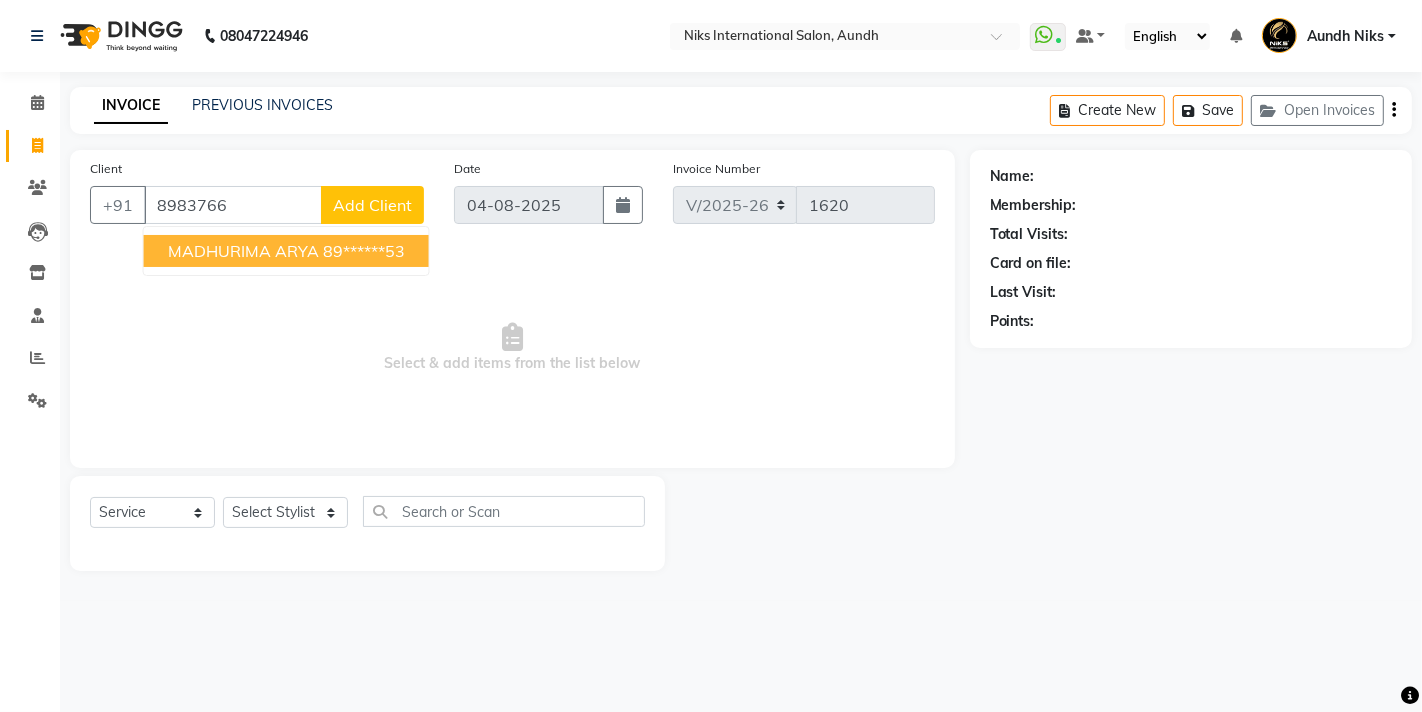 click on "MADHURIMA ARYA" at bounding box center (243, 251) 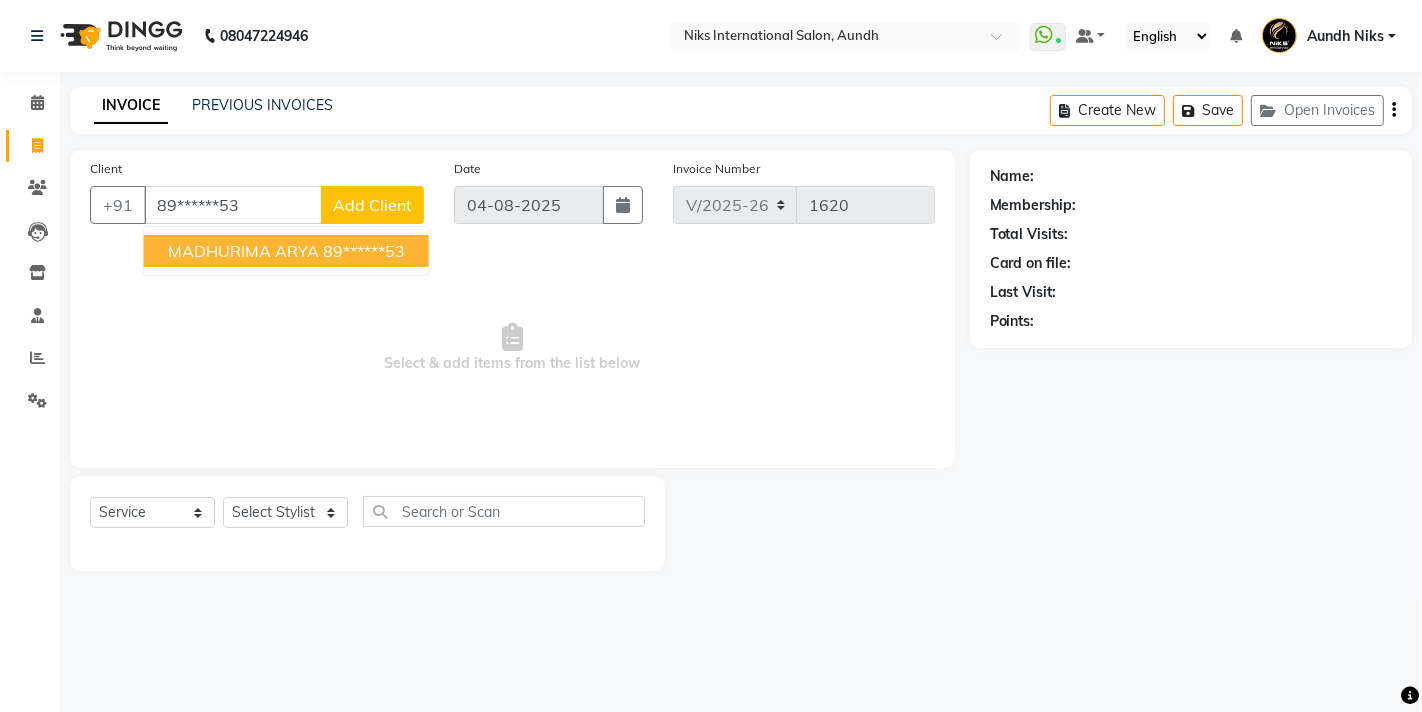 type on "89******53" 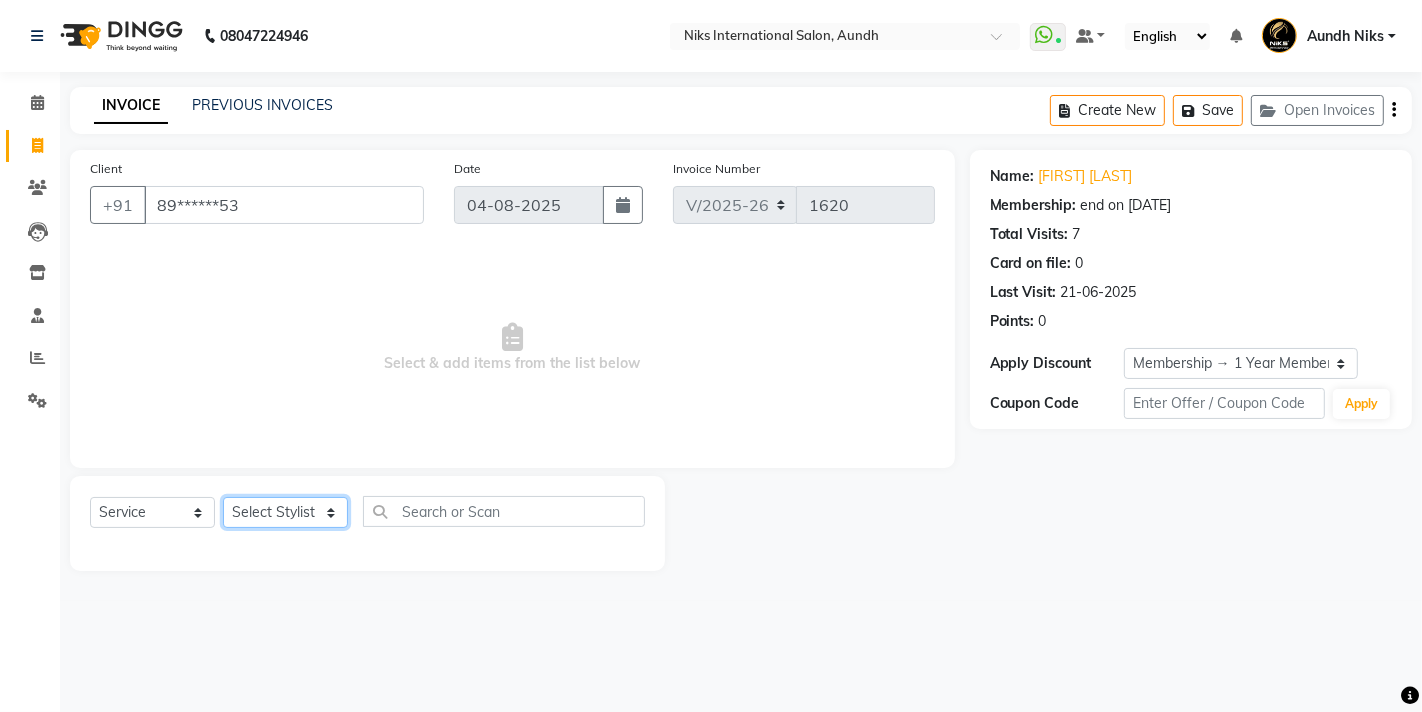 click on "Select Stylist Amruta Aundh Niks Ishika Jiya Karan Komal Mahhi Manohar Rajesh Samruddhi Shabana Siddharth Soham" 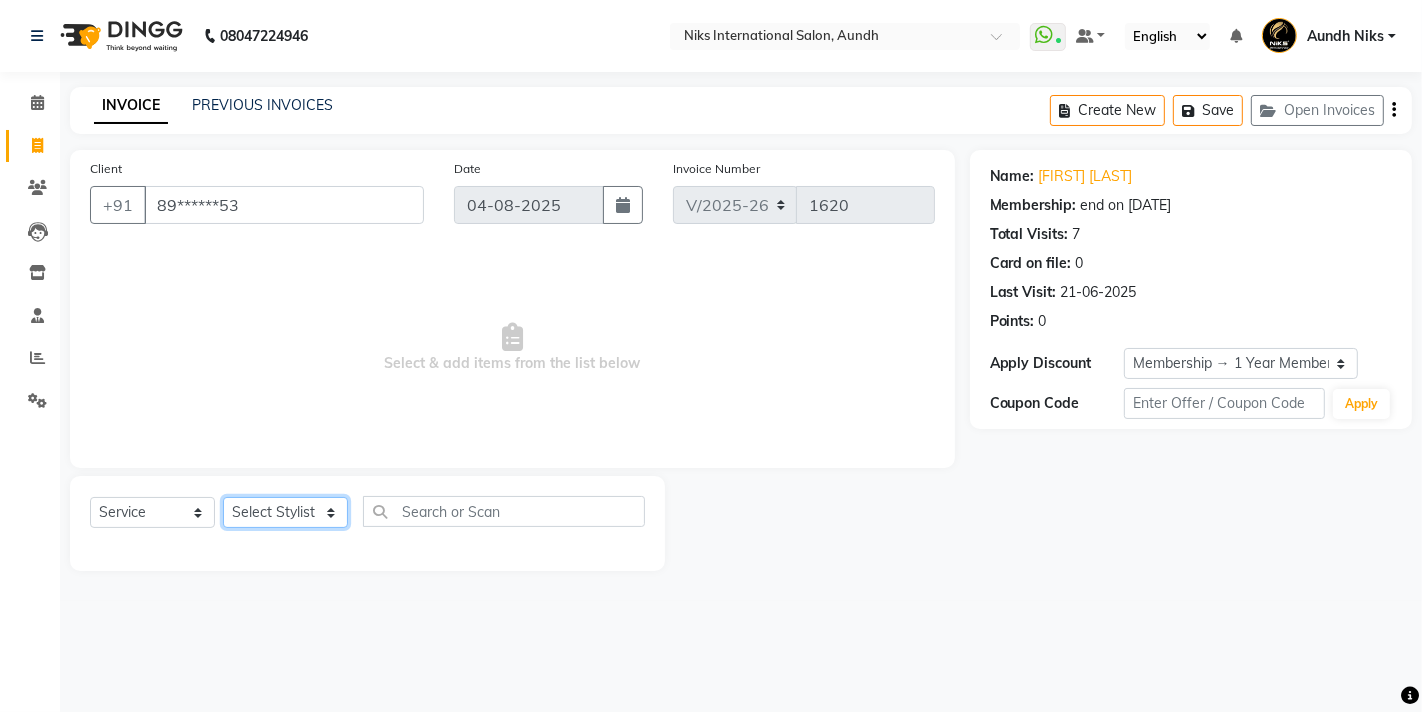 select on "17526" 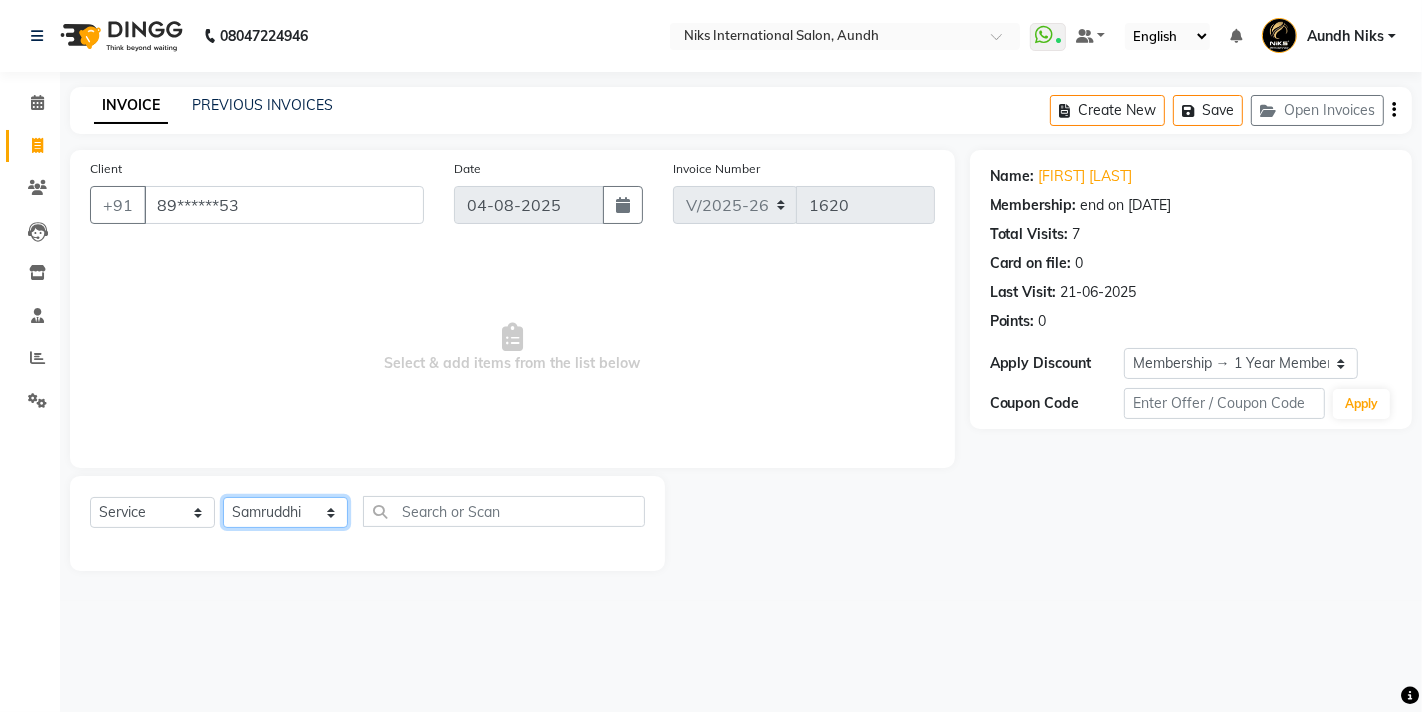 click on "Select Stylist Amruta Aundh Niks Ishika Jiya Karan Komal Mahhi Manohar Rajesh Samruddhi Shabana Siddharth Soham" 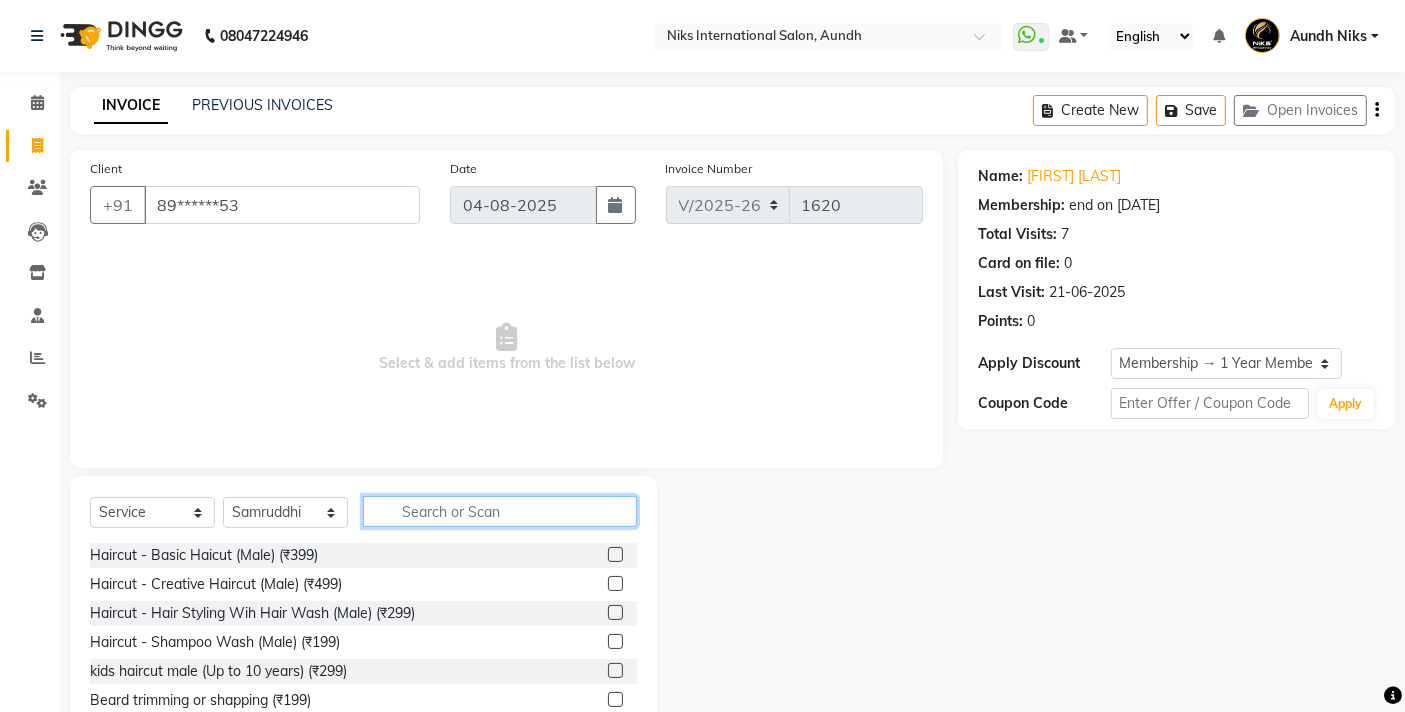 click 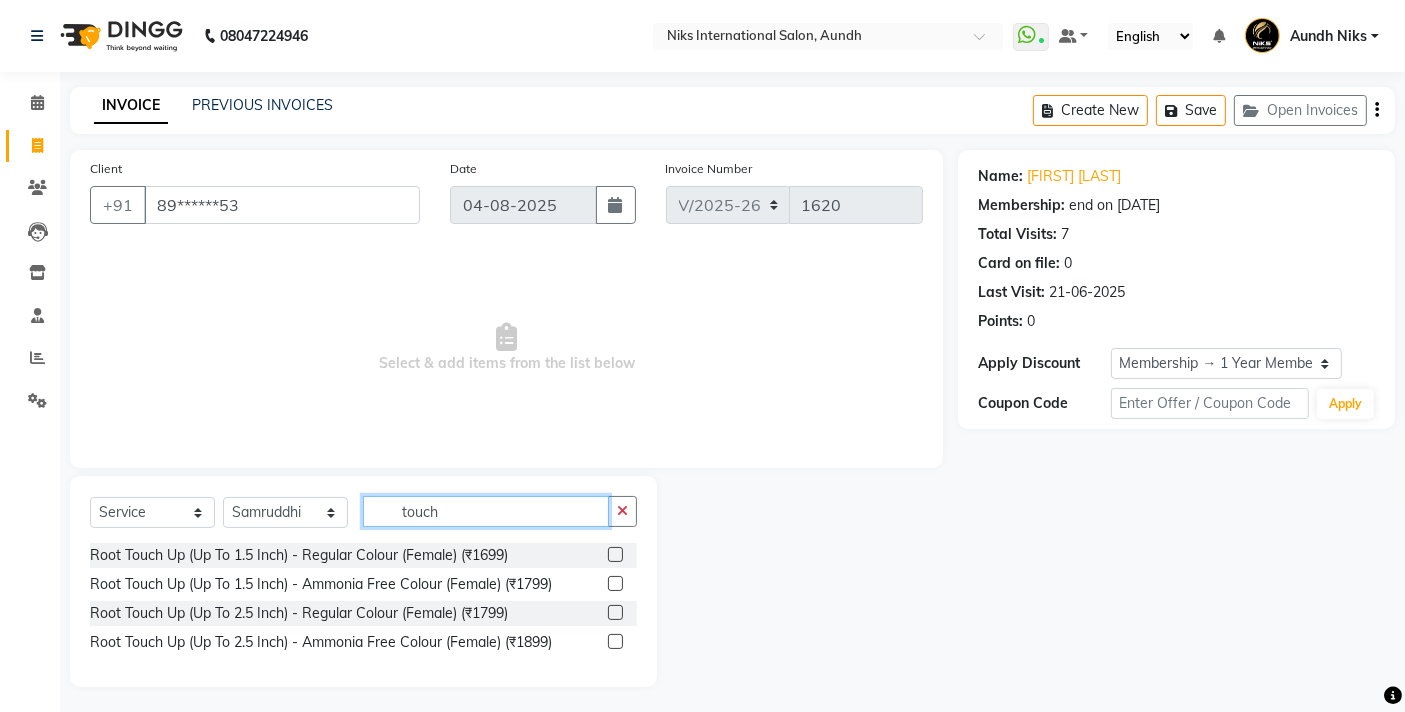 type on "touch" 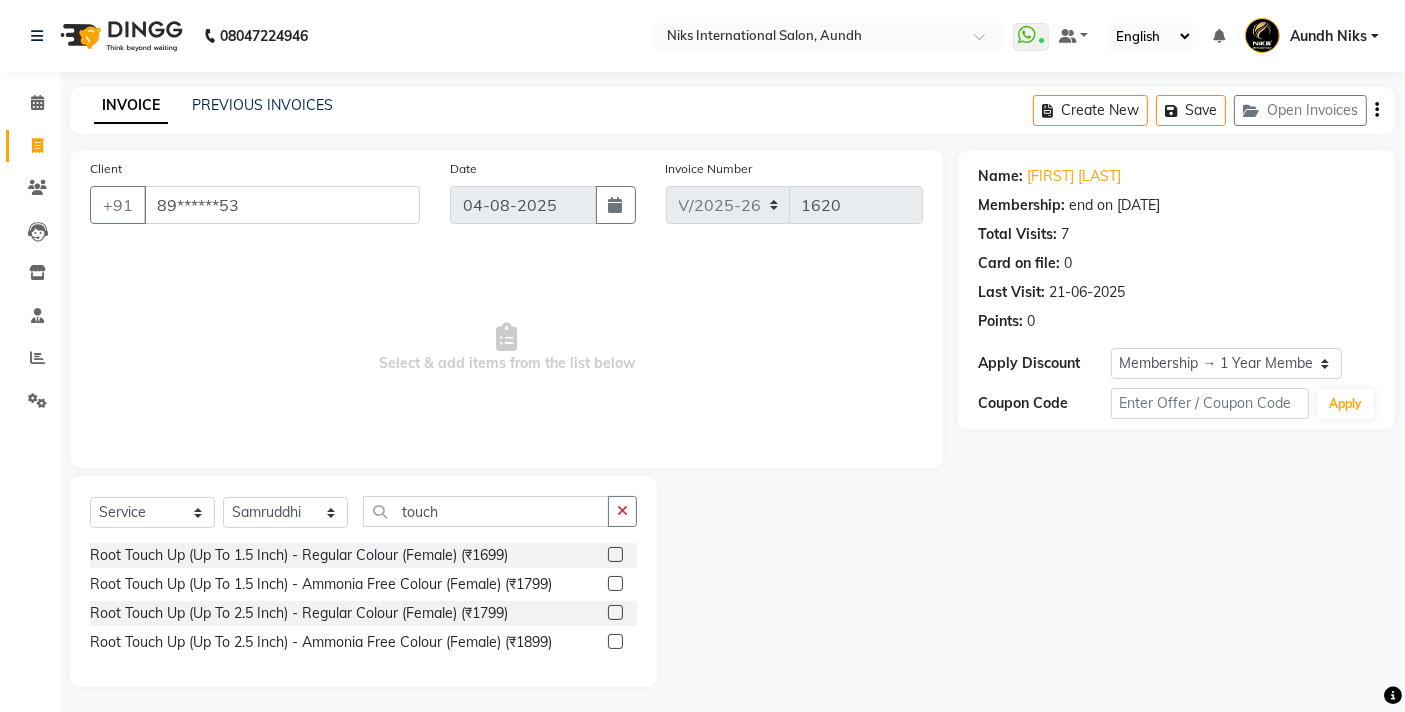 click 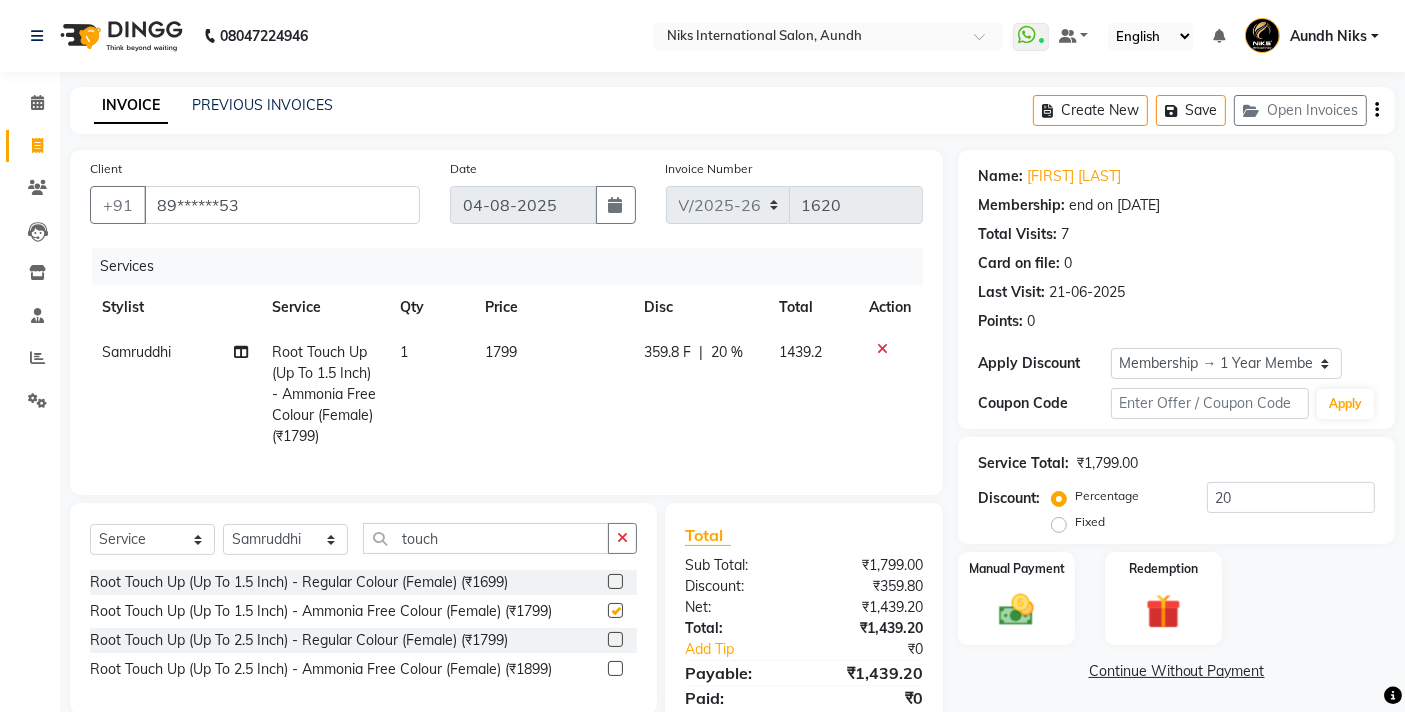 checkbox on "false" 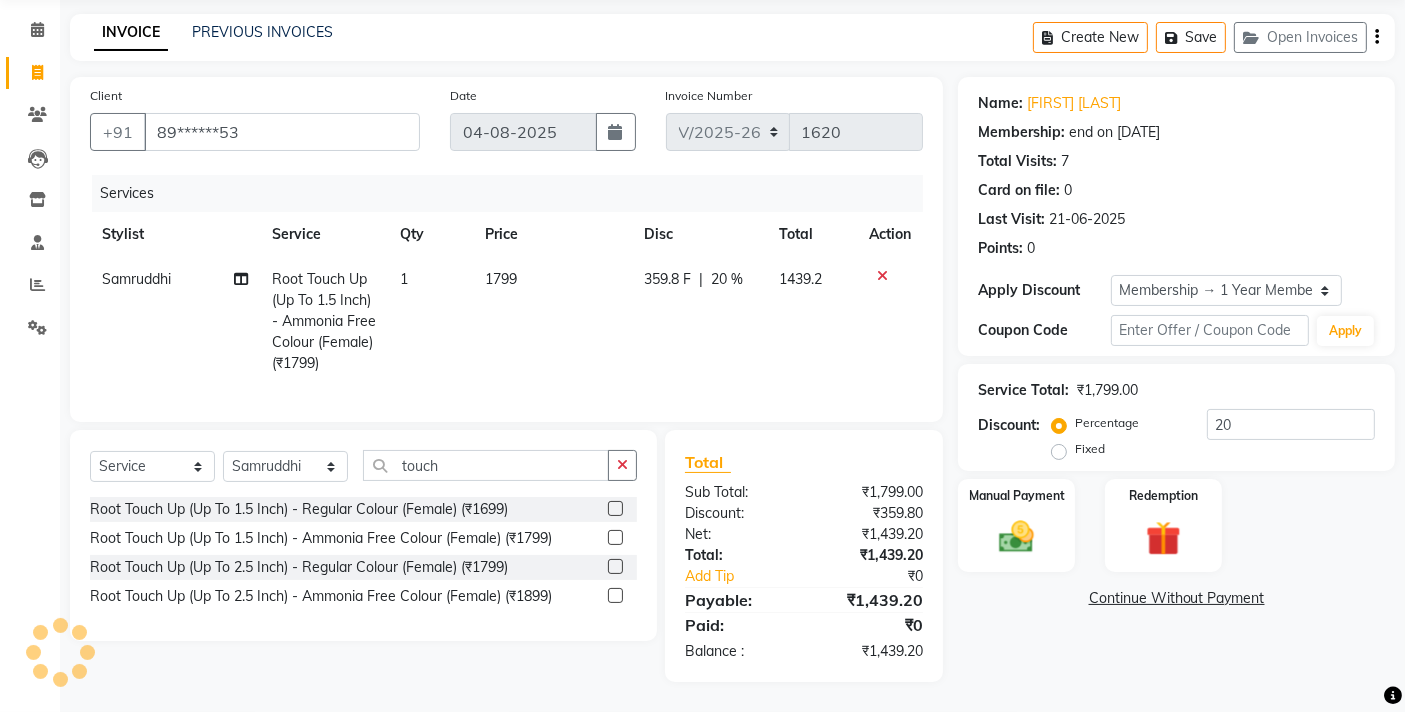 scroll, scrollTop: 88, scrollLeft: 0, axis: vertical 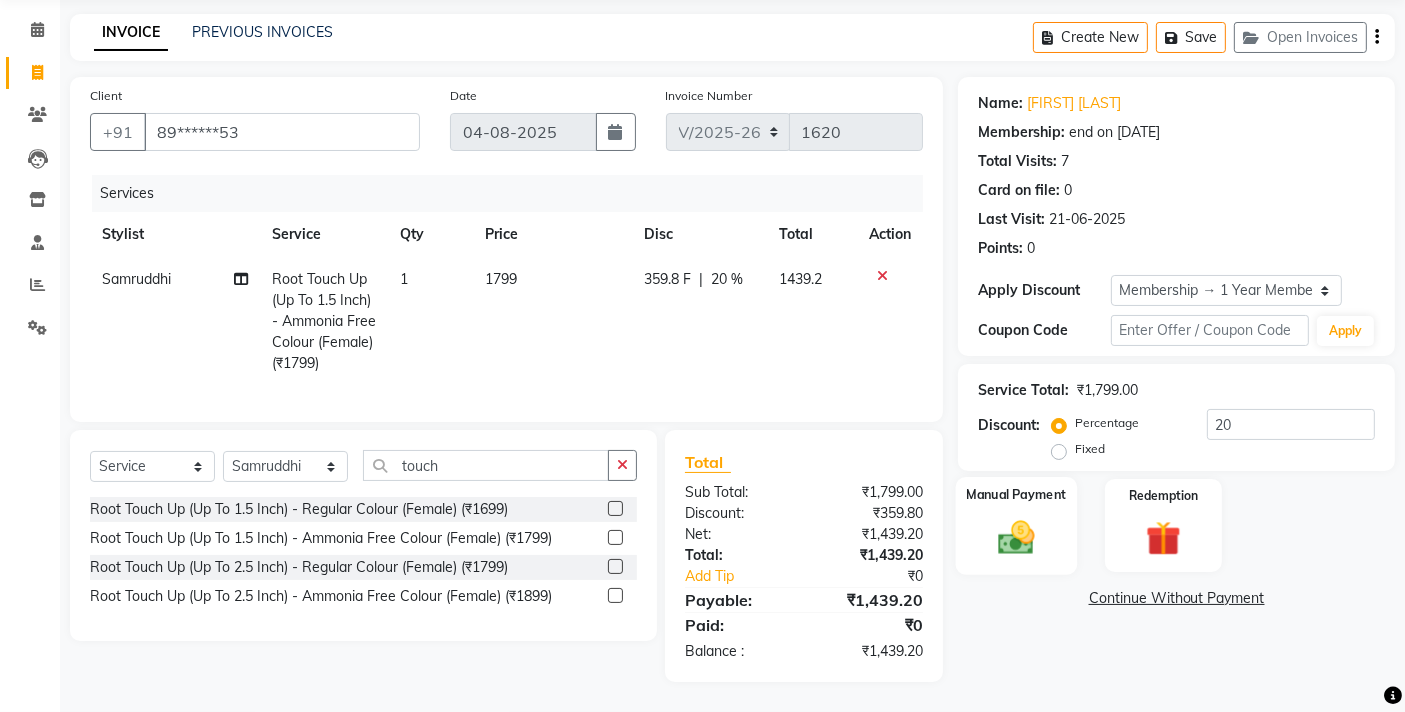 click 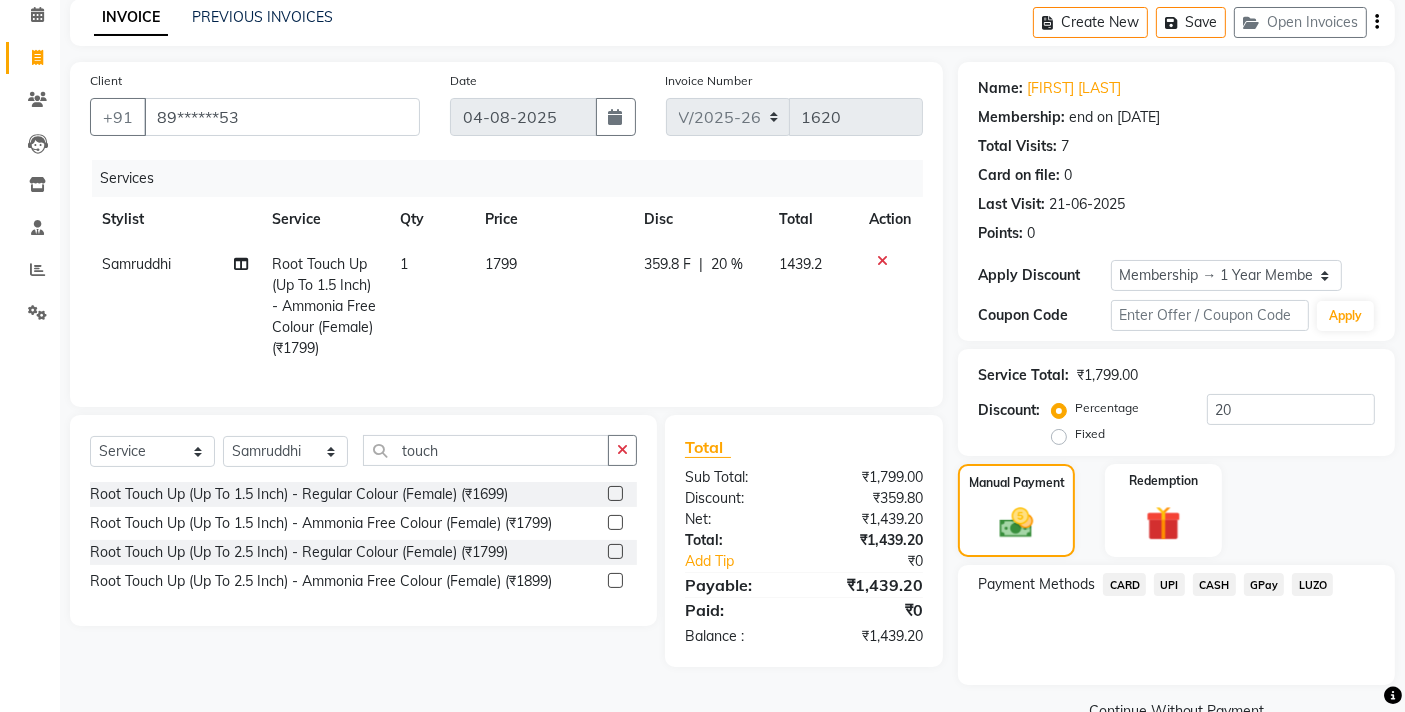 click on "UPI" 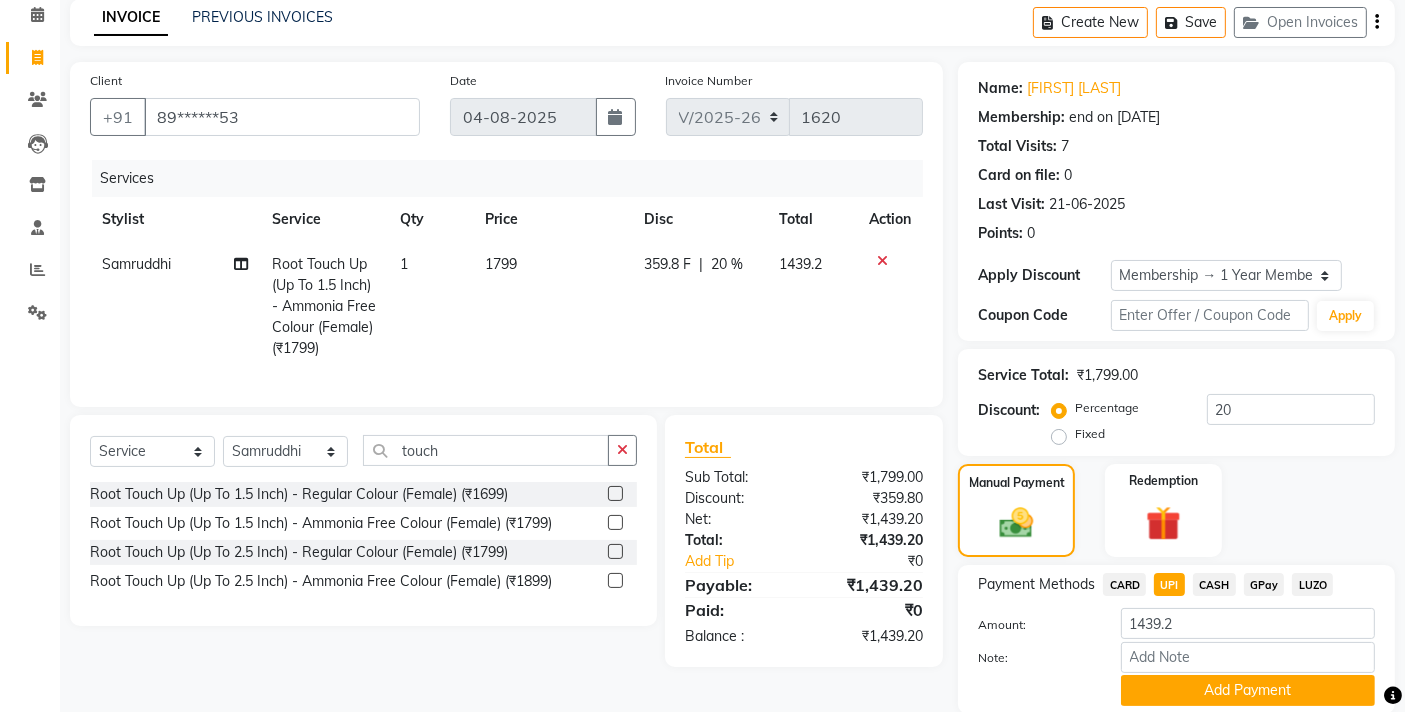 scroll, scrollTop: 160, scrollLeft: 0, axis: vertical 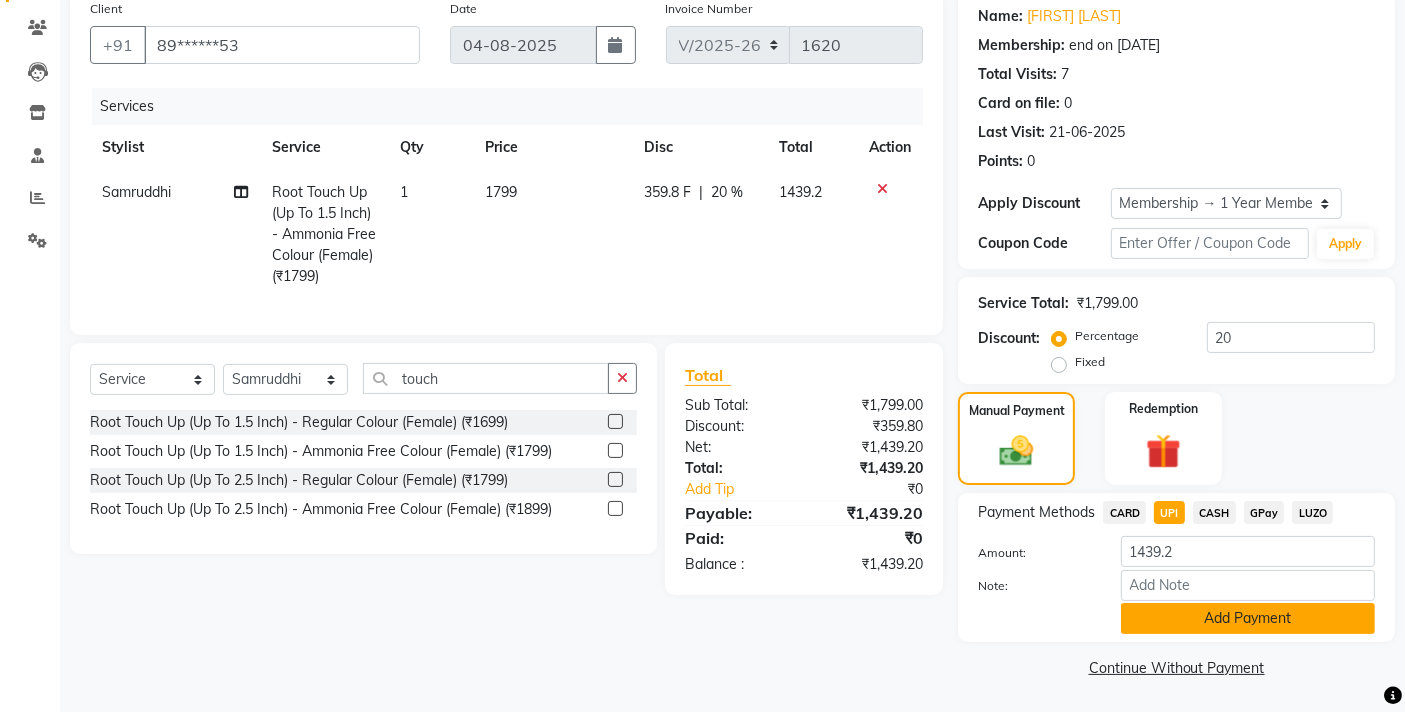 click on "Add Payment" 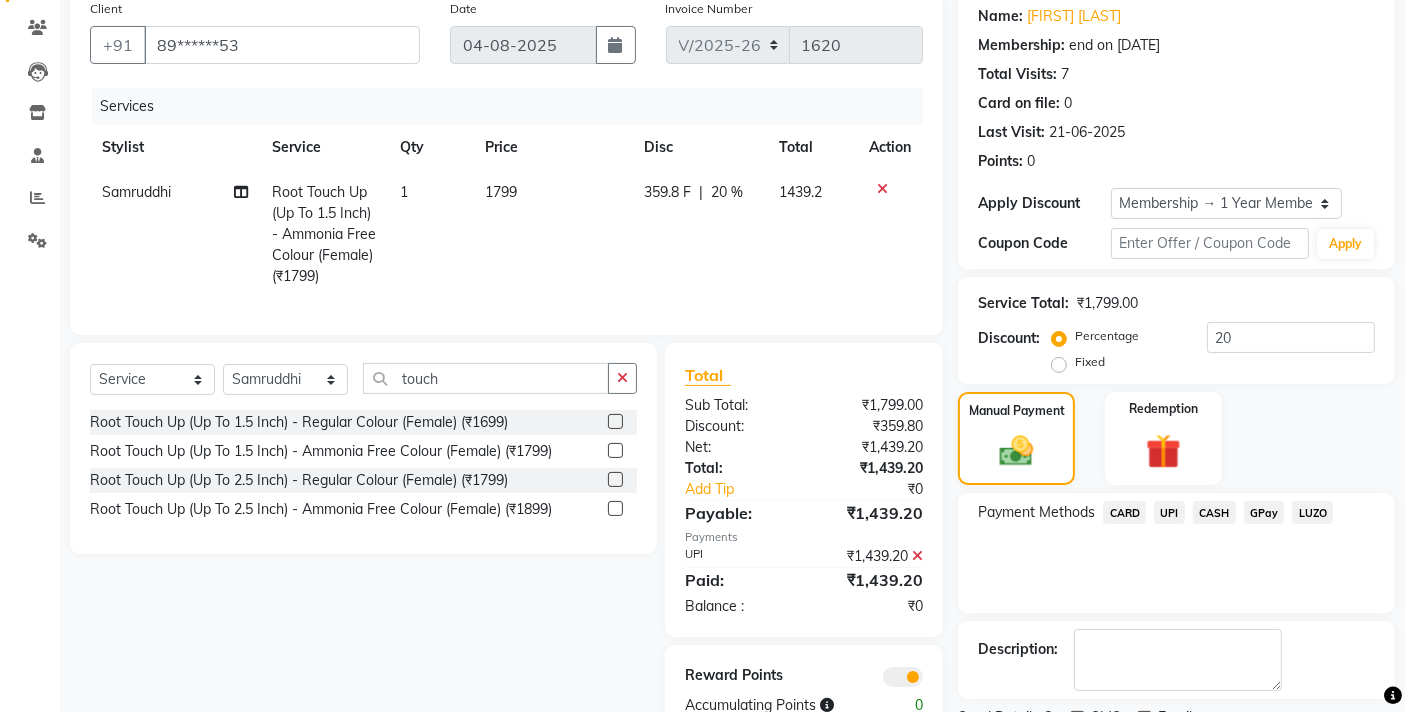 scroll, scrollTop: 243, scrollLeft: 0, axis: vertical 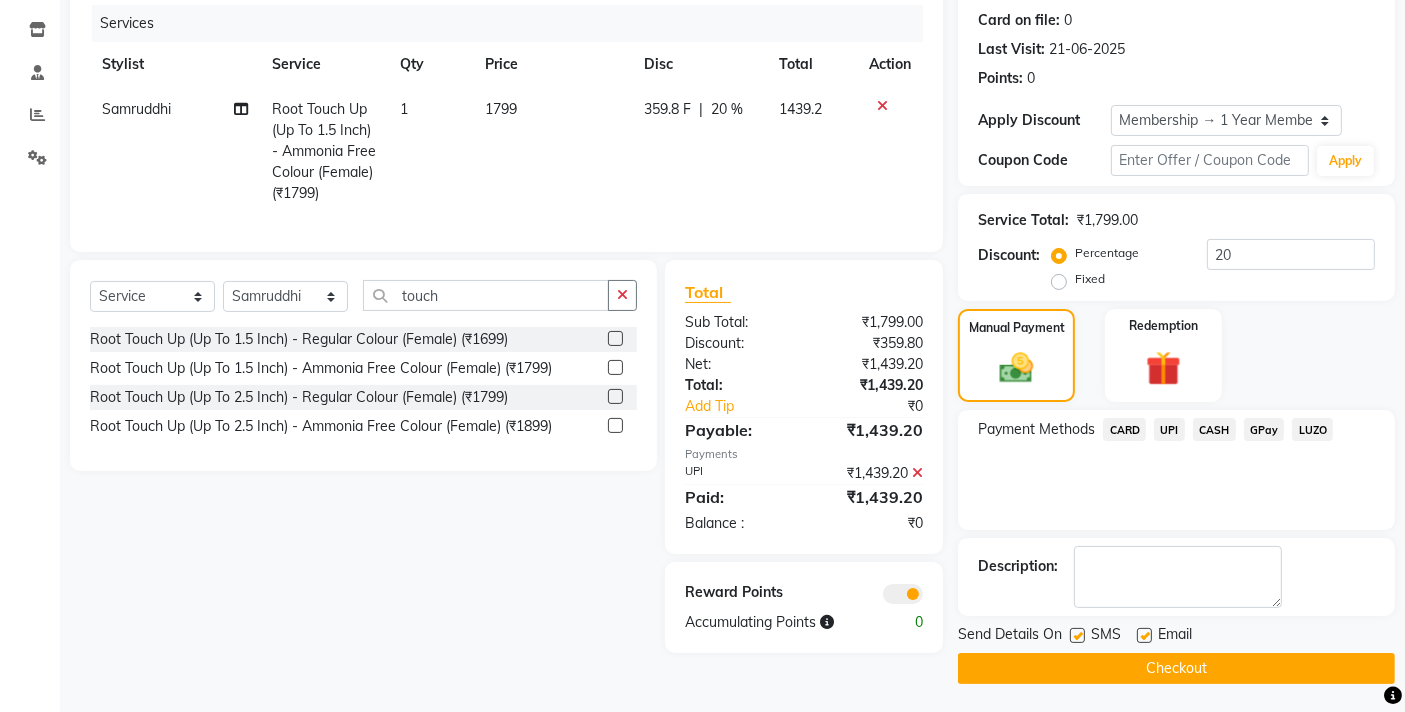 click on "Checkout" 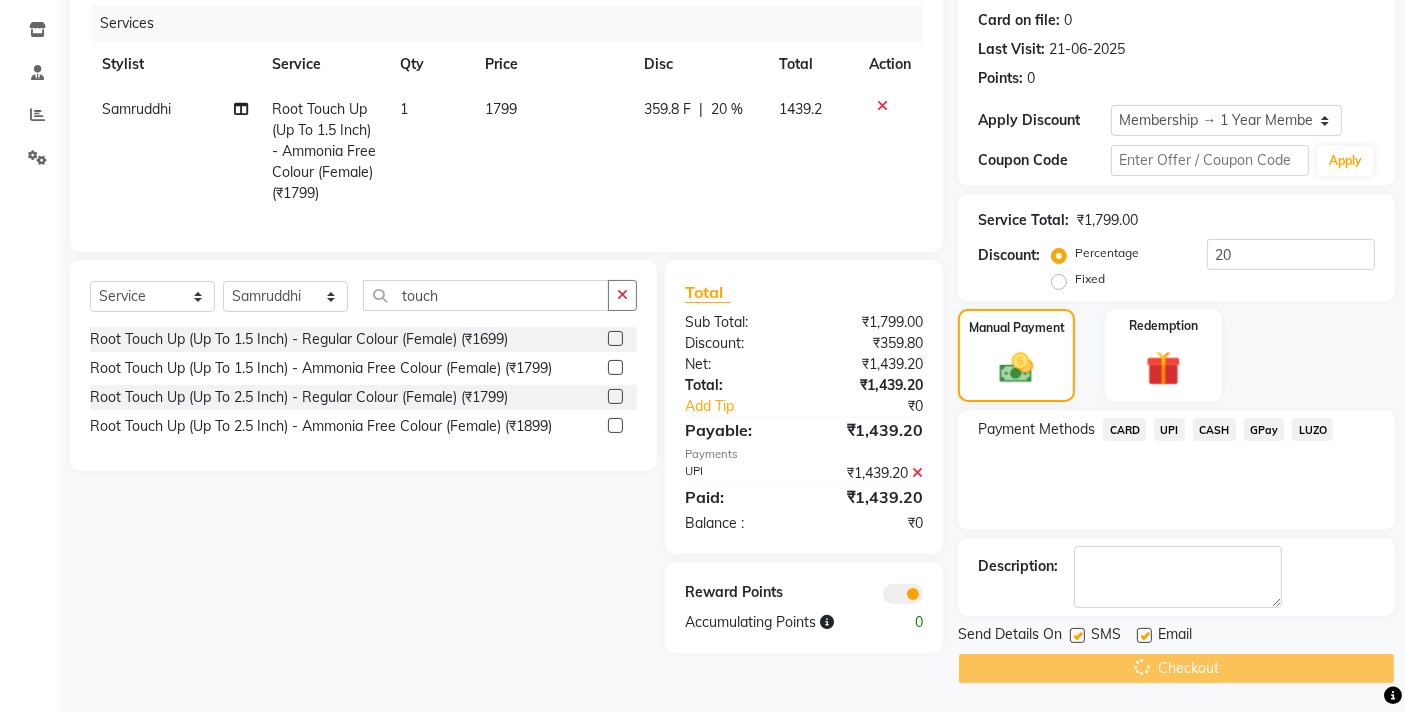 scroll, scrollTop: 0, scrollLeft: 0, axis: both 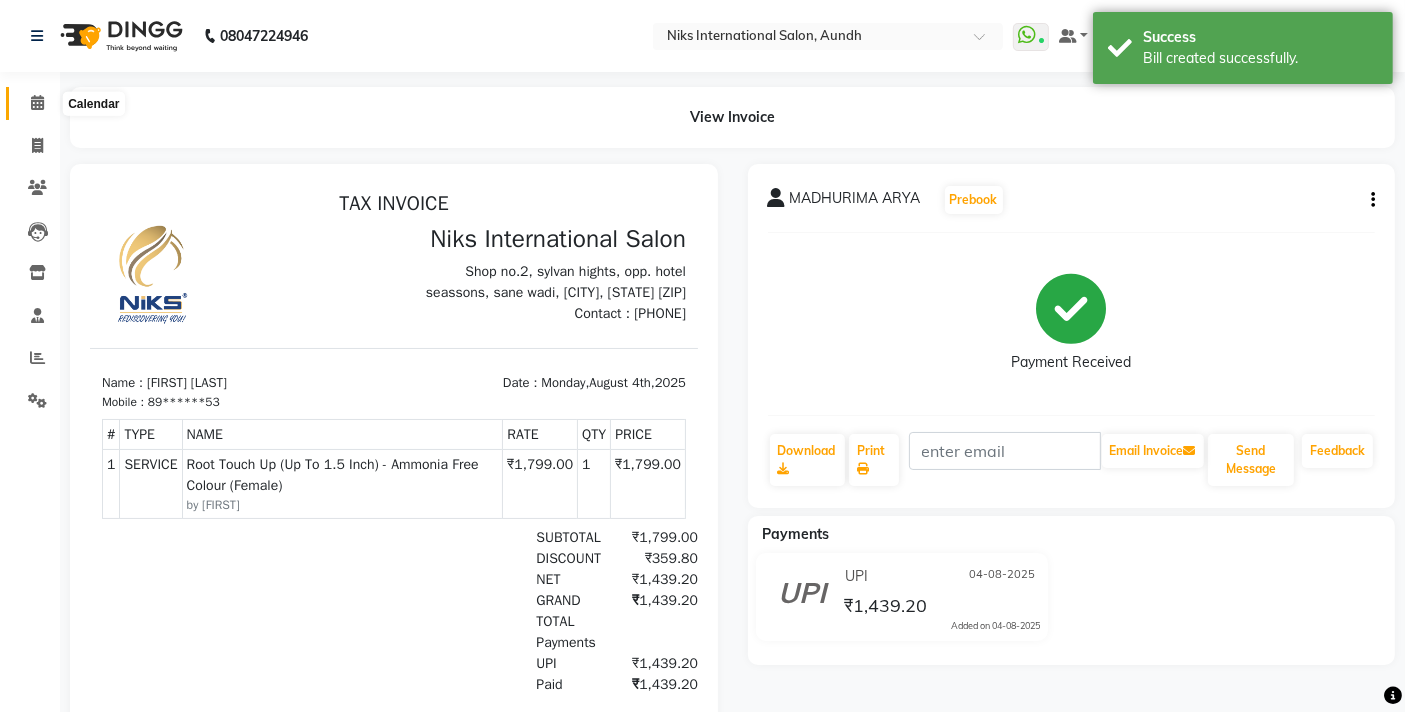 click 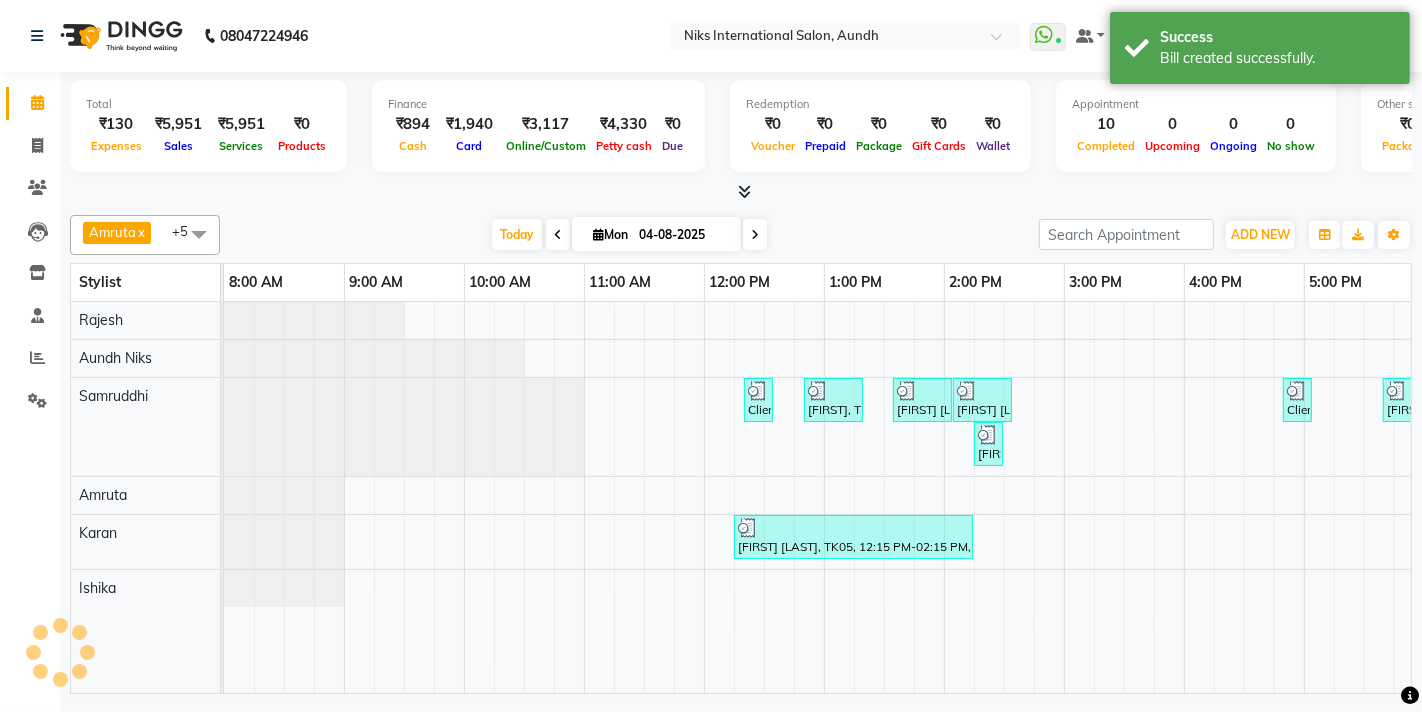 scroll, scrollTop: 0, scrollLeft: 0, axis: both 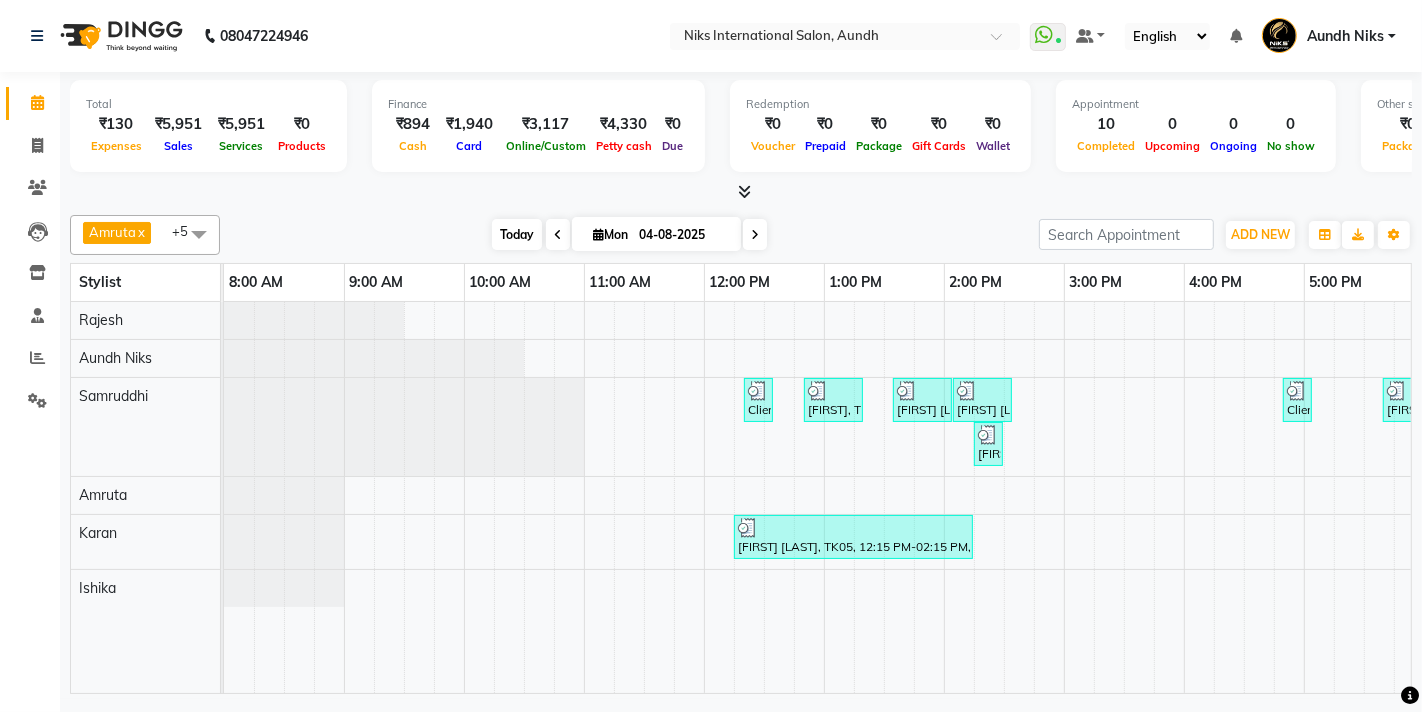 click on "Today" at bounding box center (517, 234) 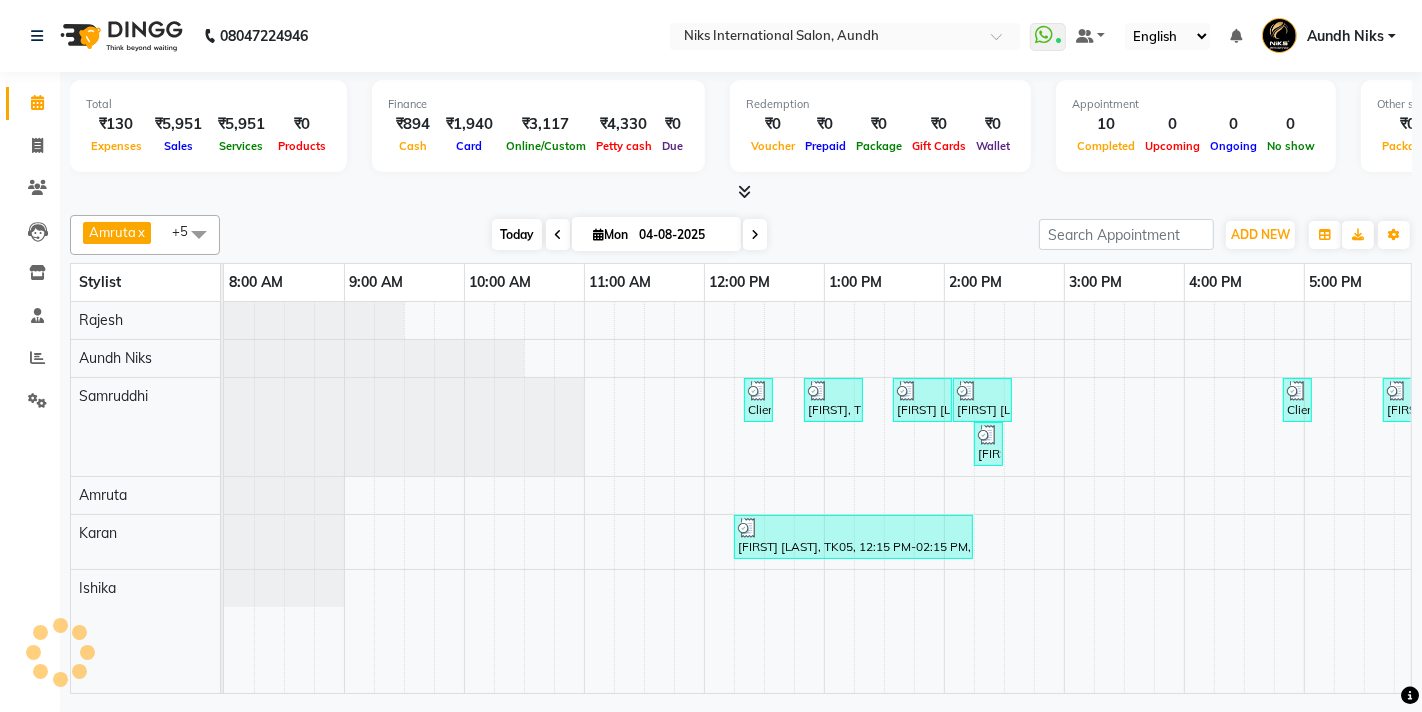 scroll, scrollTop: 0, scrollLeft: 611, axis: horizontal 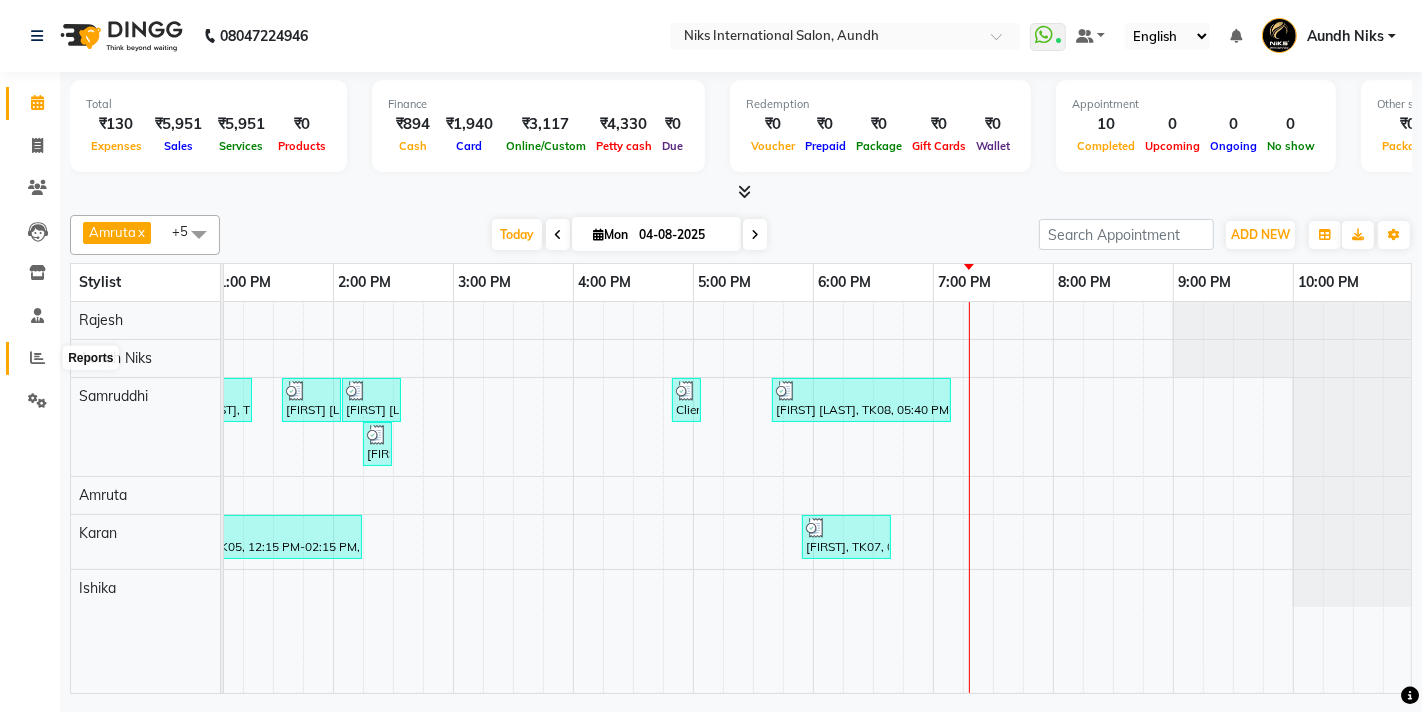 click 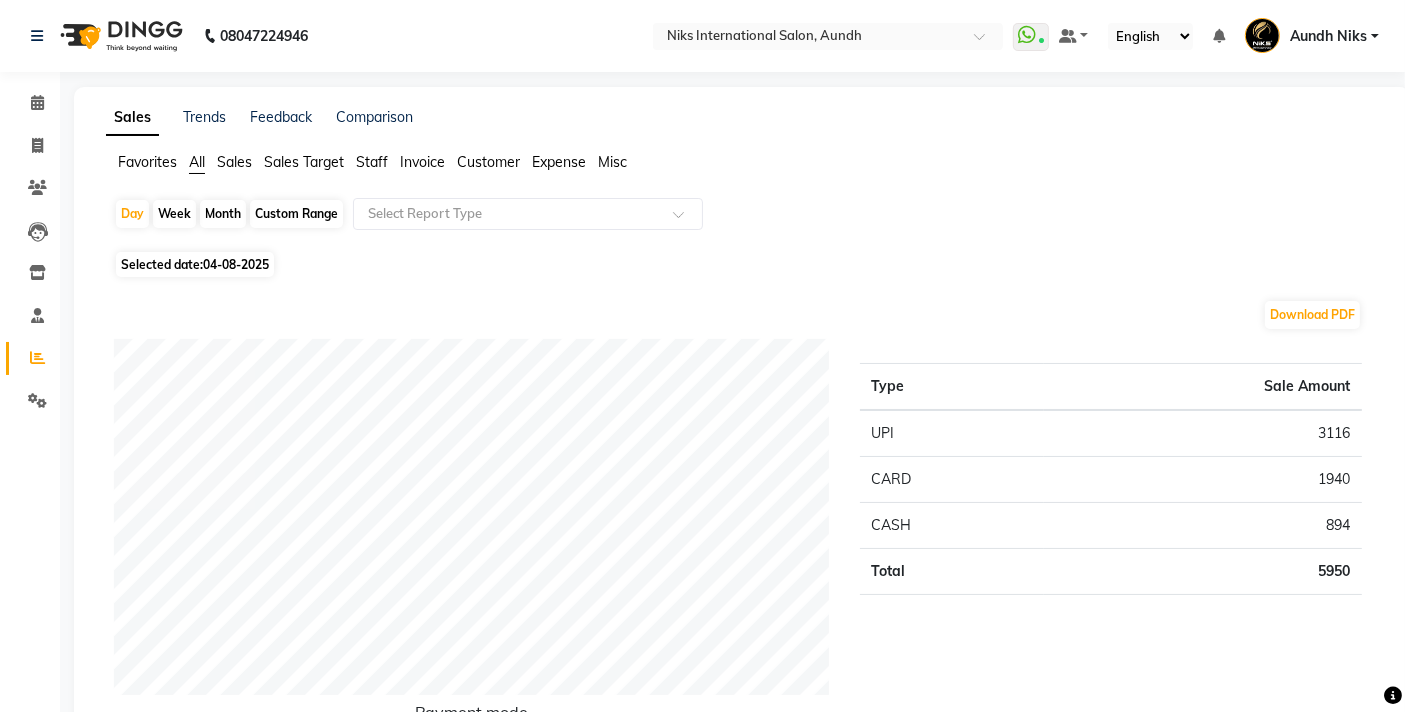 click on "Month" 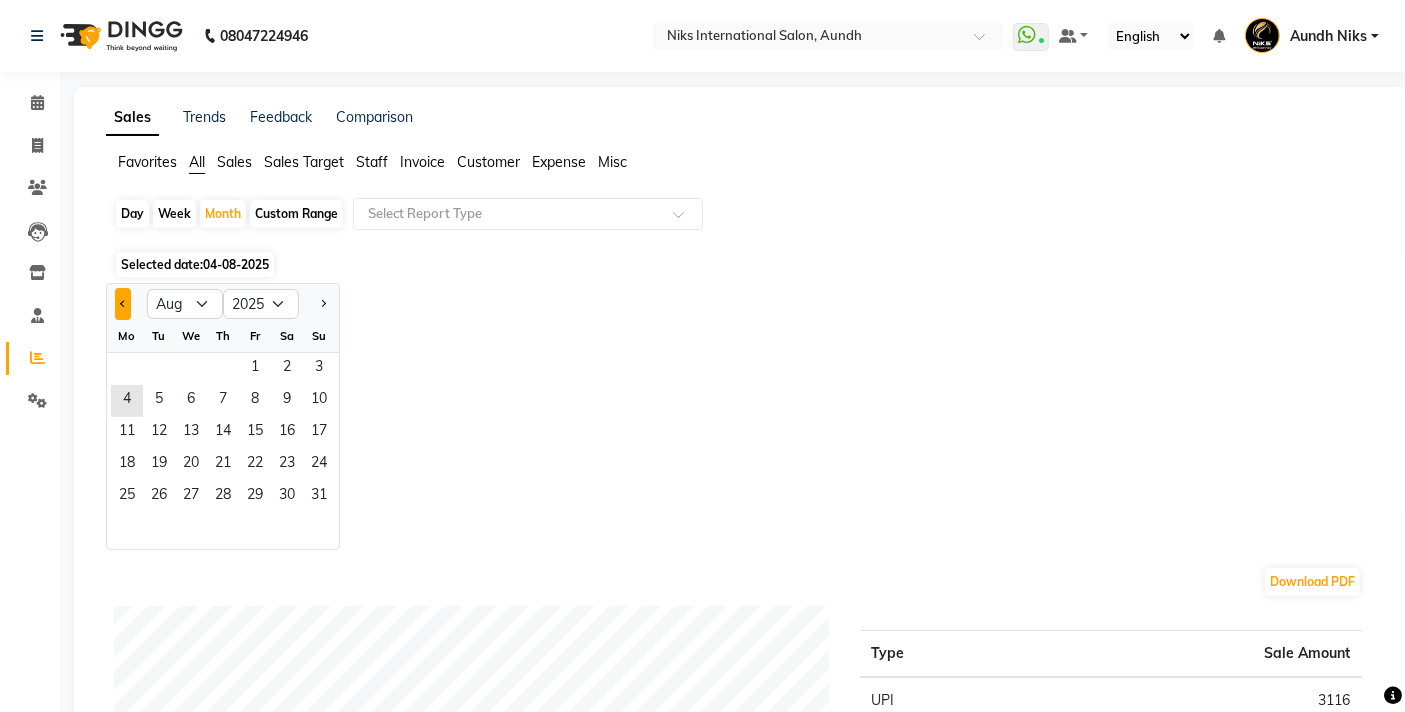 click 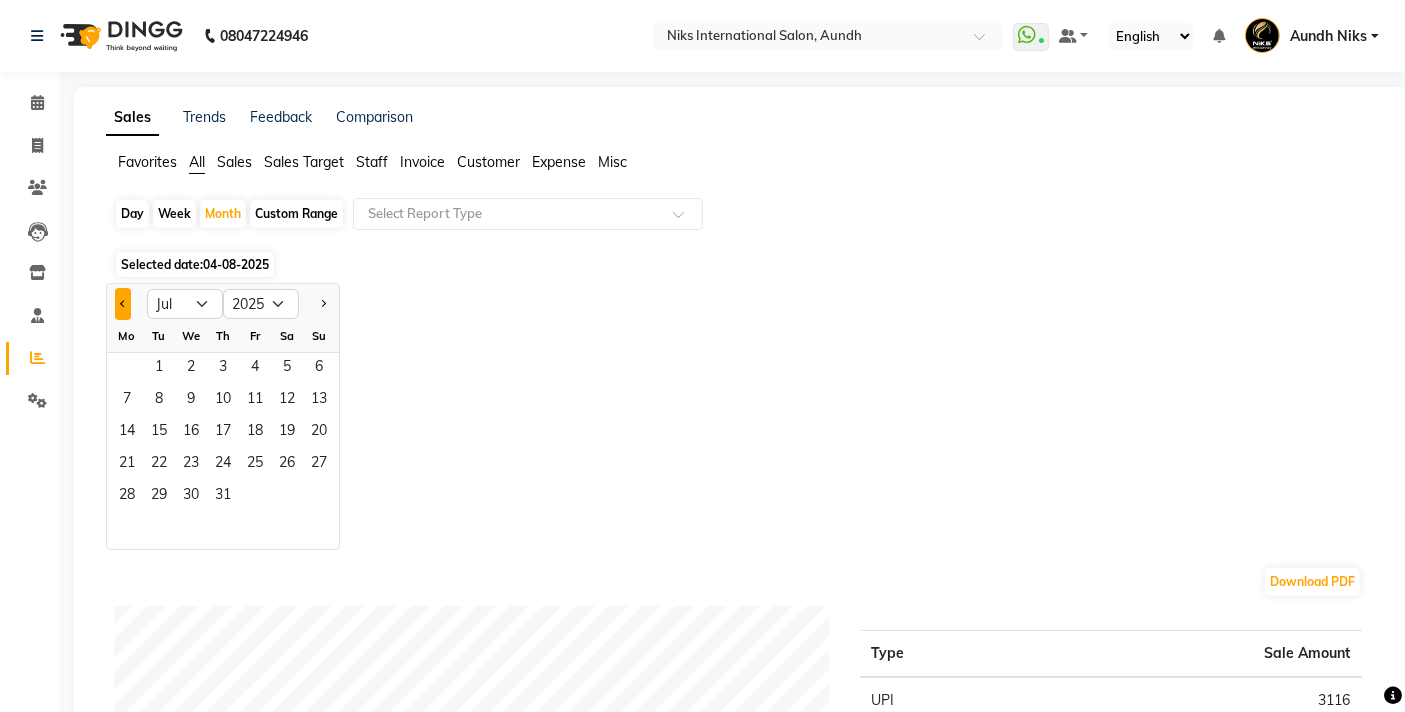 click 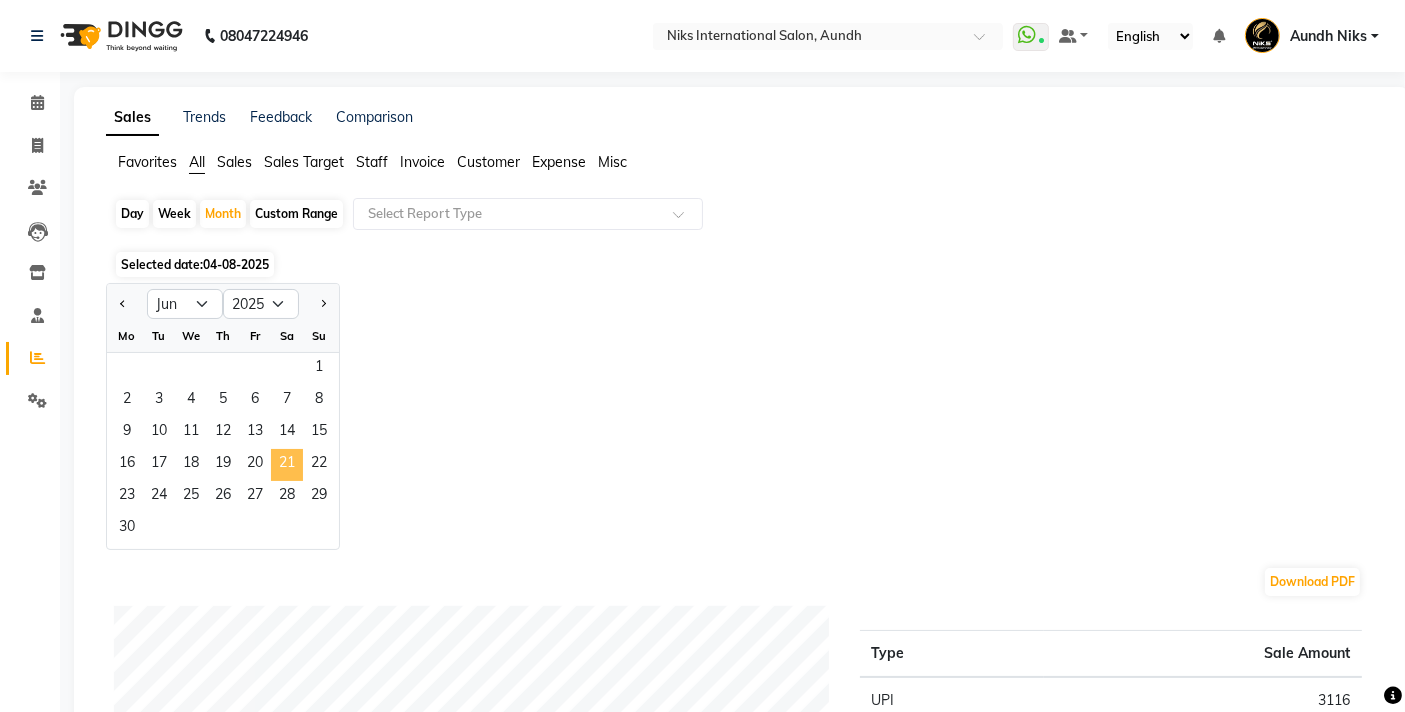 click on "21" 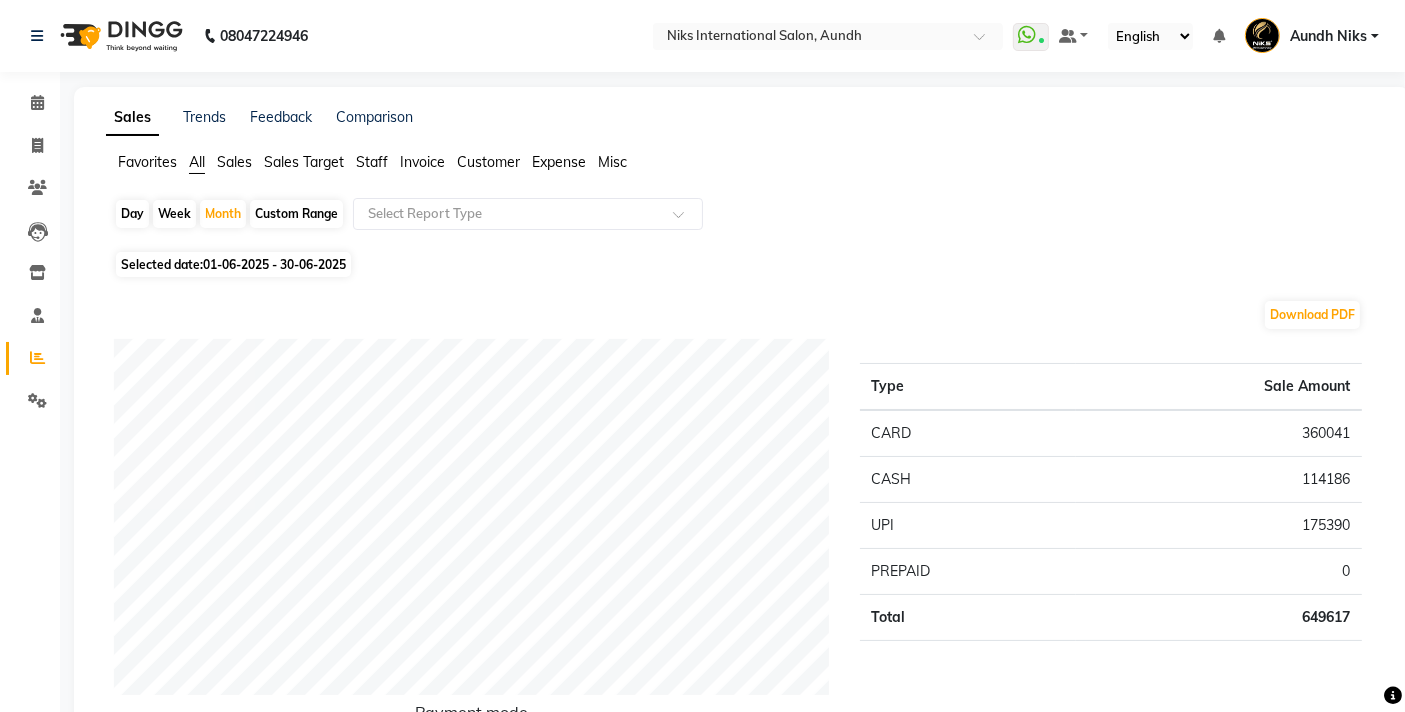 click on "Staff" 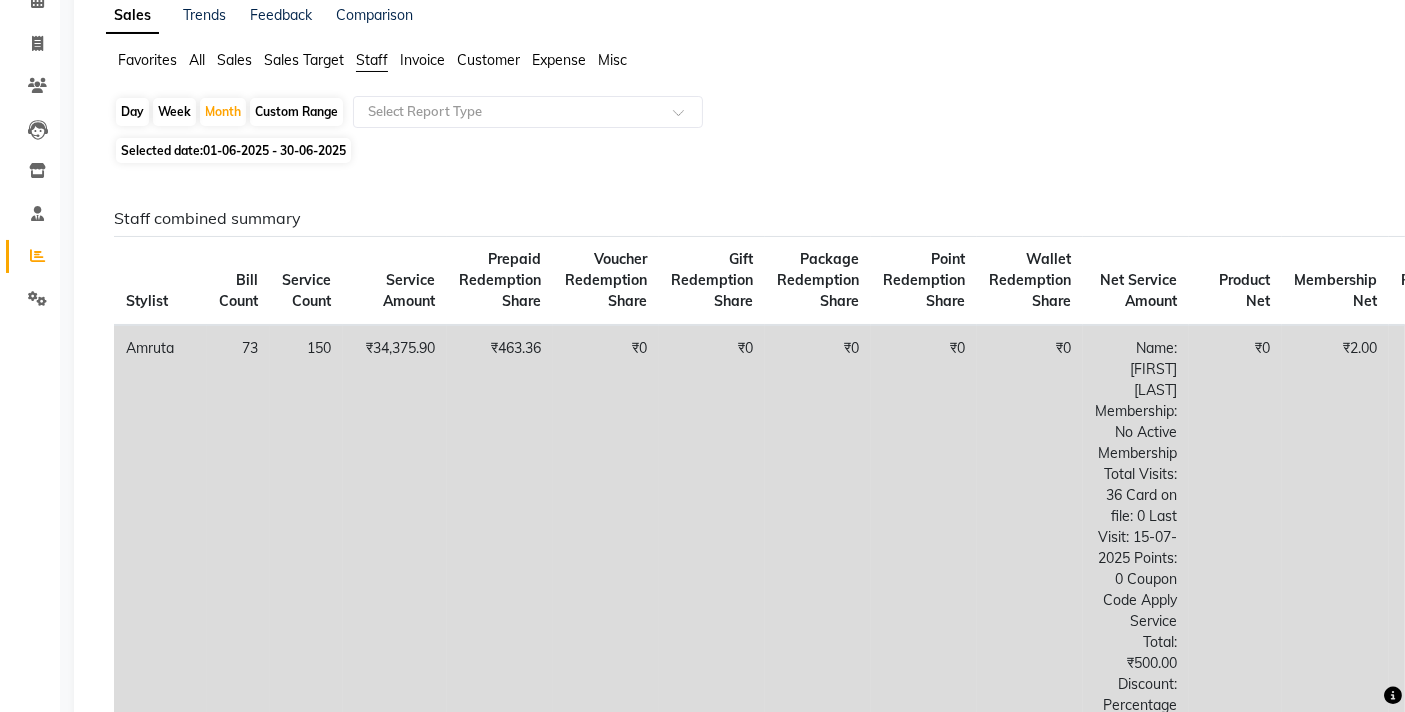 scroll, scrollTop: 0, scrollLeft: 0, axis: both 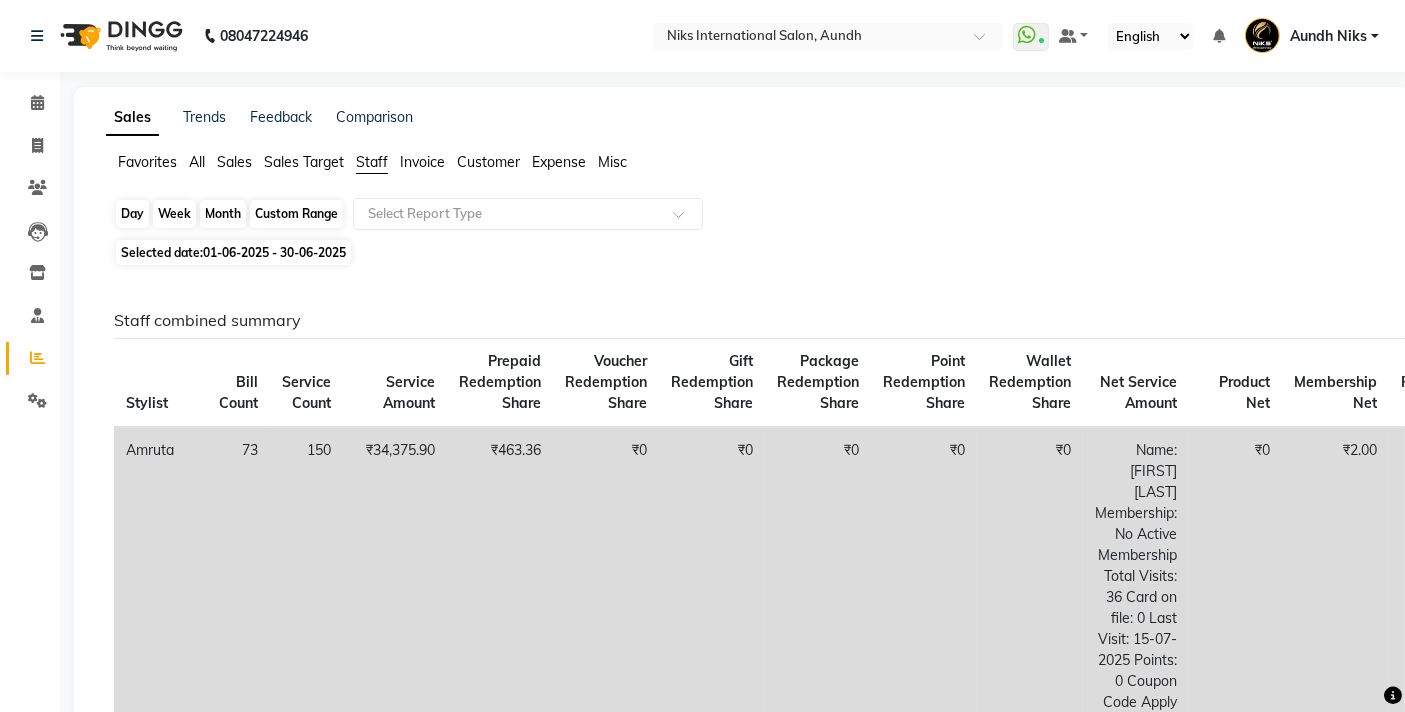 click on "Month" 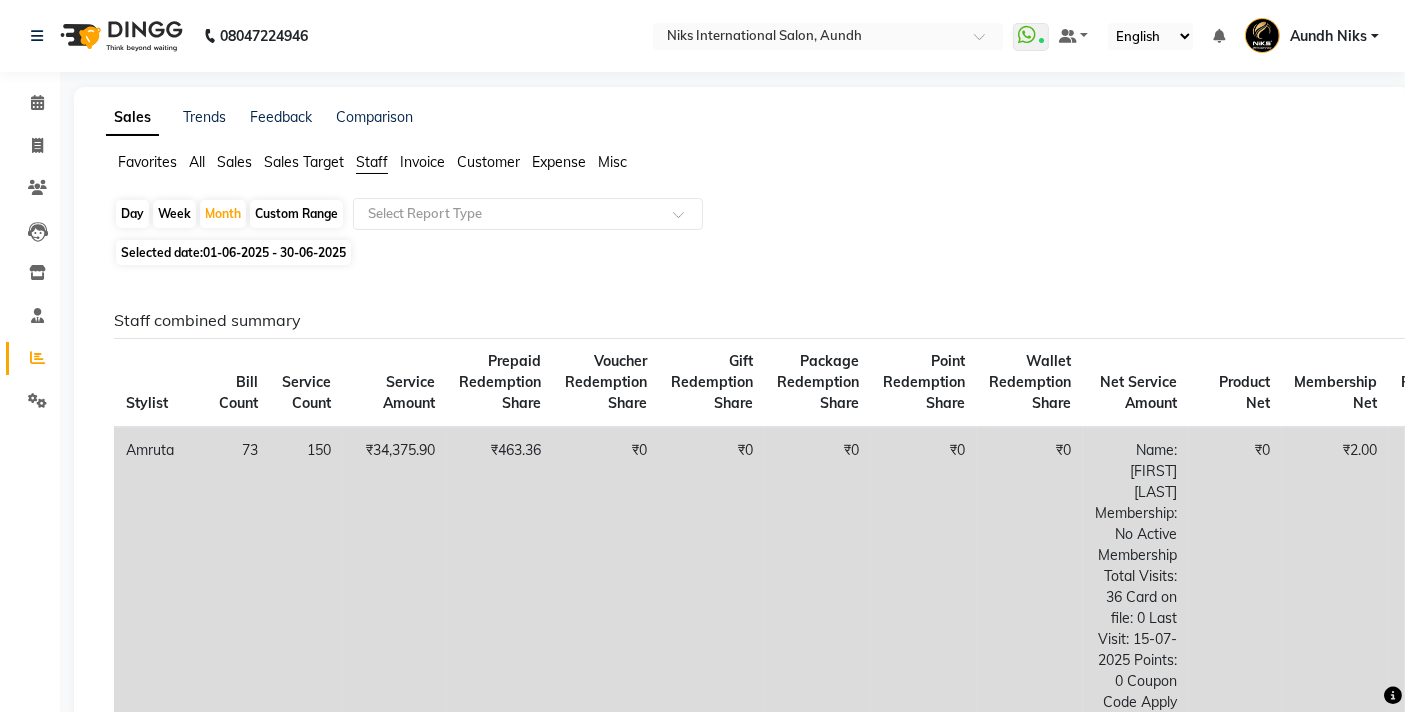 select on "6" 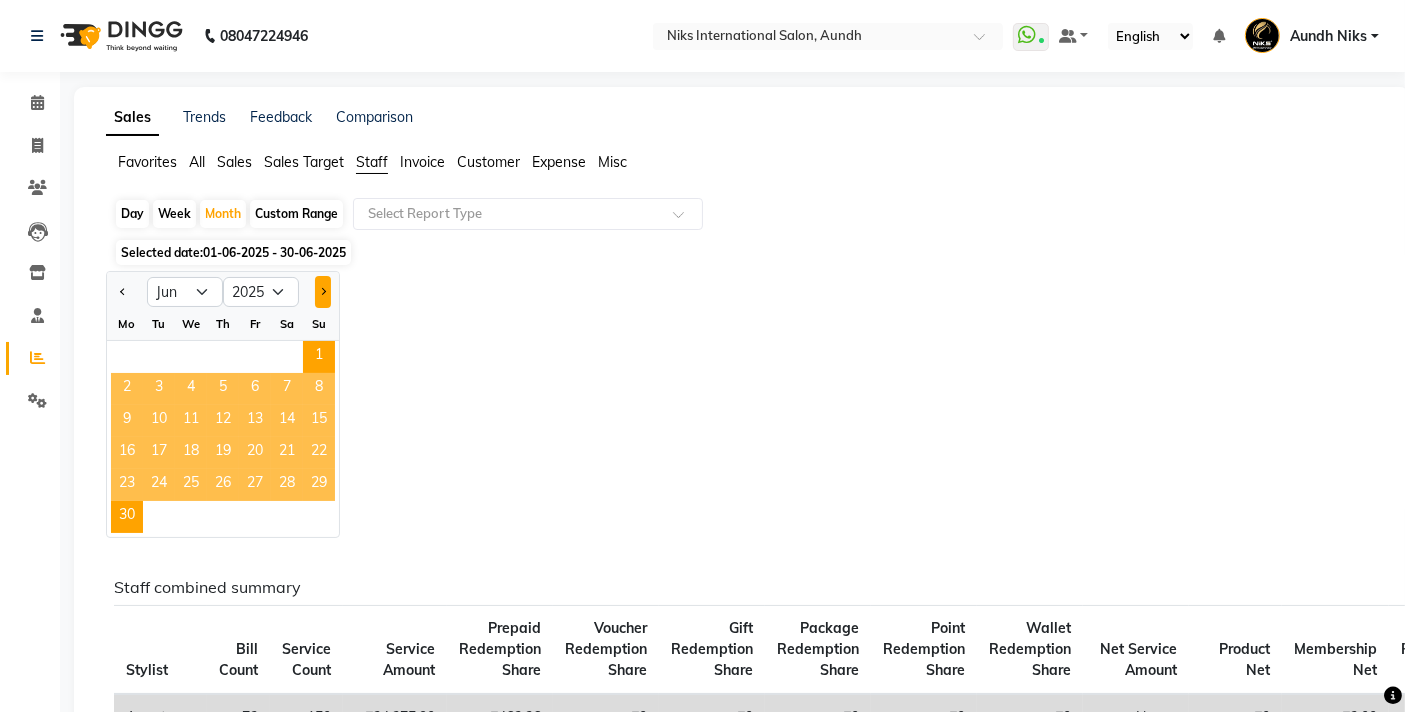 click 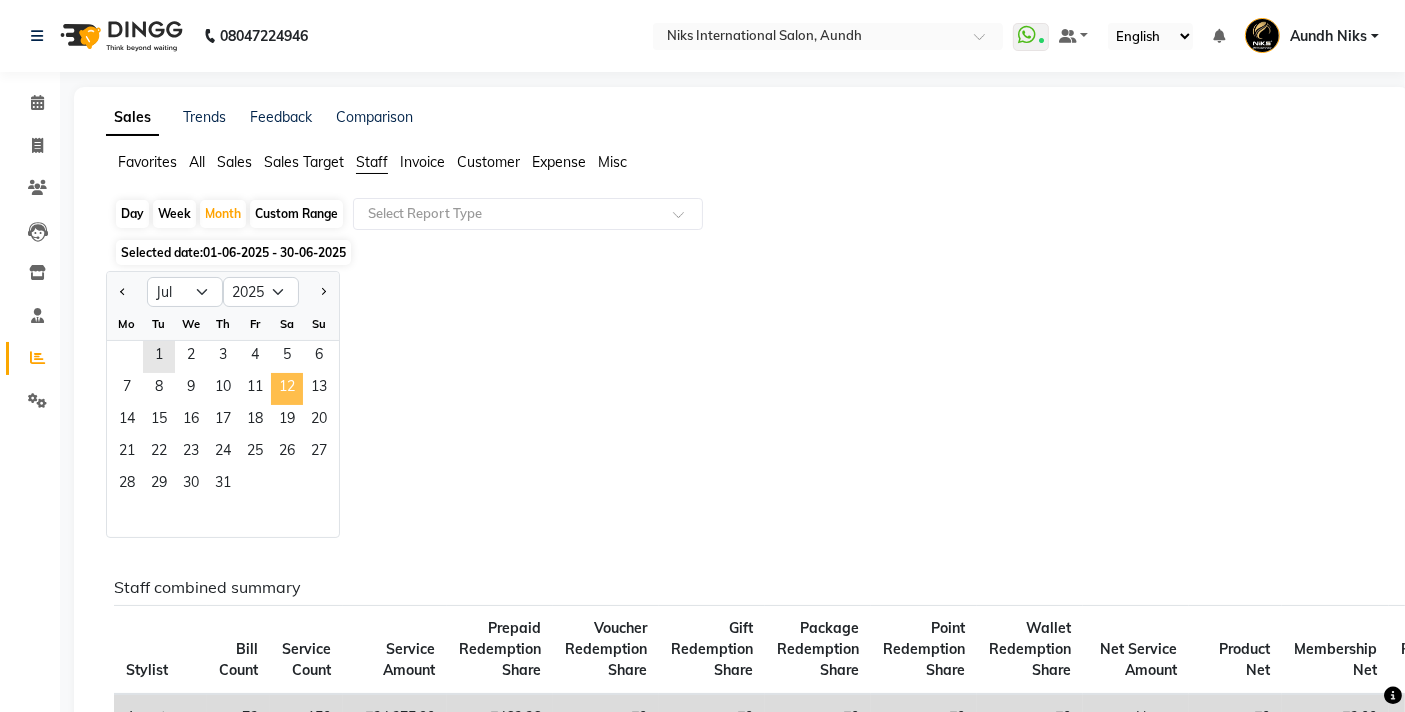 click on "12" 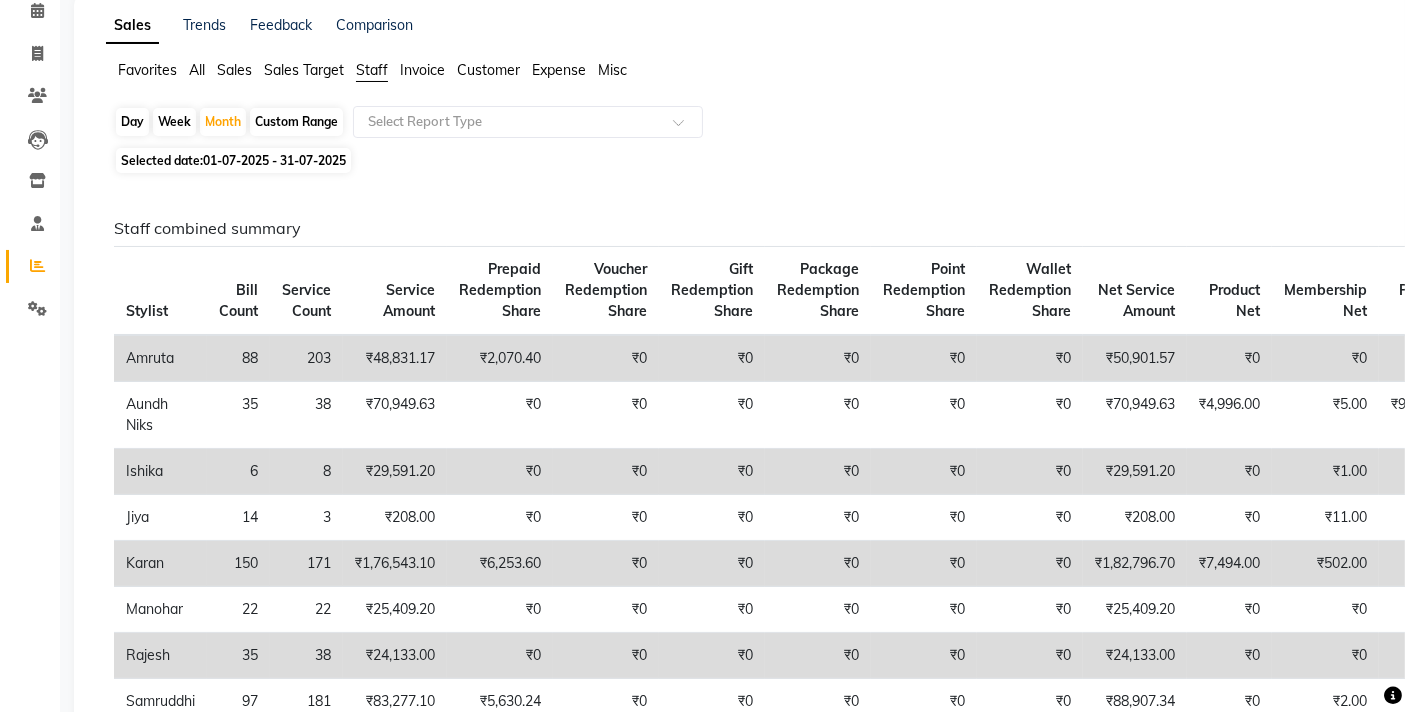 scroll, scrollTop: 88, scrollLeft: 0, axis: vertical 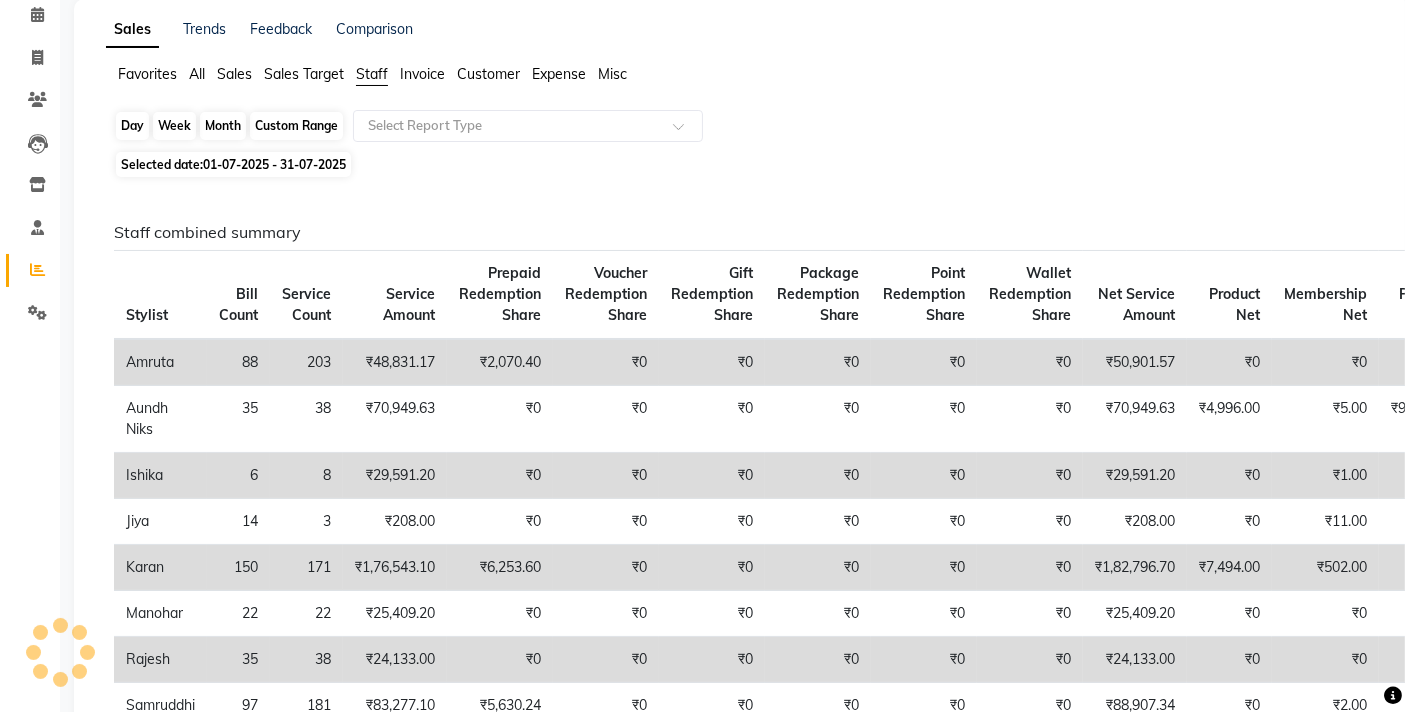 click on "Month" 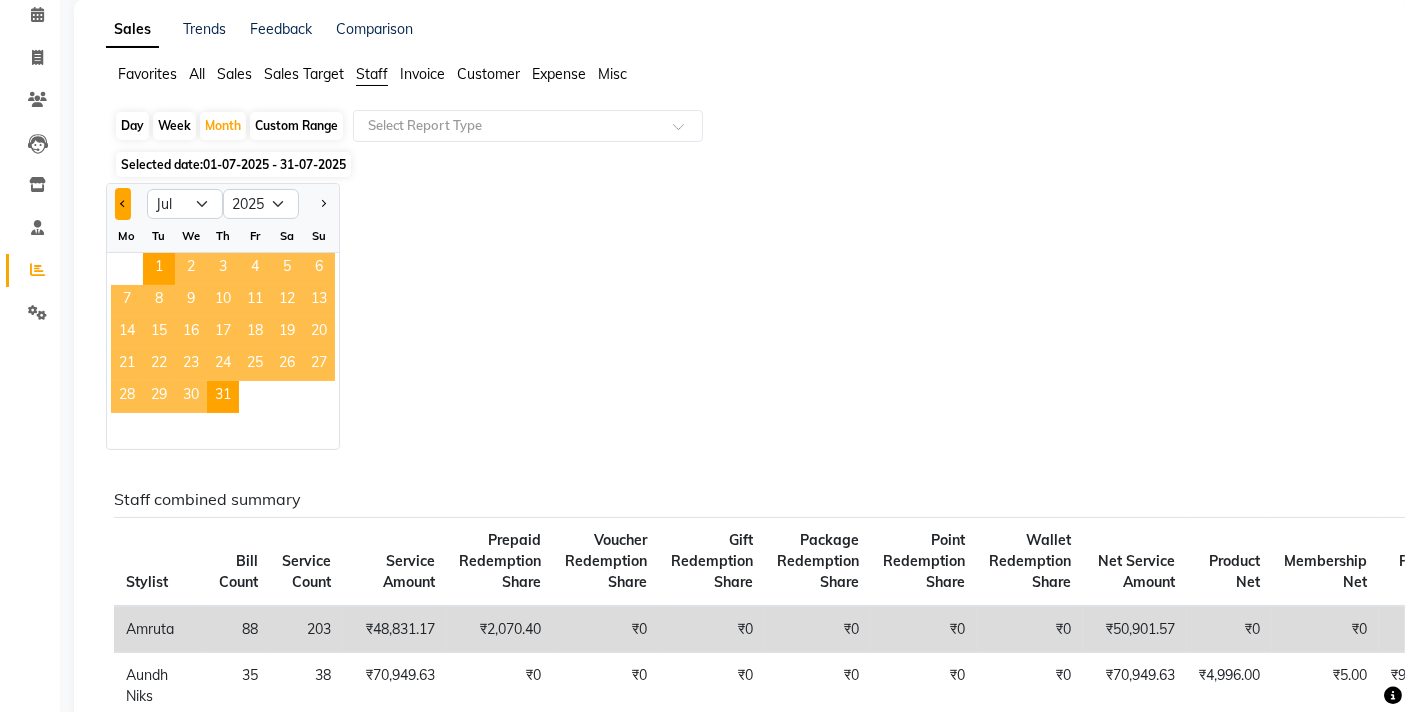 click 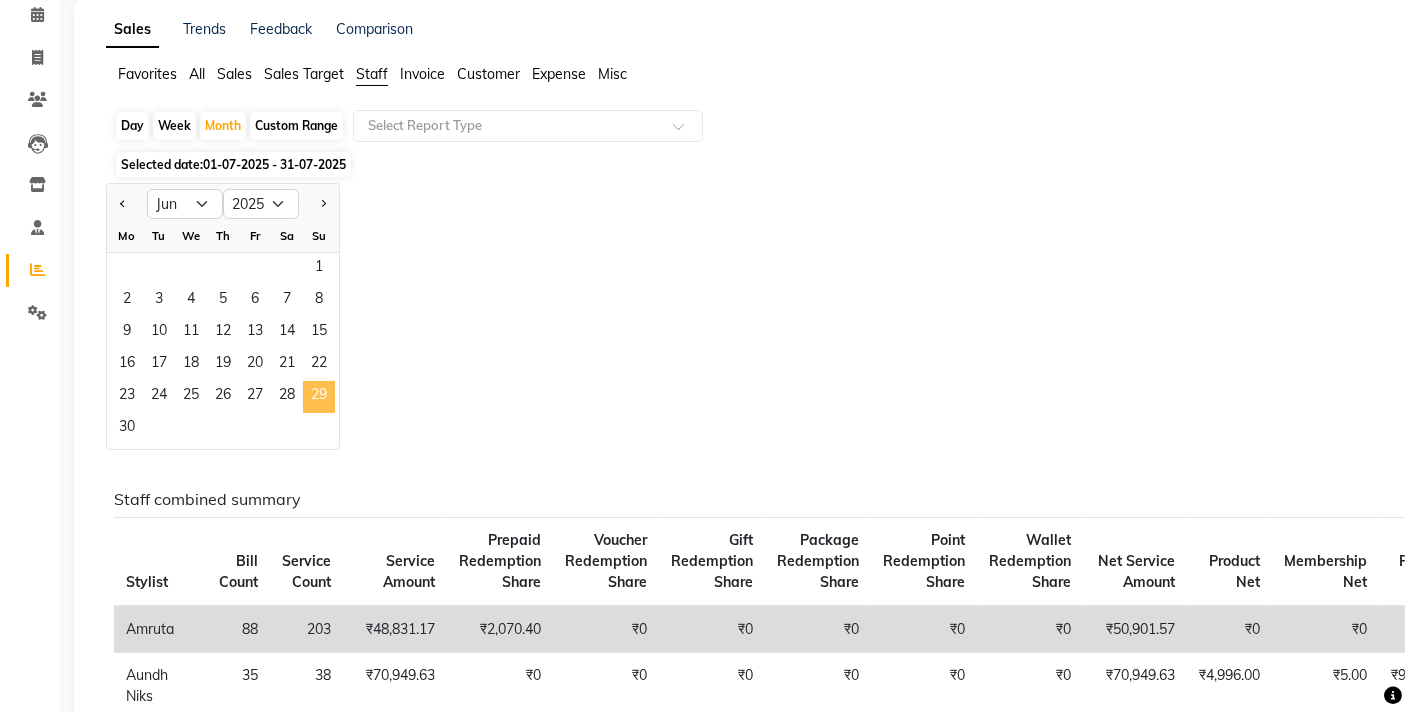 click on "29" 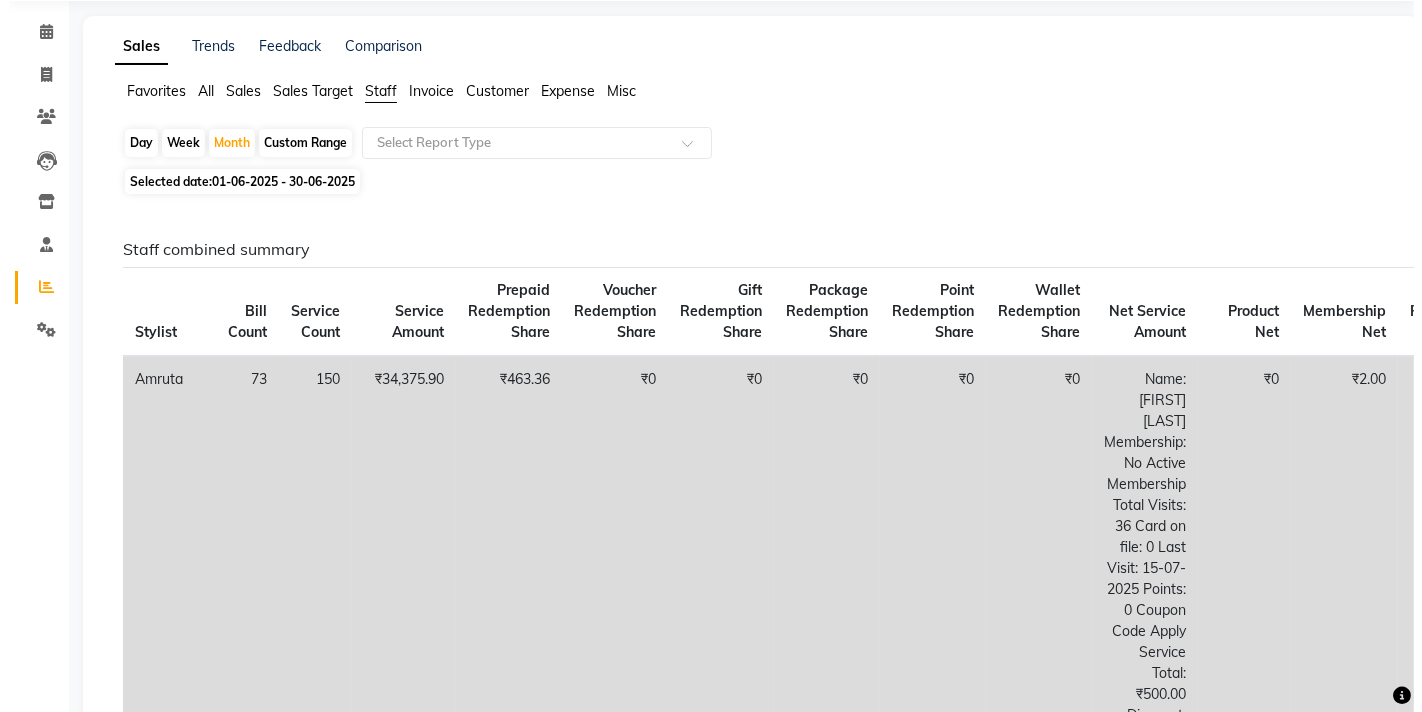 scroll, scrollTop: 0, scrollLeft: 0, axis: both 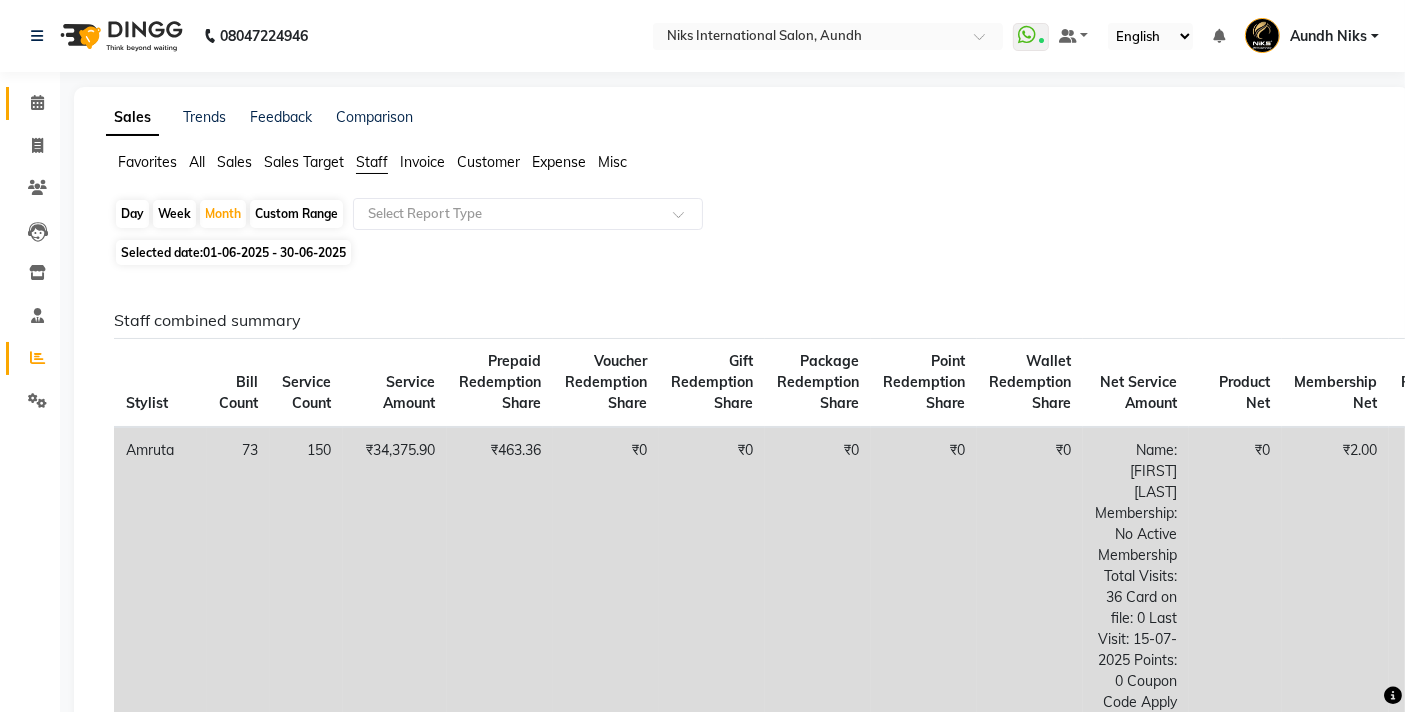 click on "Calendar" 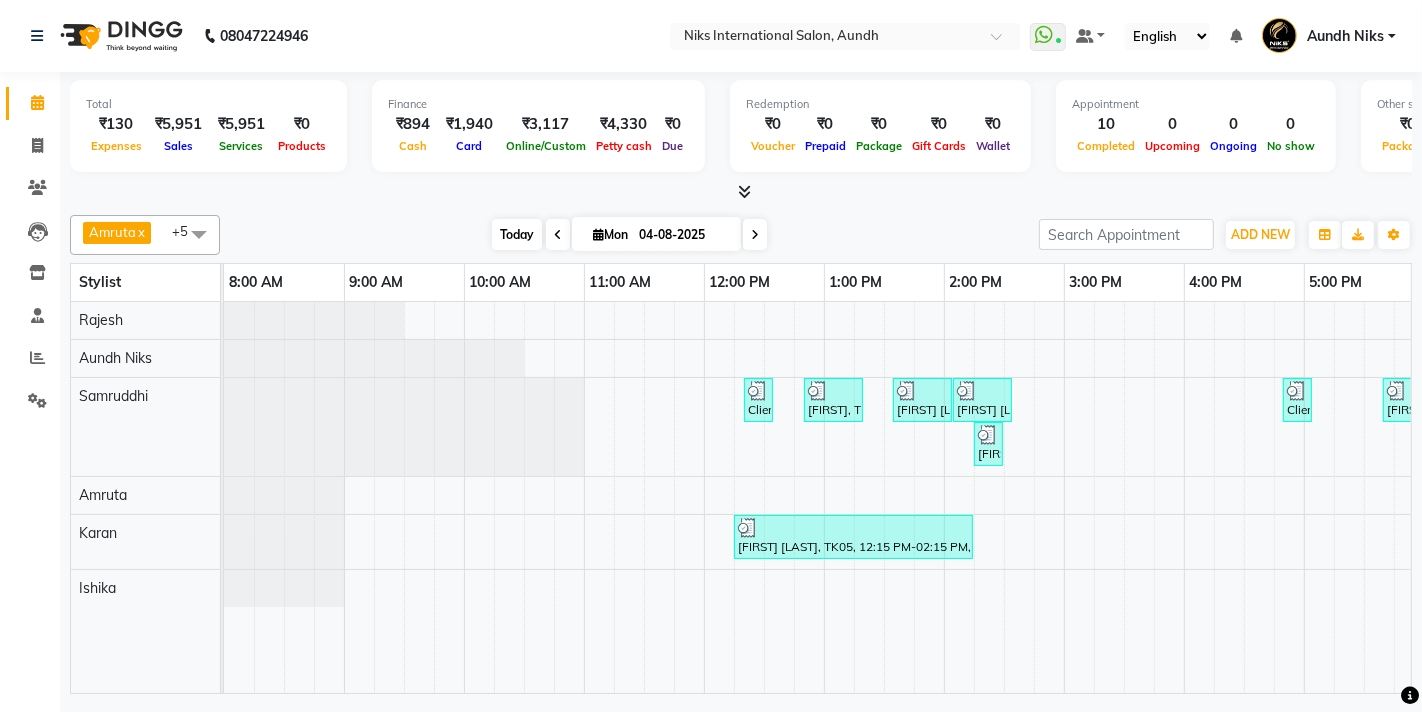click on "Today" at bounding box center [517, 234] 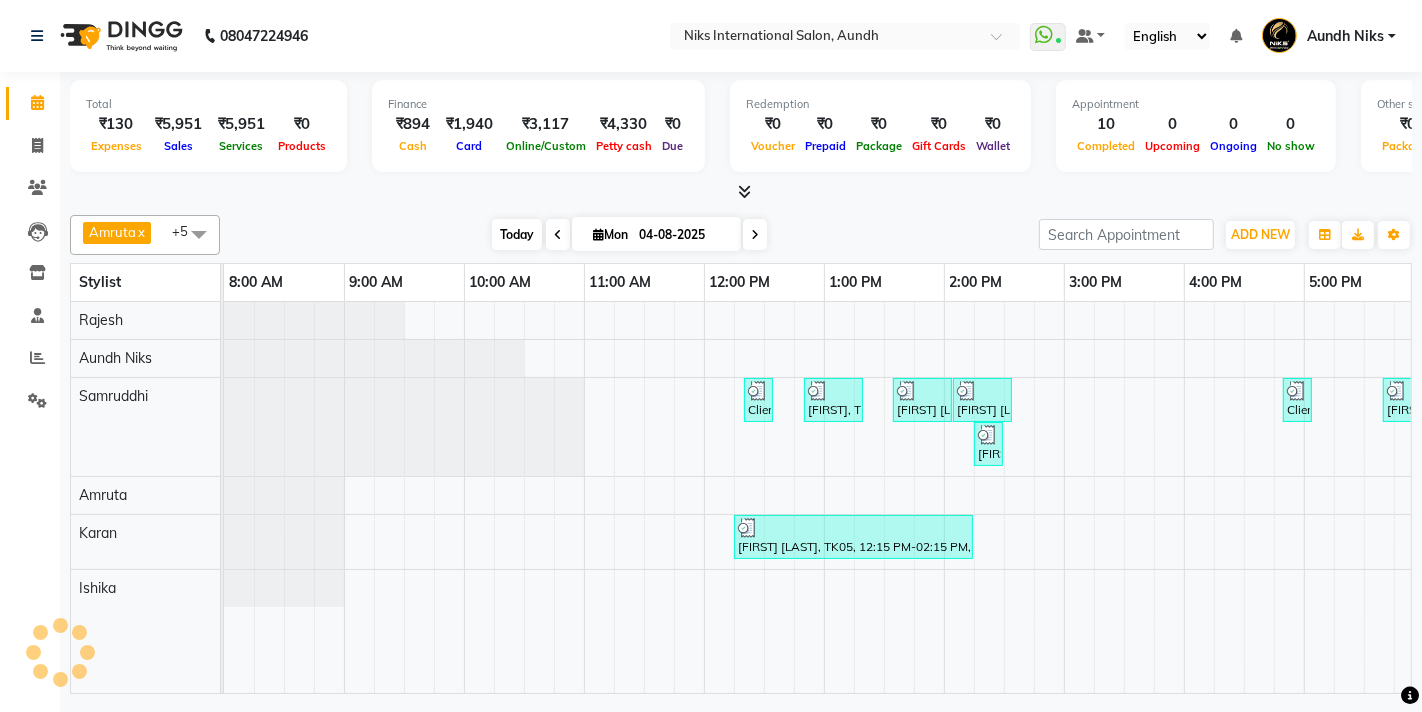 scroll, scrollTop: 0, scrollLeft: 611, axis: horizontal 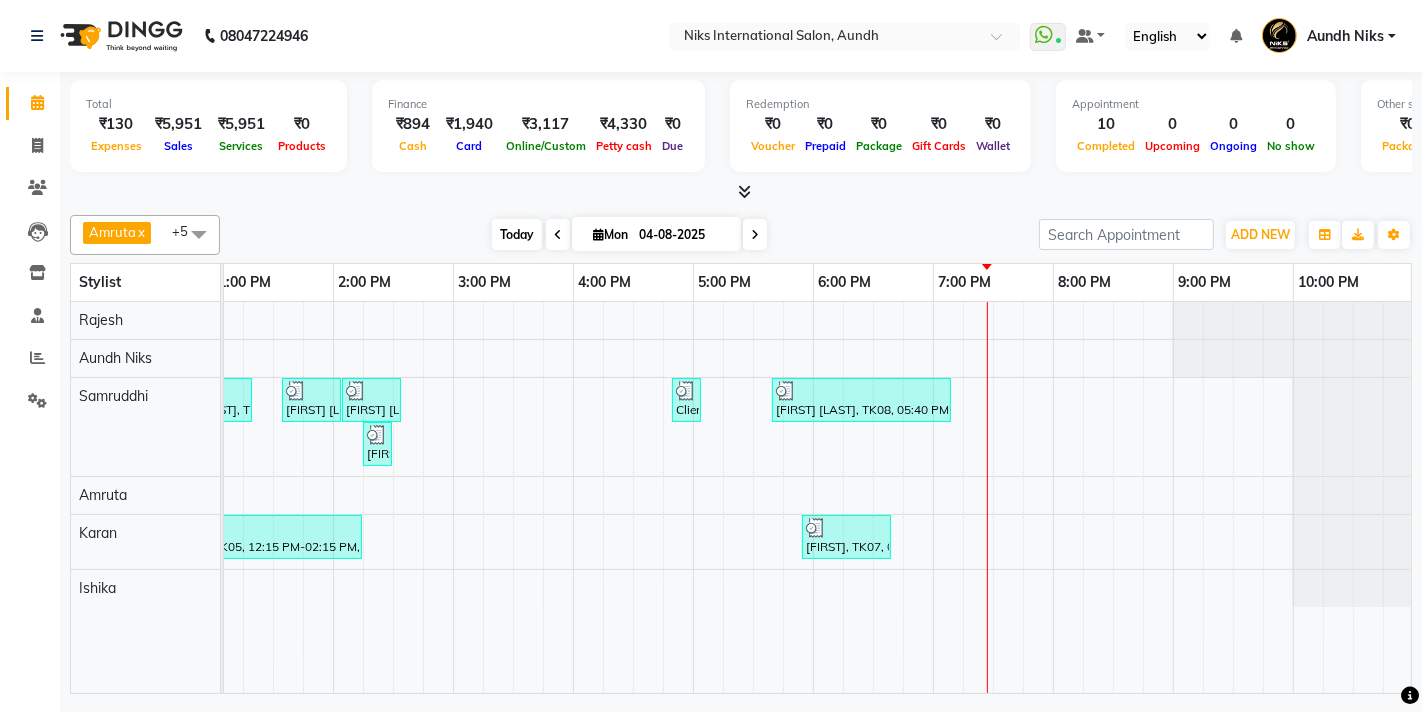 click on "Today" at bounding box center [517, 234] 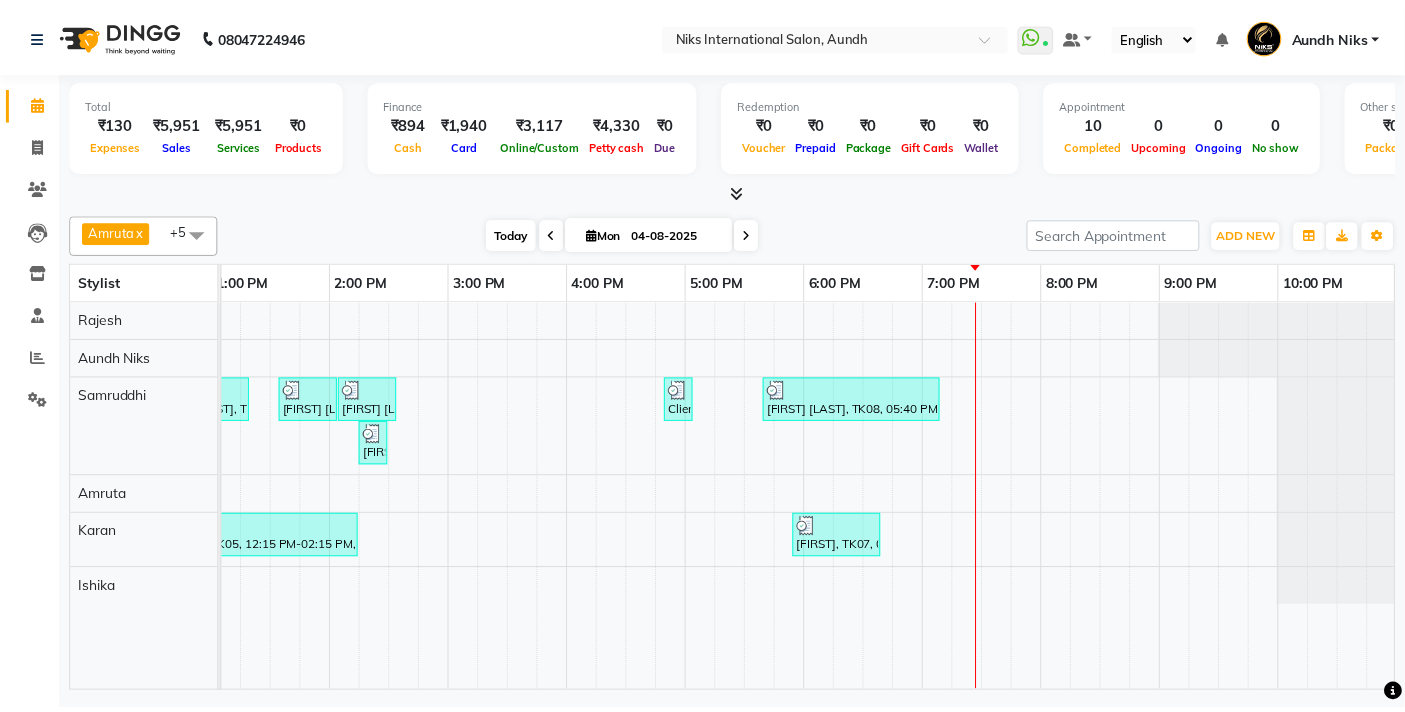 scroll, scrollTop: 0, scrollLeft: 611, axis: horizontal 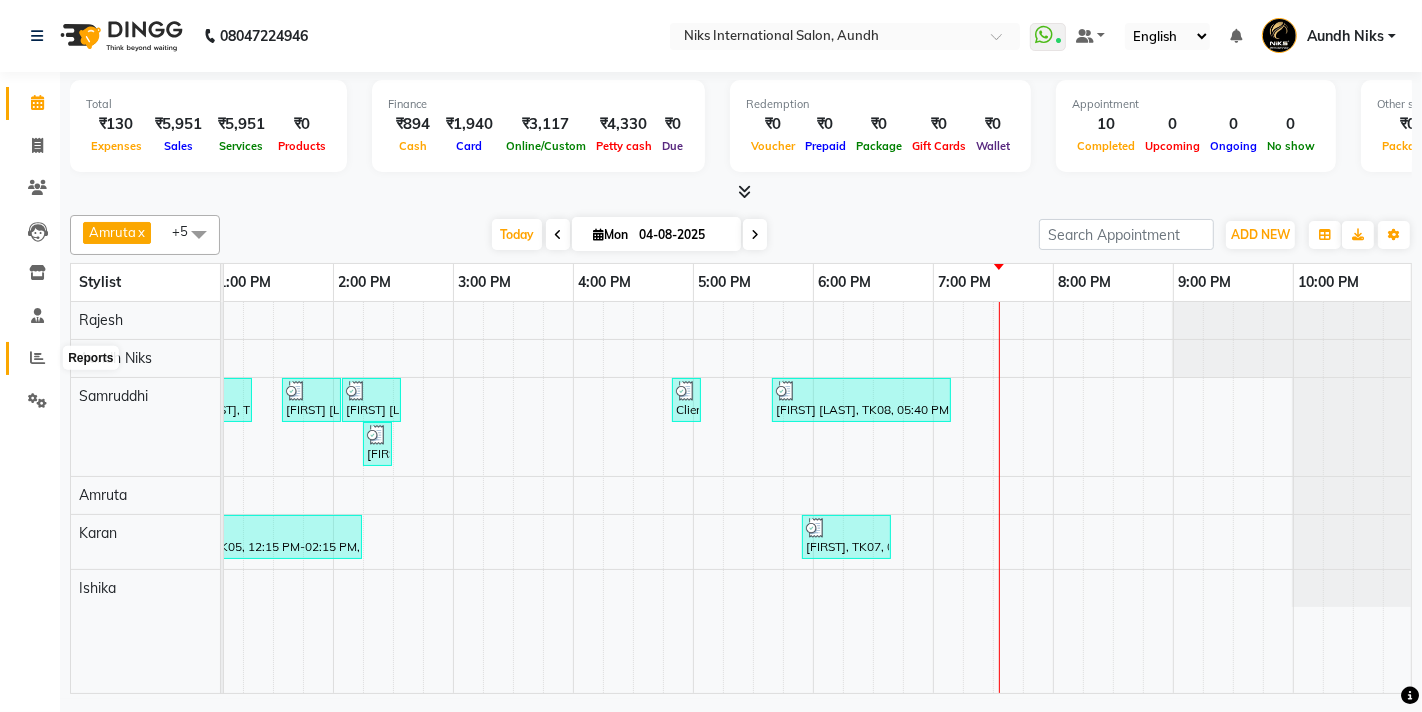 click 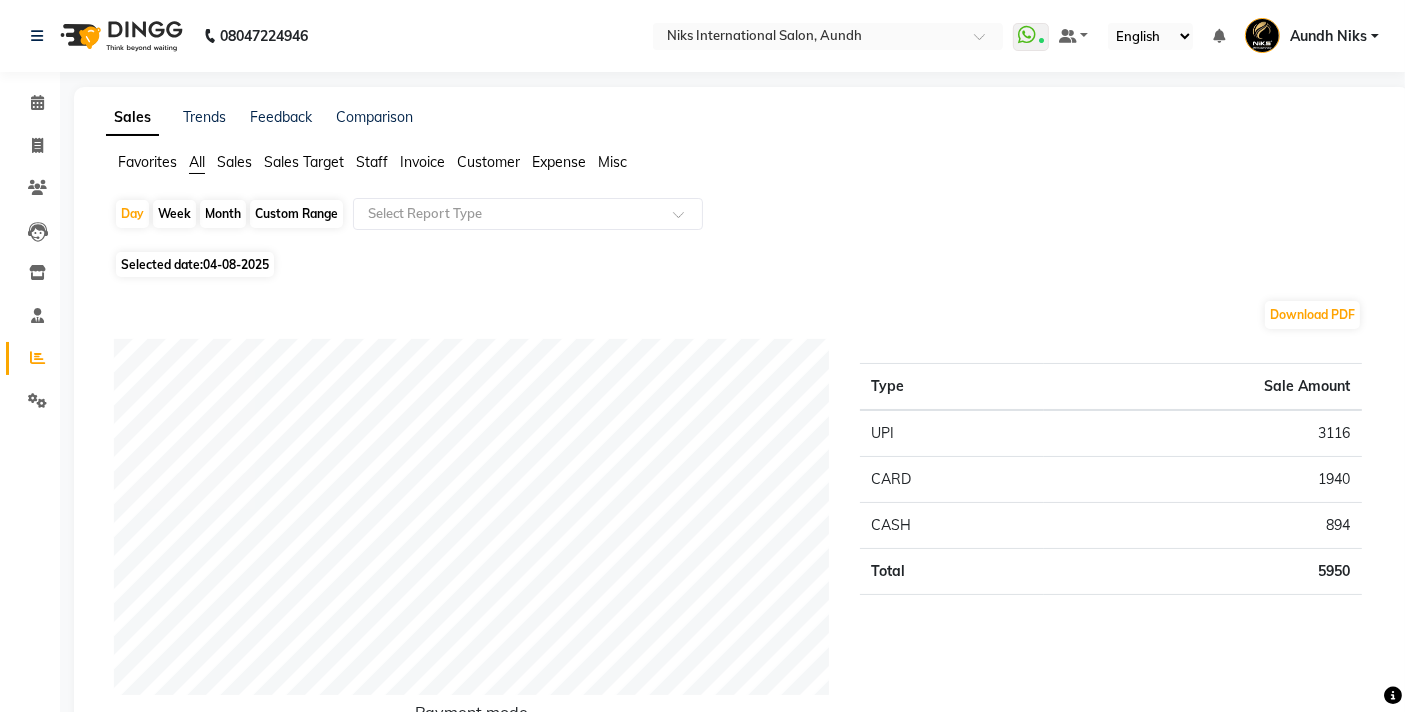 click on "Month" 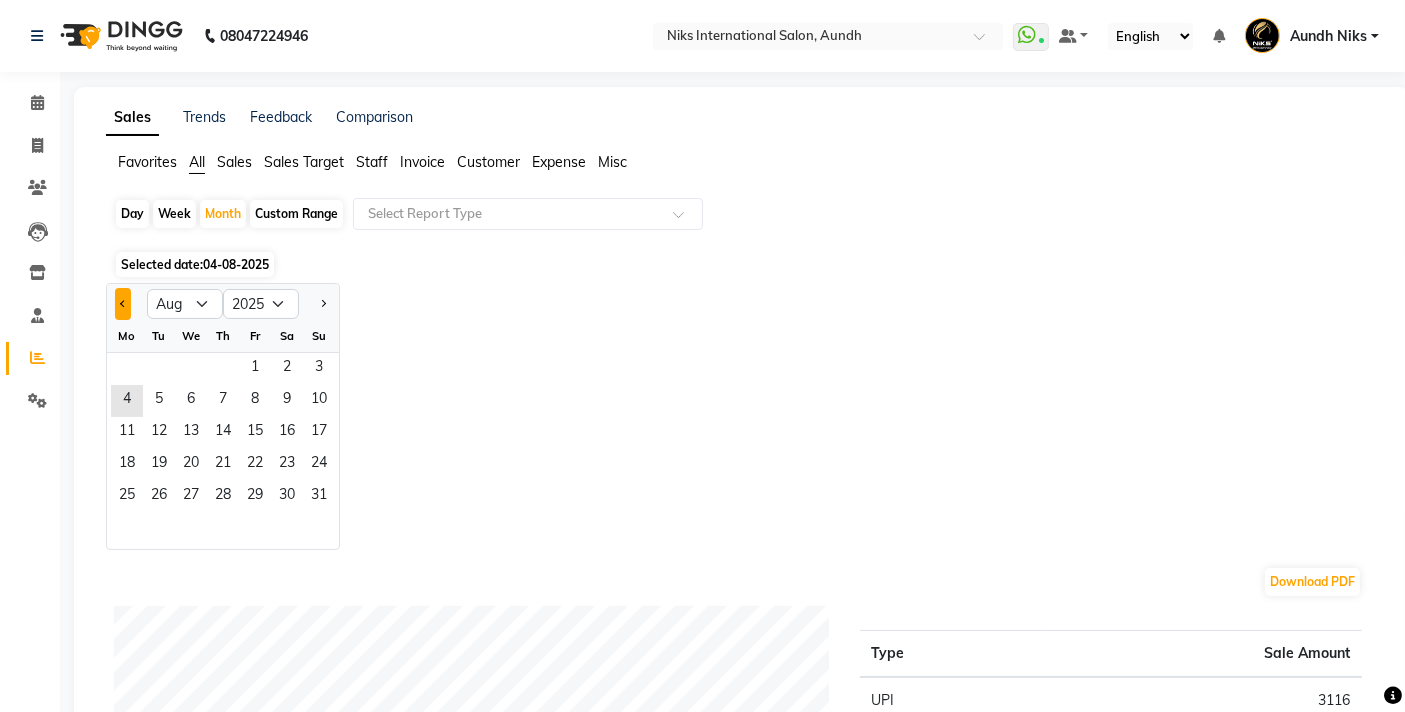click 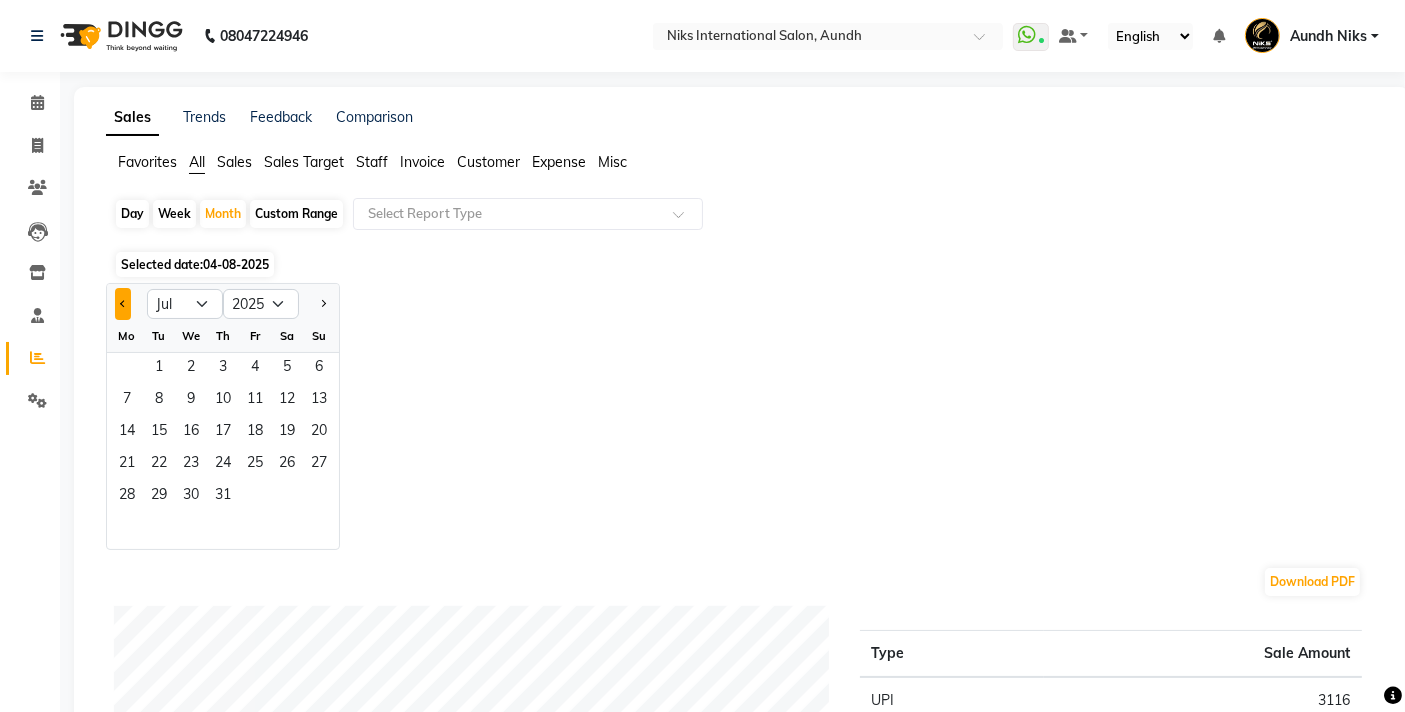 click 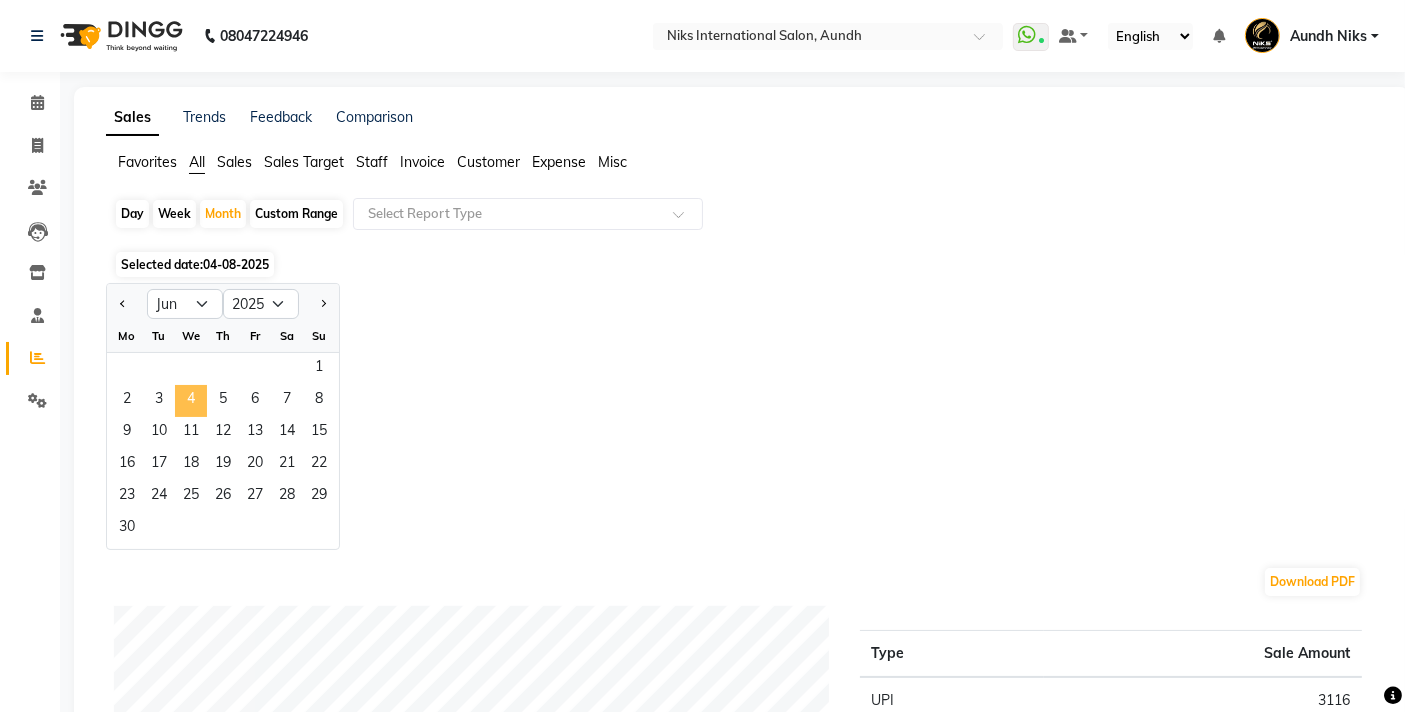 click on "4" 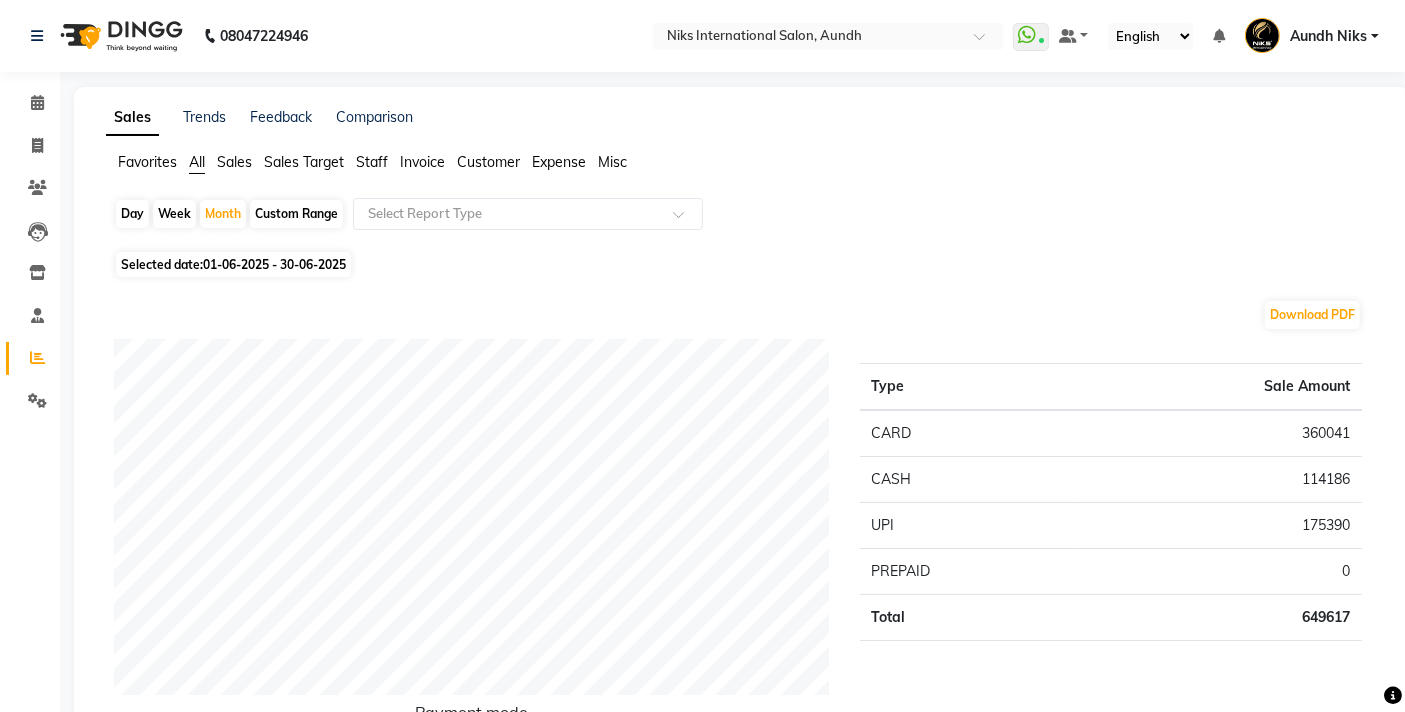 click on "Staff" 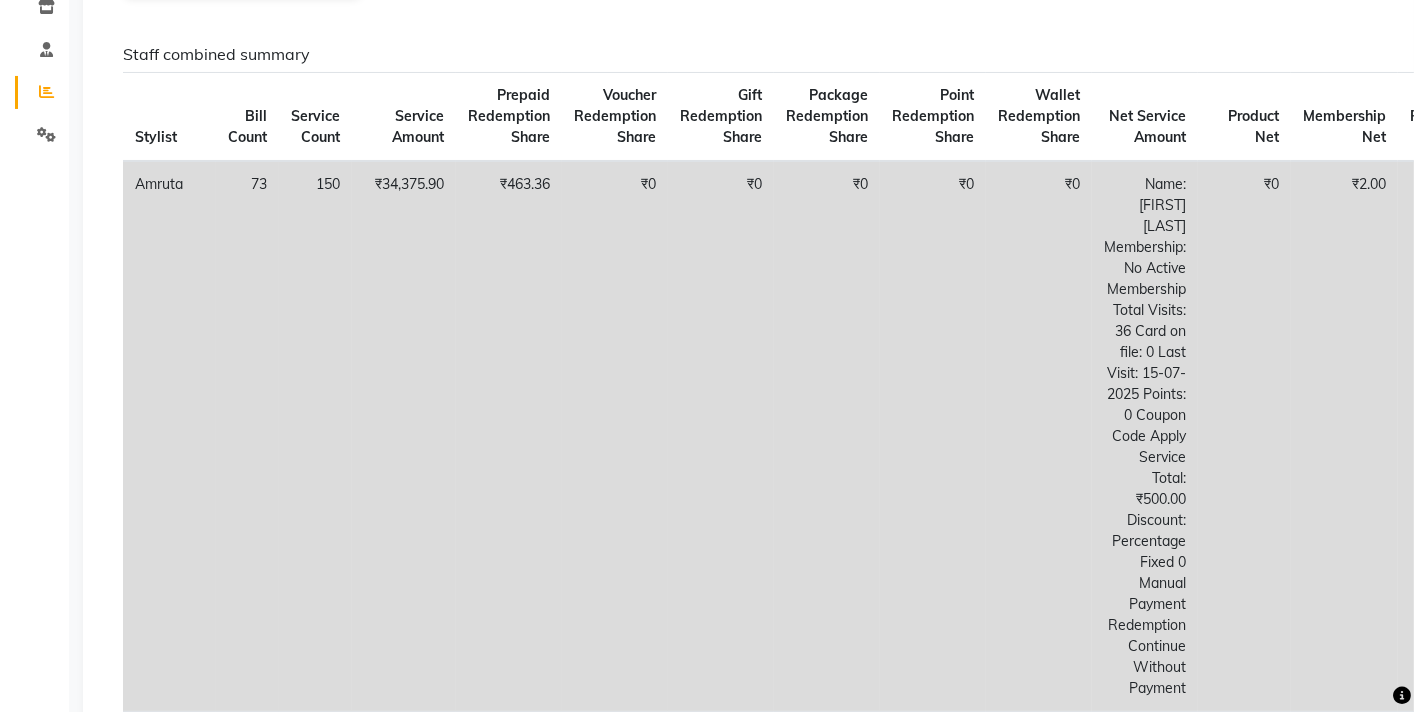 scroll, scrollTop: 0, scrollLeft: 0, axis: both 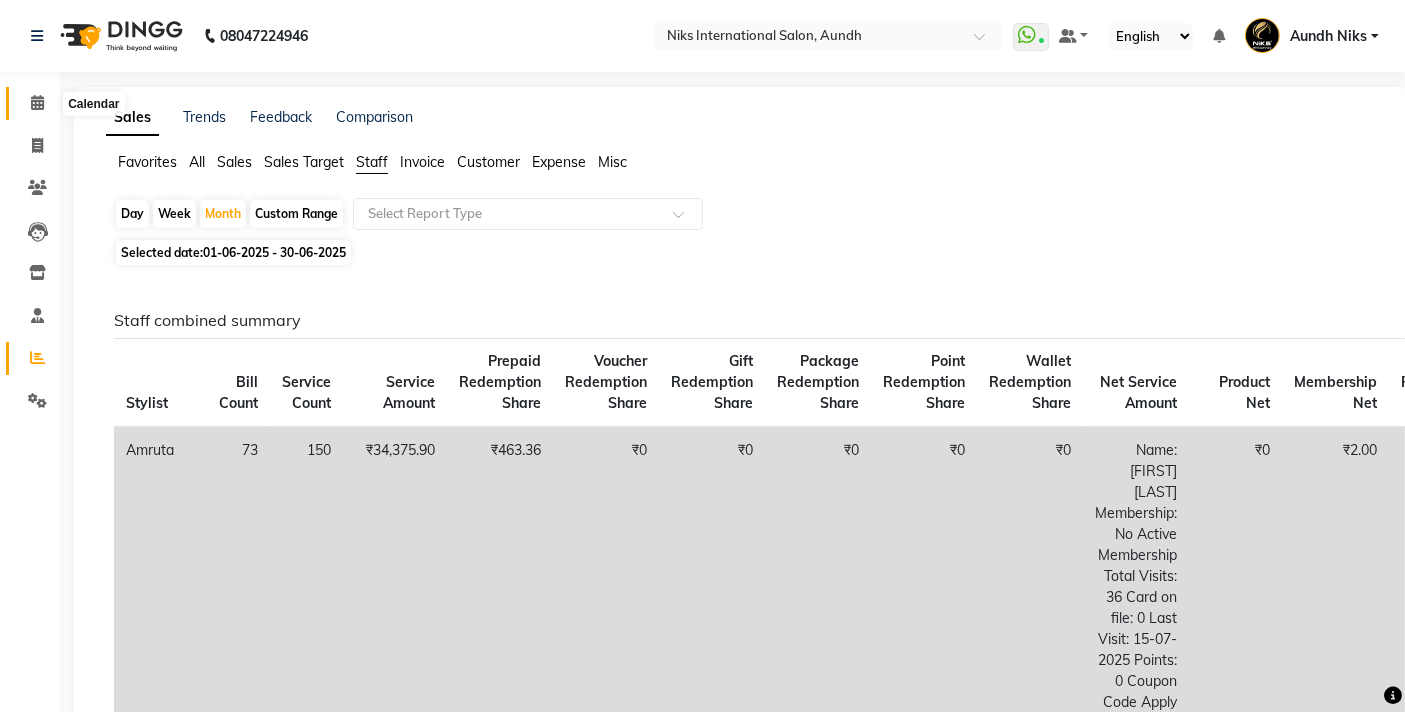 click 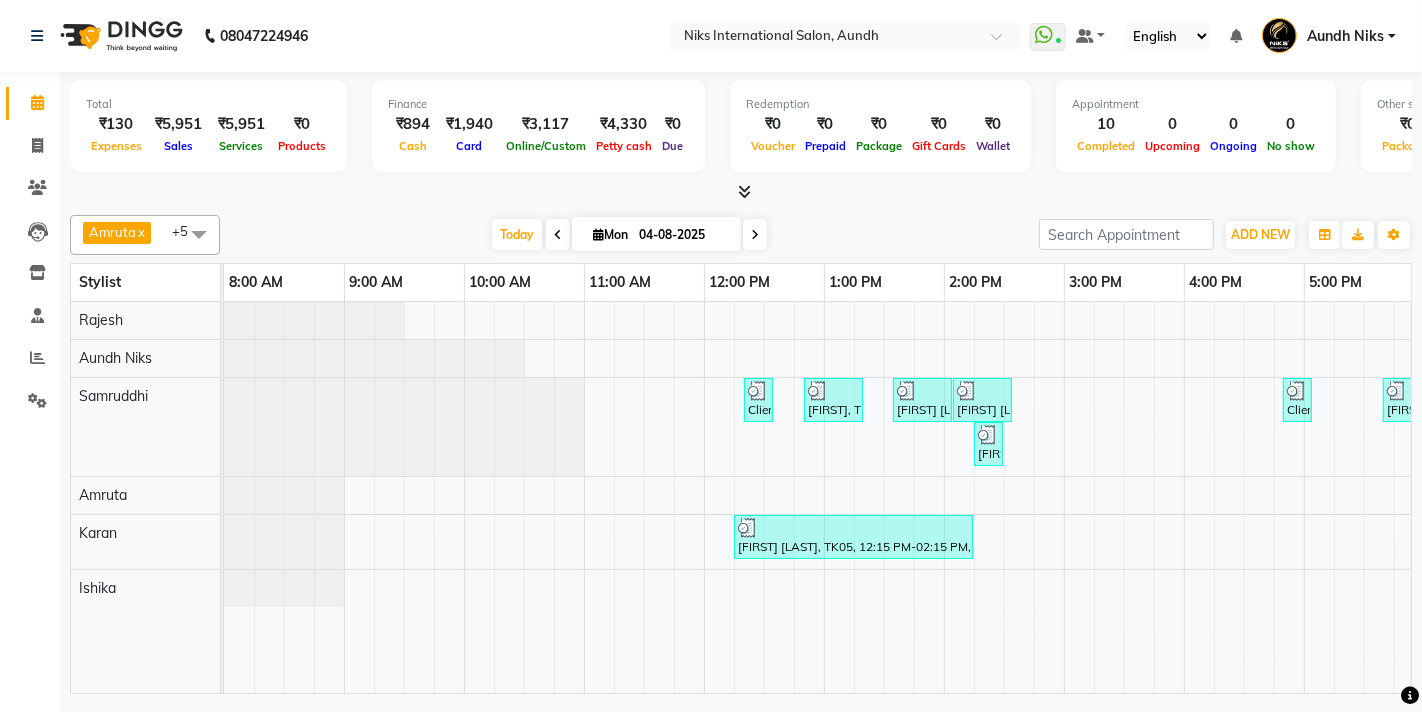 click at bounding box center [558, 235] 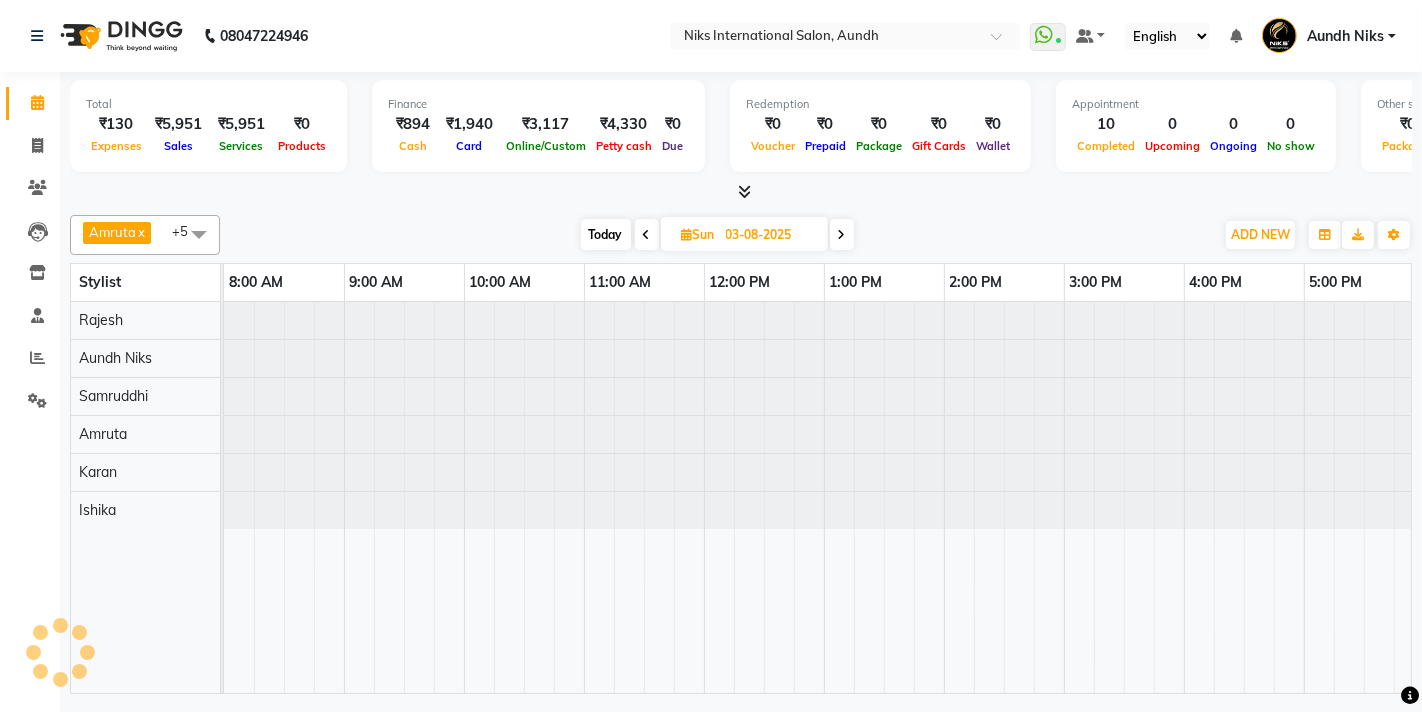 scroll, scrollTop: 0, scrollLeft: 611, axis: horizontal 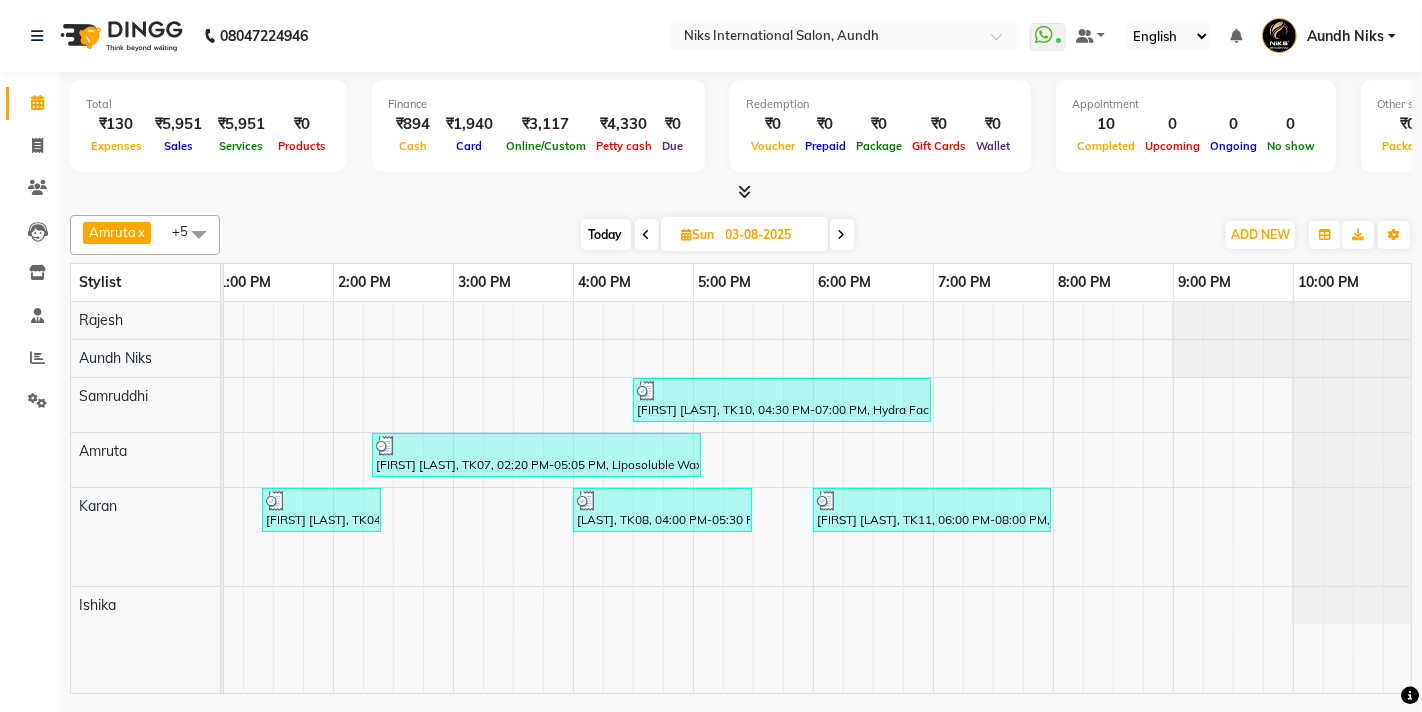 click on "Sun" at bounding box center [698, 234] 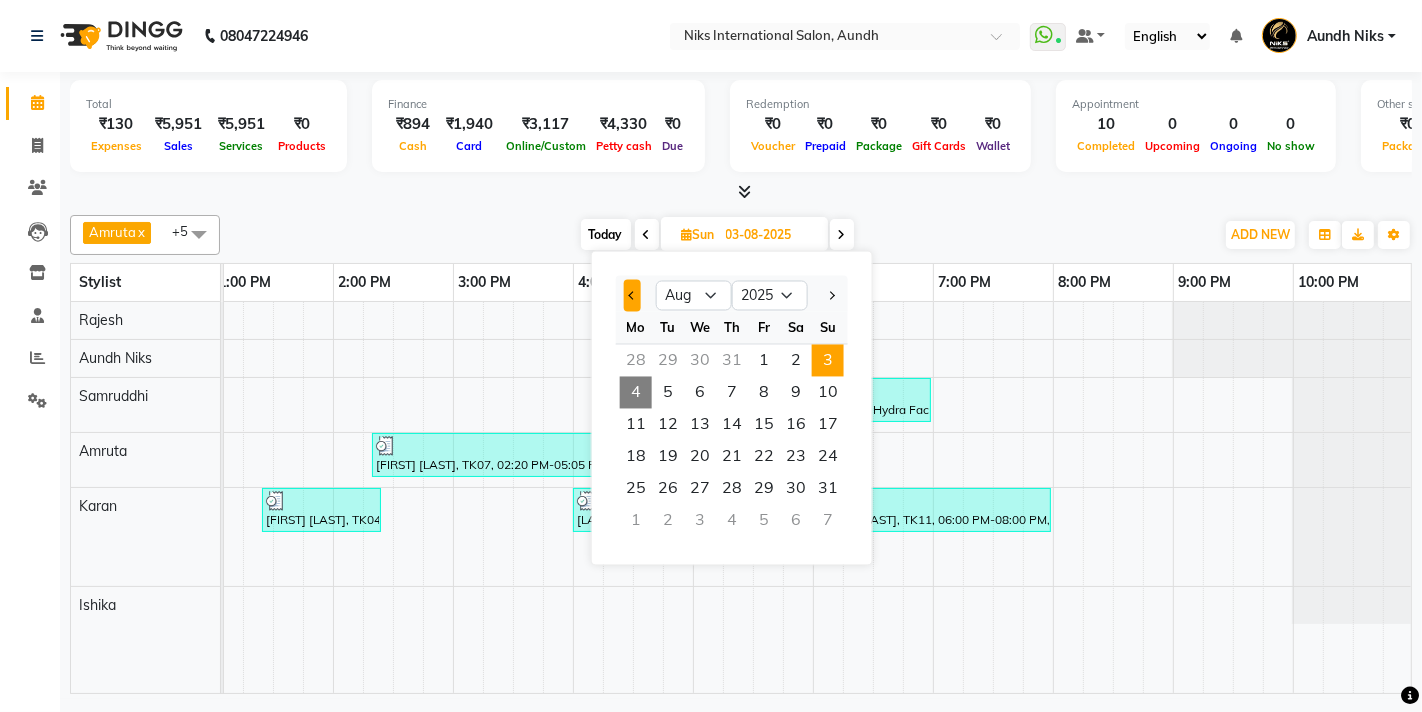 click at bounding box center [632, 296] 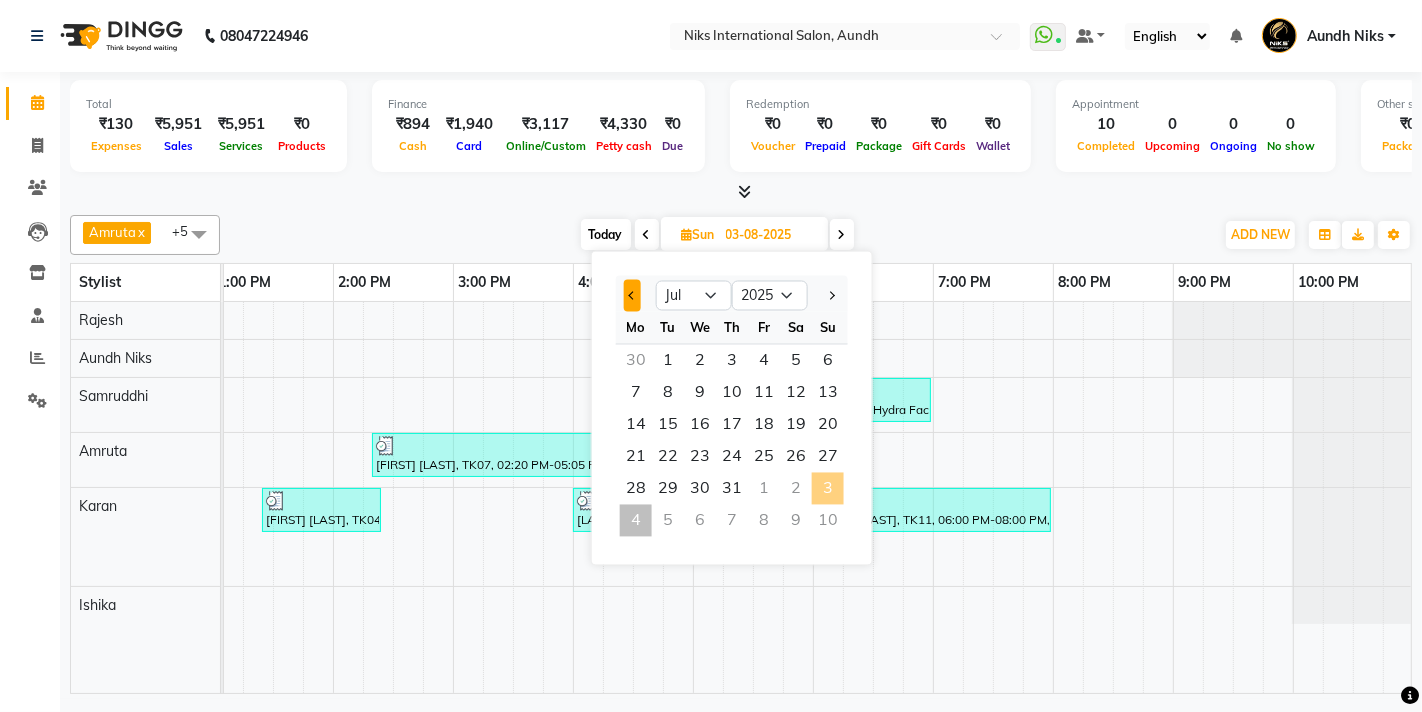click at bounding box center (632, 296) 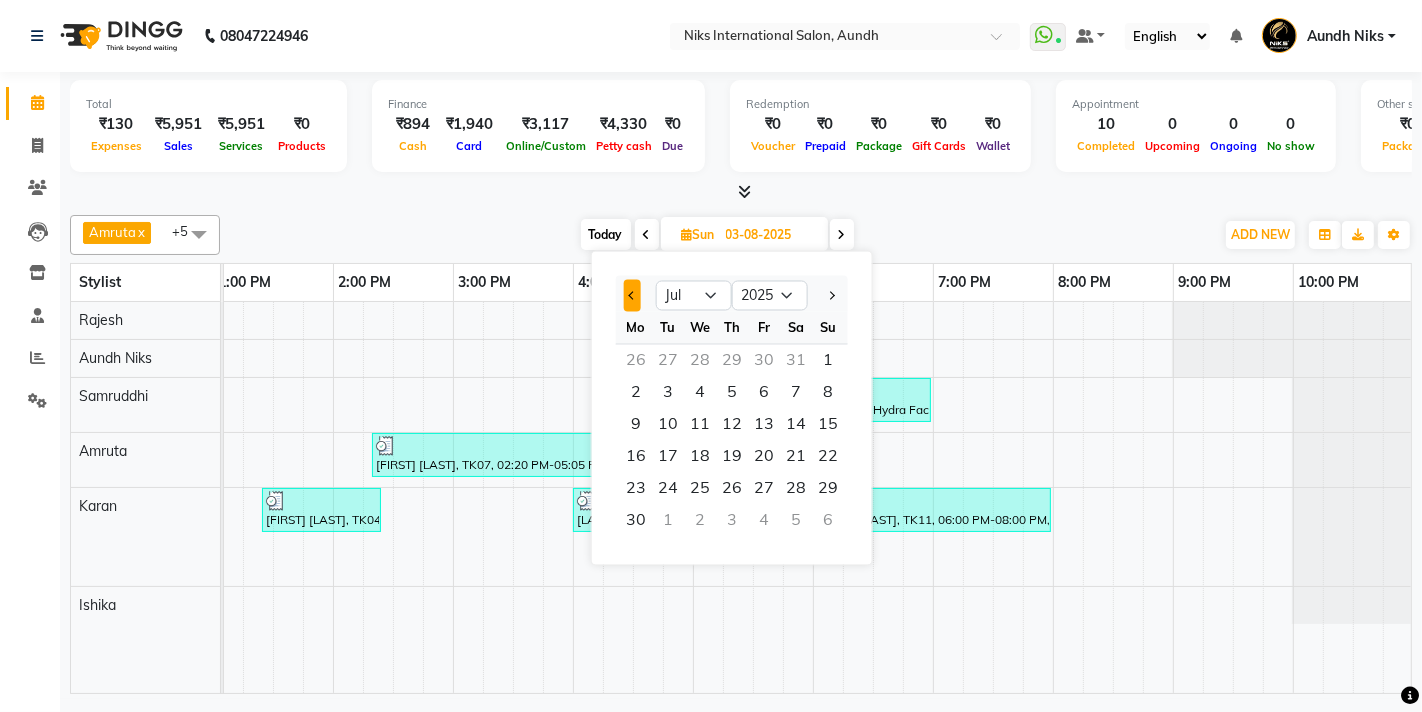 select on "6" 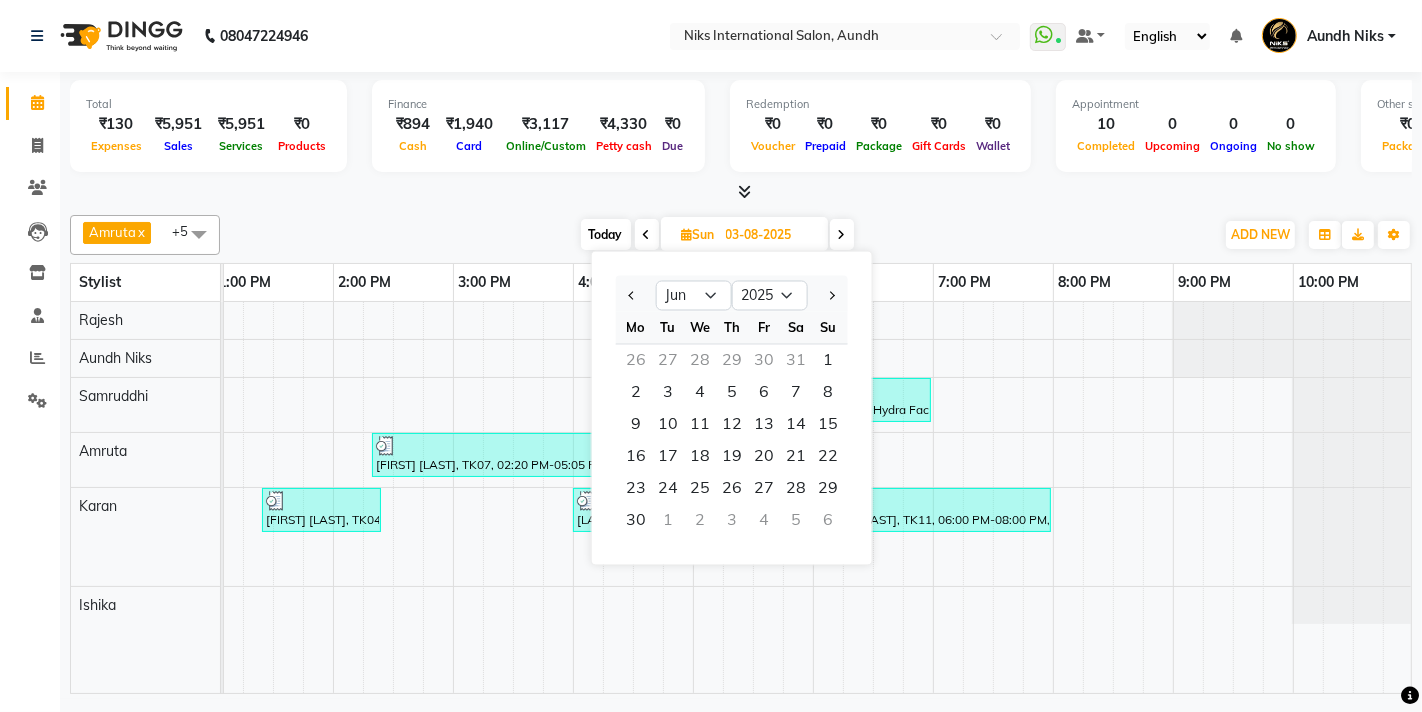 click on "Group By Staff View Room View View as Vertical" at bounding box center [741, 235] 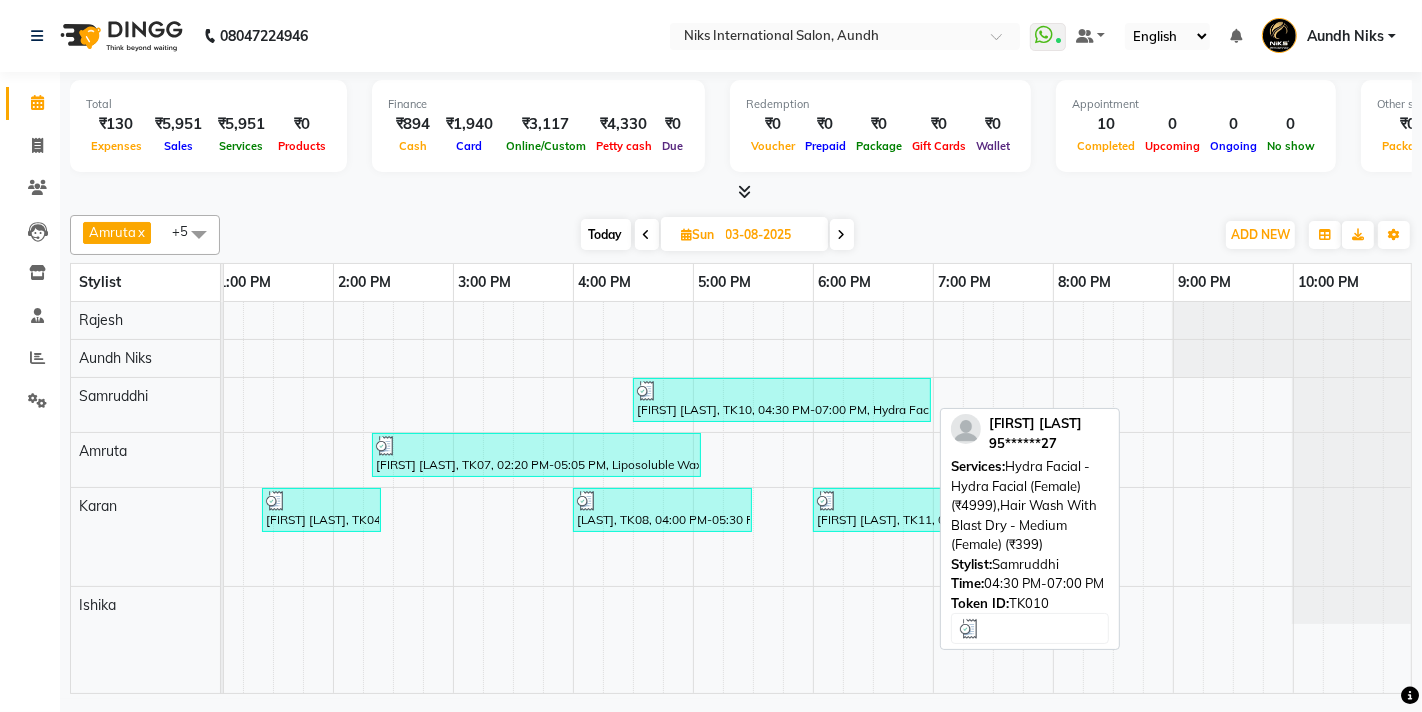 click at bounding box center [782, 391] 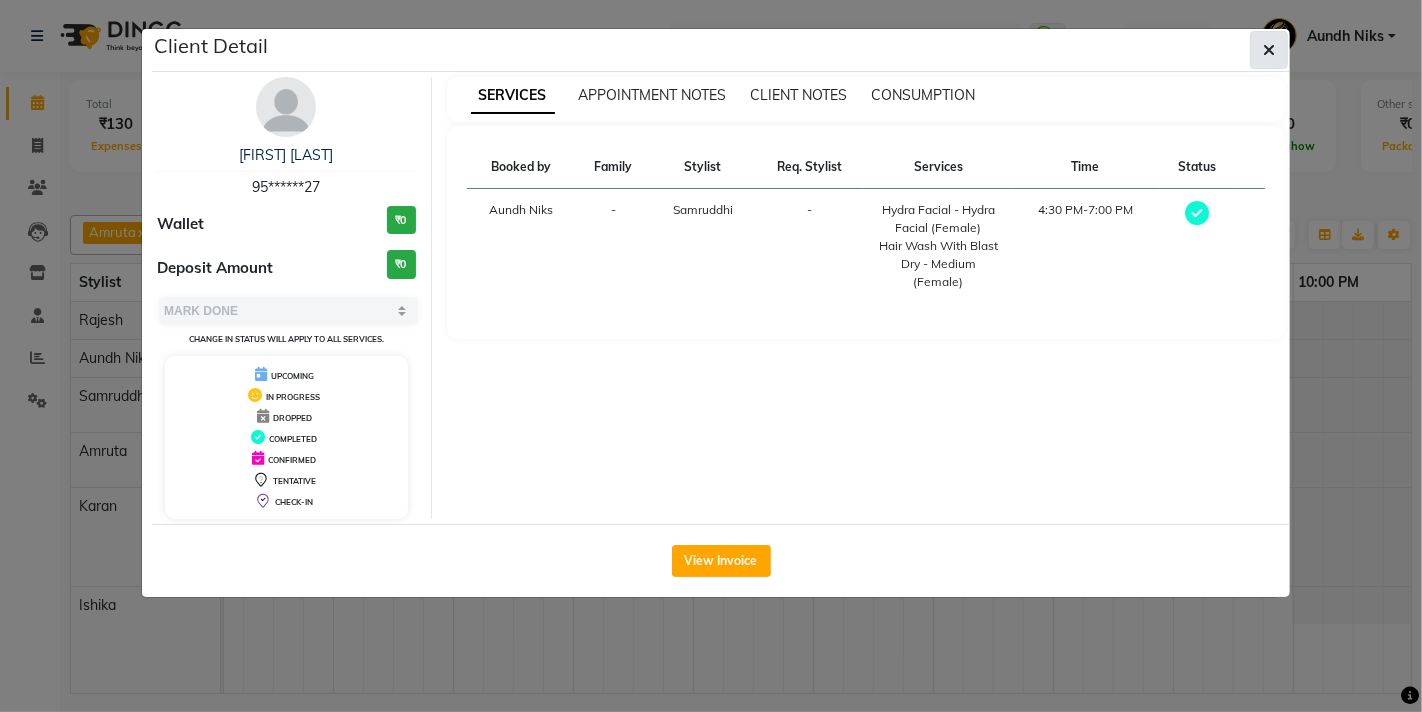 click 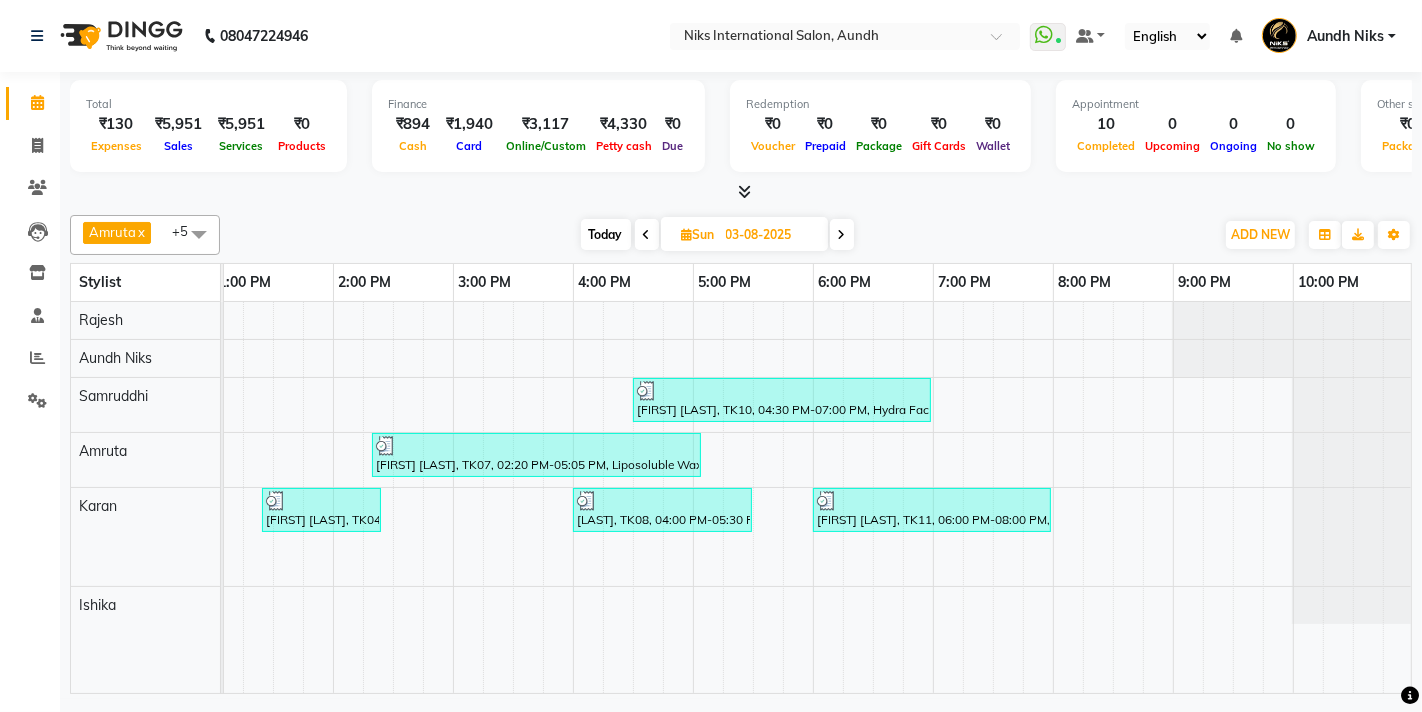 click on "Today" at bounding box center (606, 234) 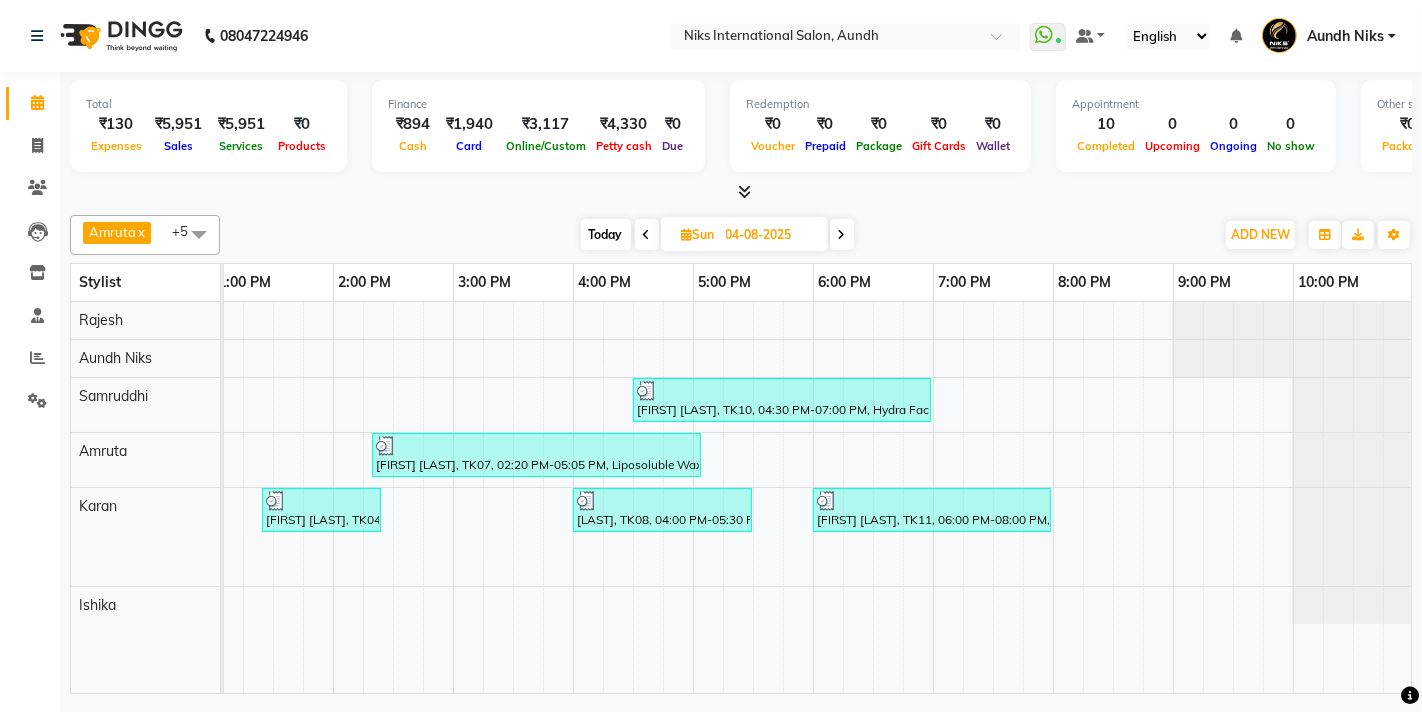 scroll, scrollTop: 0, scrollLeft: 611, axis: horizontal 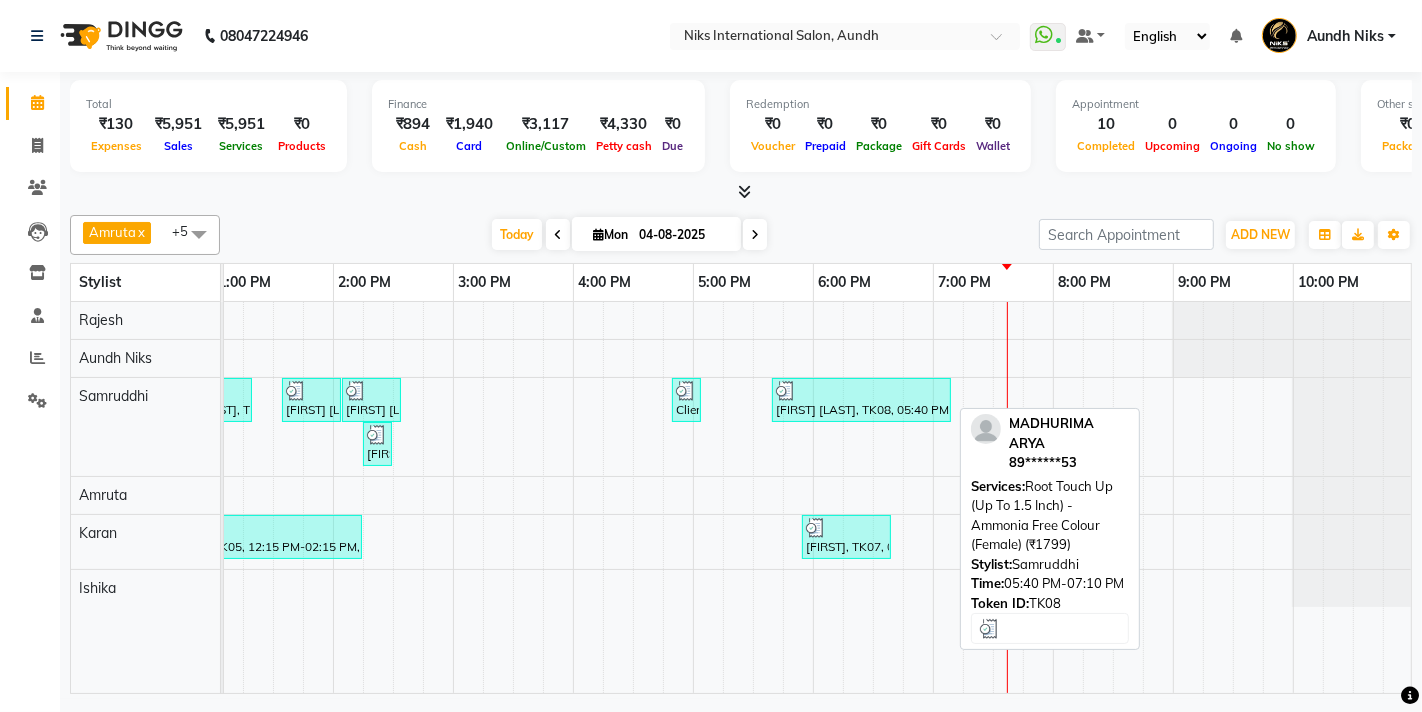 click on "[FIRST] [LAST], TK08, 05:40 PM-07:10 PM, Root Touch Up (Up To 1.5 Inch) - Ammonia Free Colour (Female) (₹1799)" at bounding box center [861, 400] 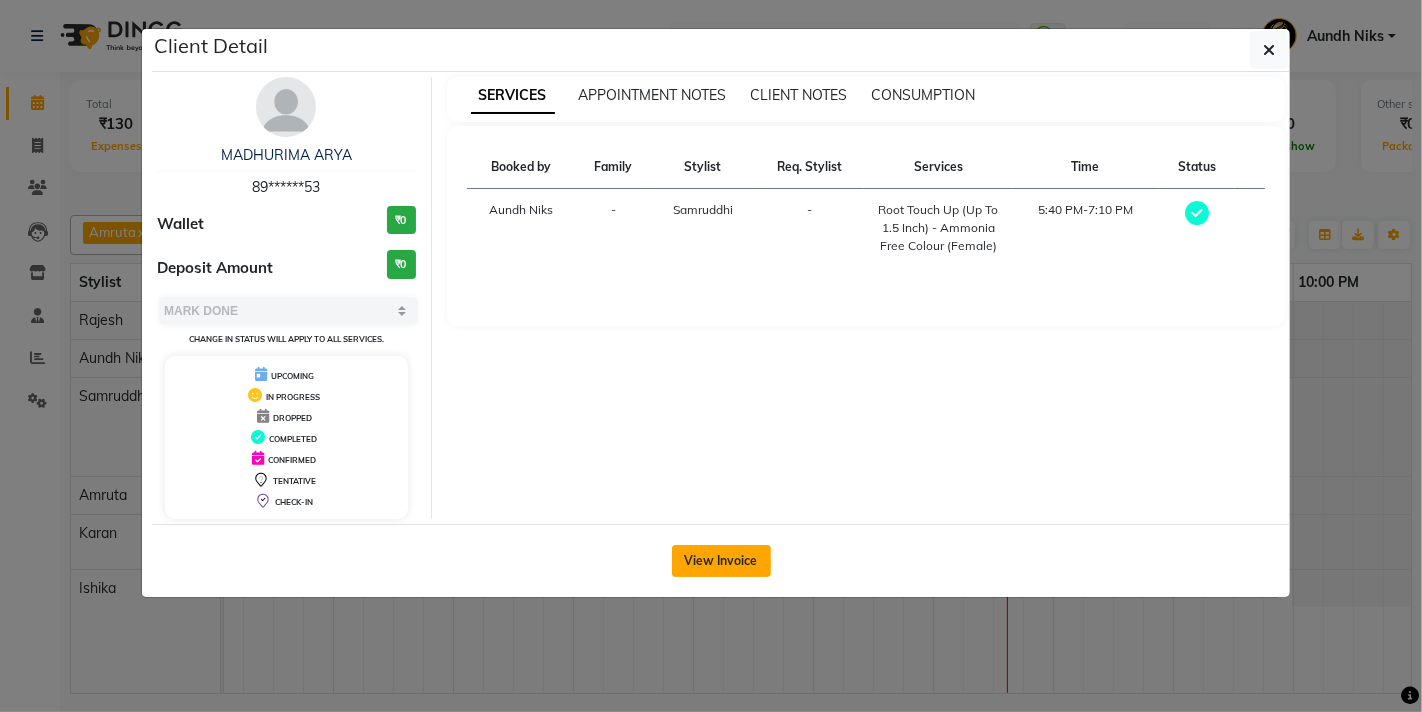 click on "View Invoice" 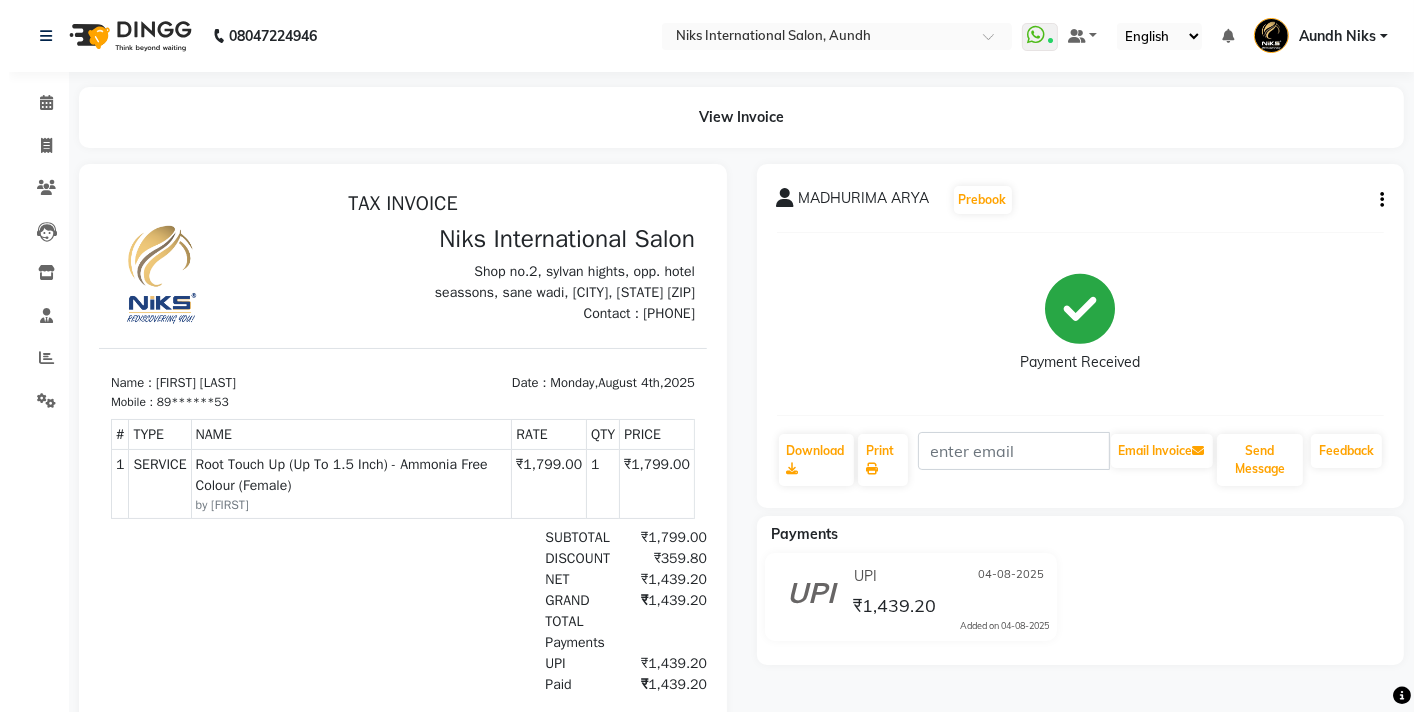 scroll, scrollTop: 0, scrollLeft: 0, axis: both 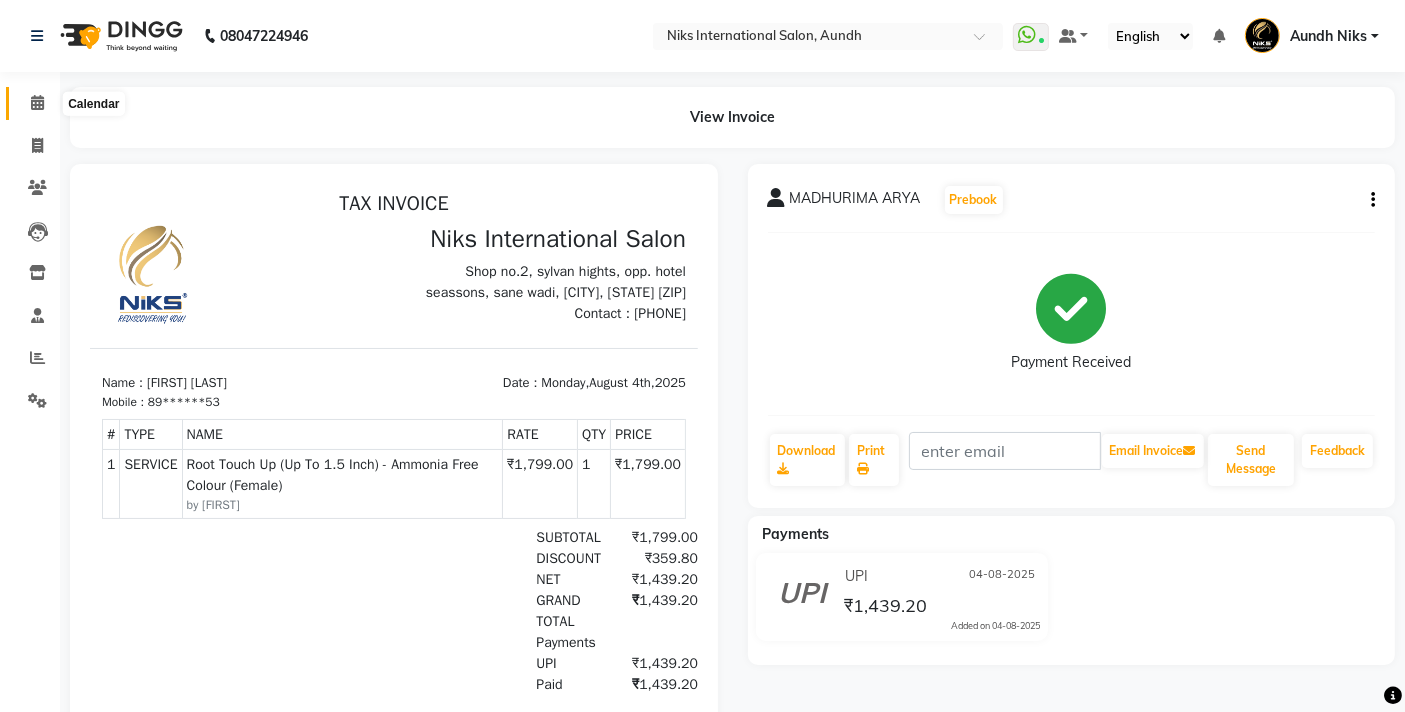 click 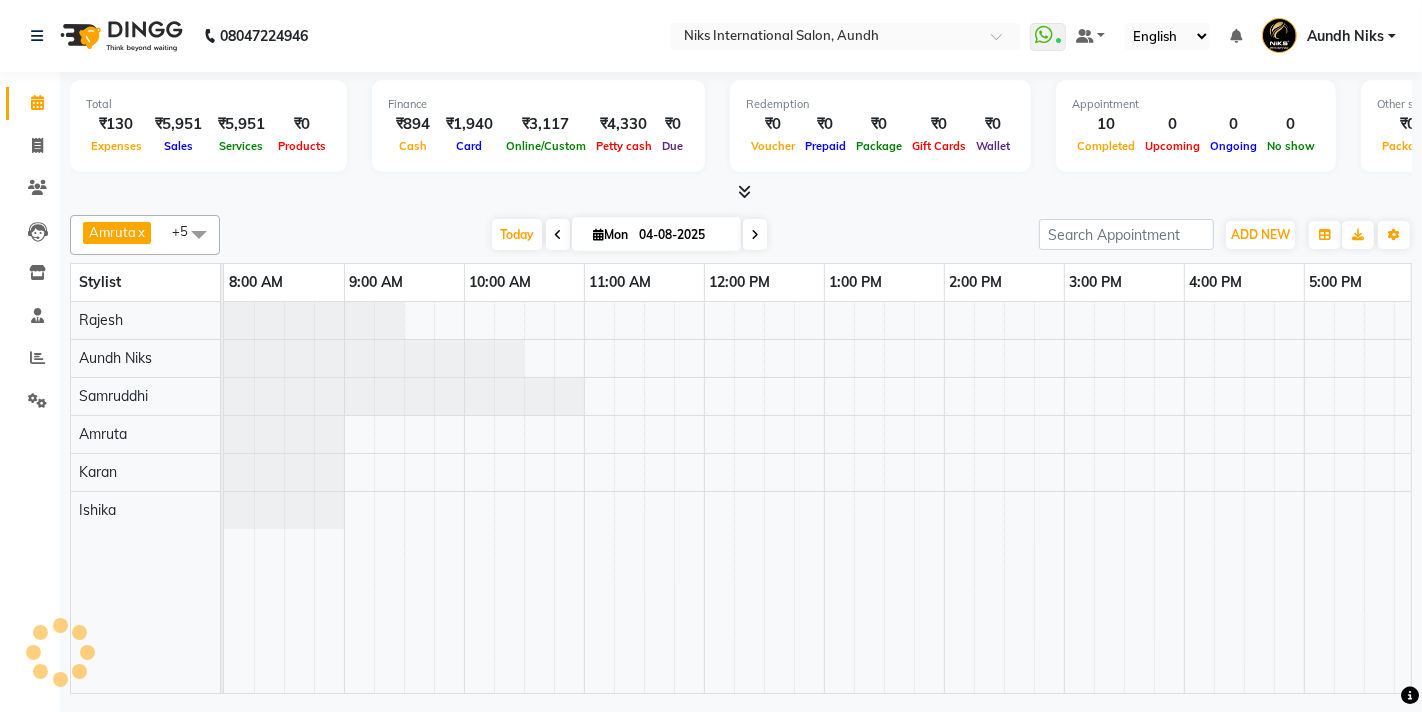 scroll, scrollTop: 0, scrollLeft: 0, axis: both 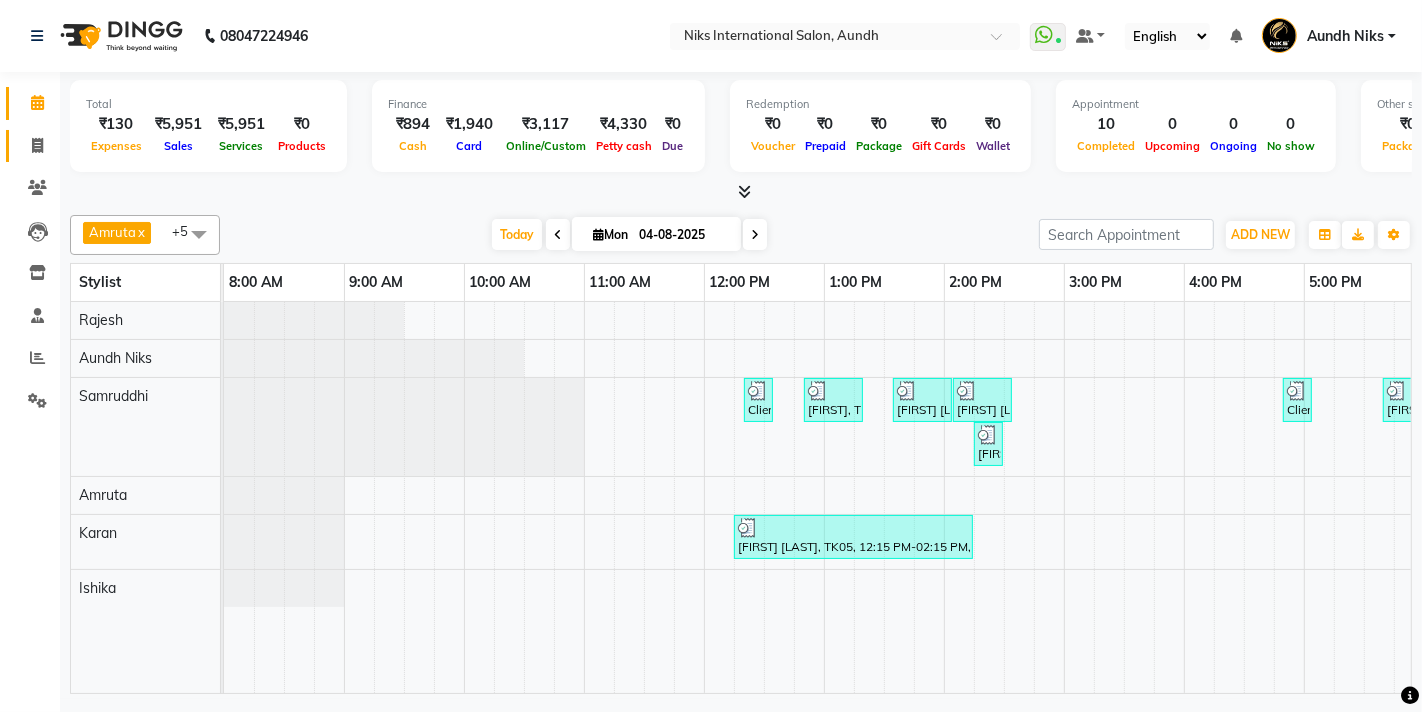 click 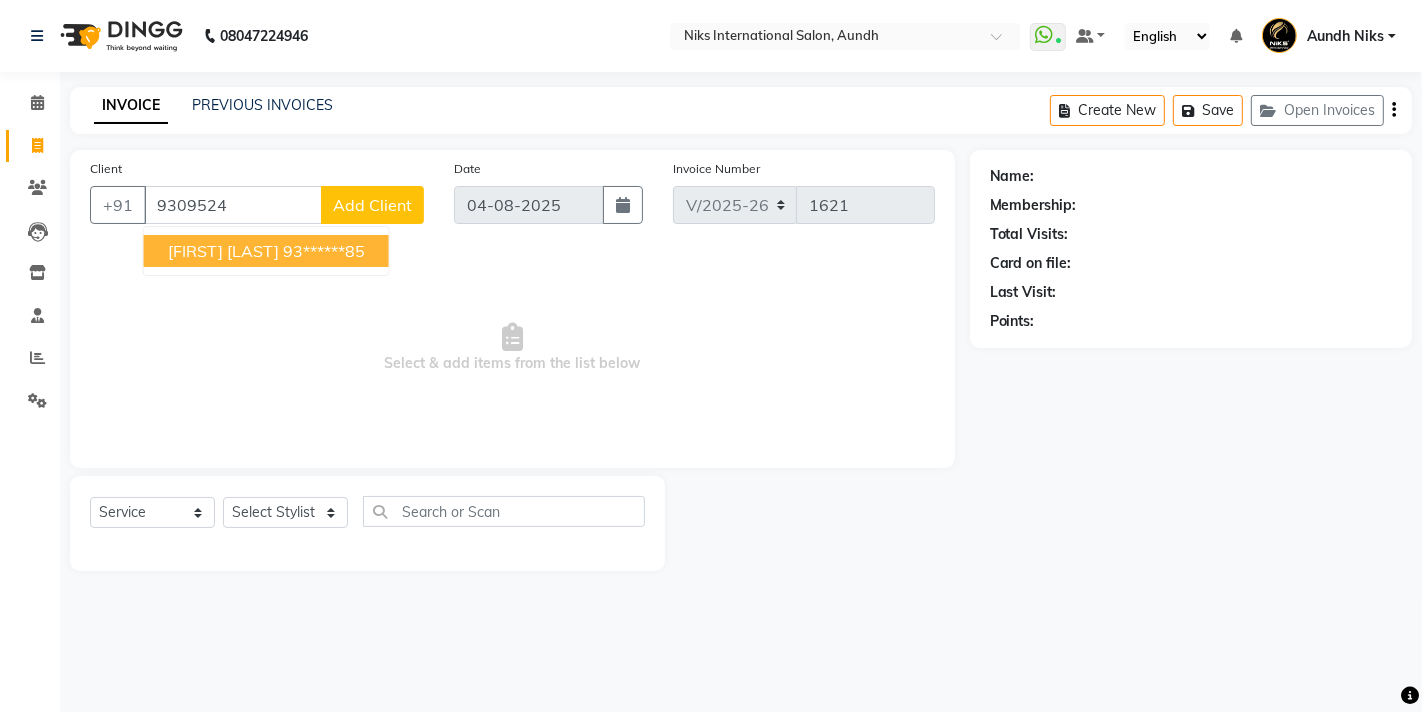 click on "[FIRST] [LAST]" at bounding box center (223, 251) 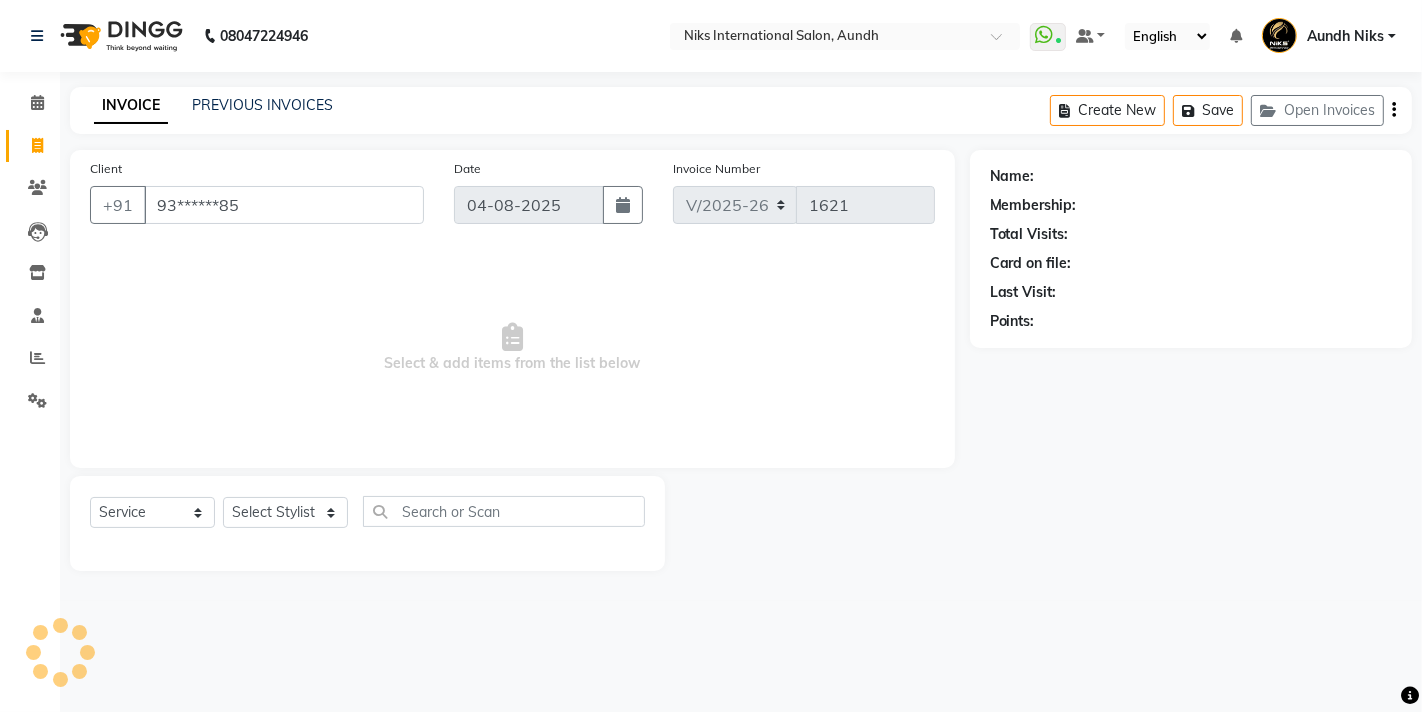type on "93******85" 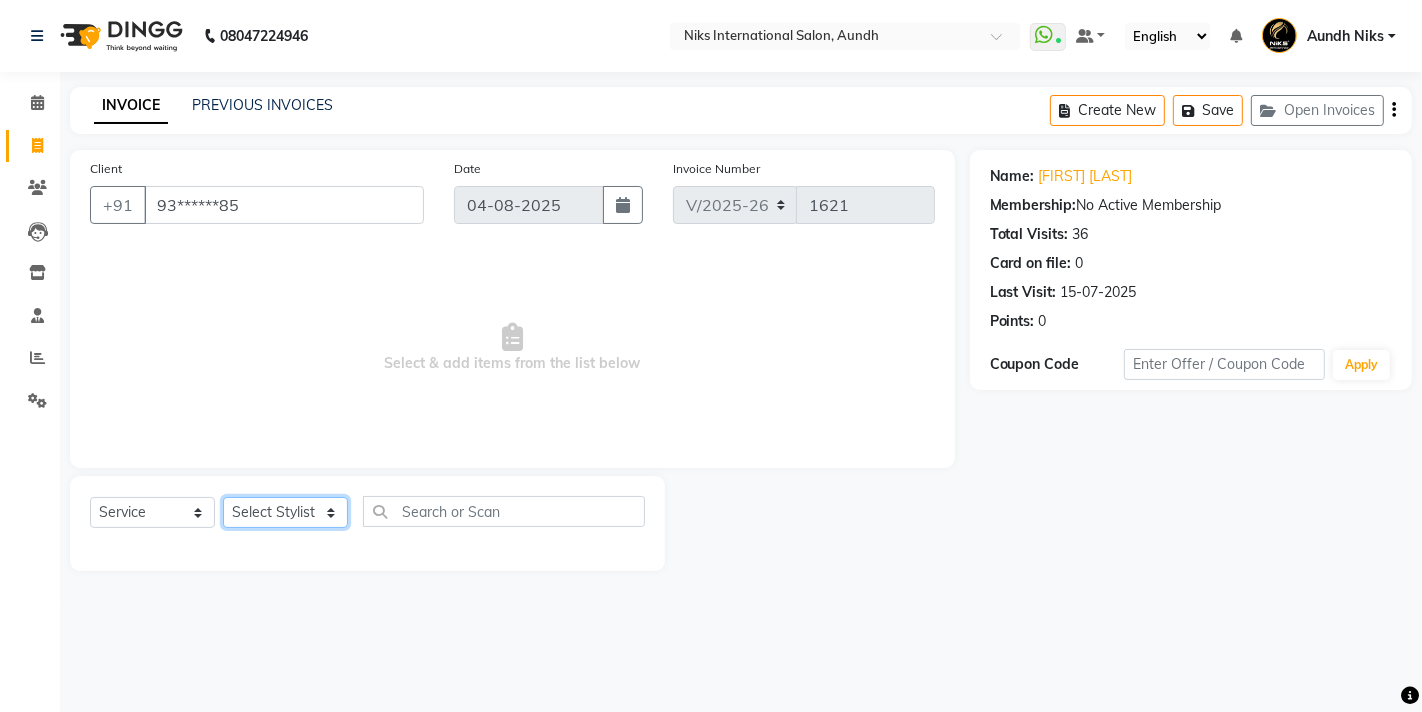 click on "Select Stylist Amruta Aundh Niks Ishika Jiya Karan Komal Mahhi Manohar Rajesh Samruddhi Shabana Siddharth Soham" 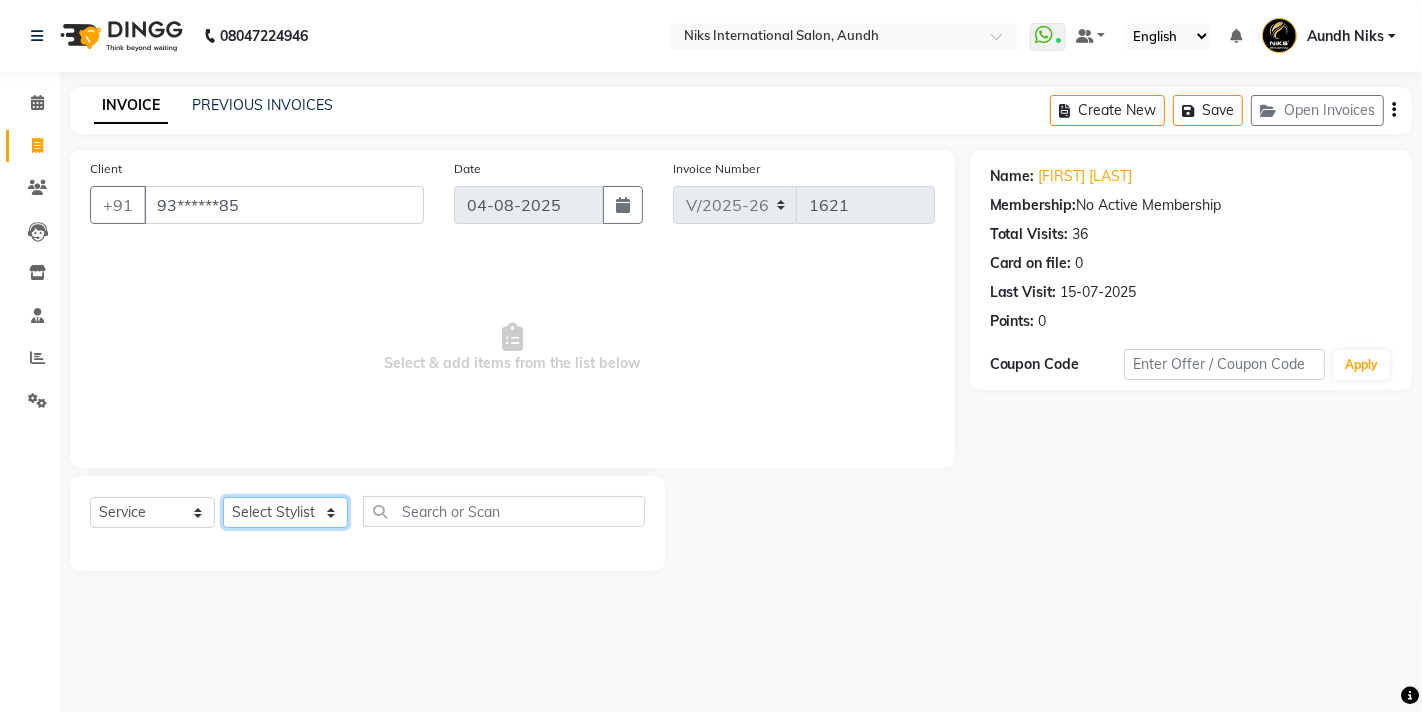 select on "17526" 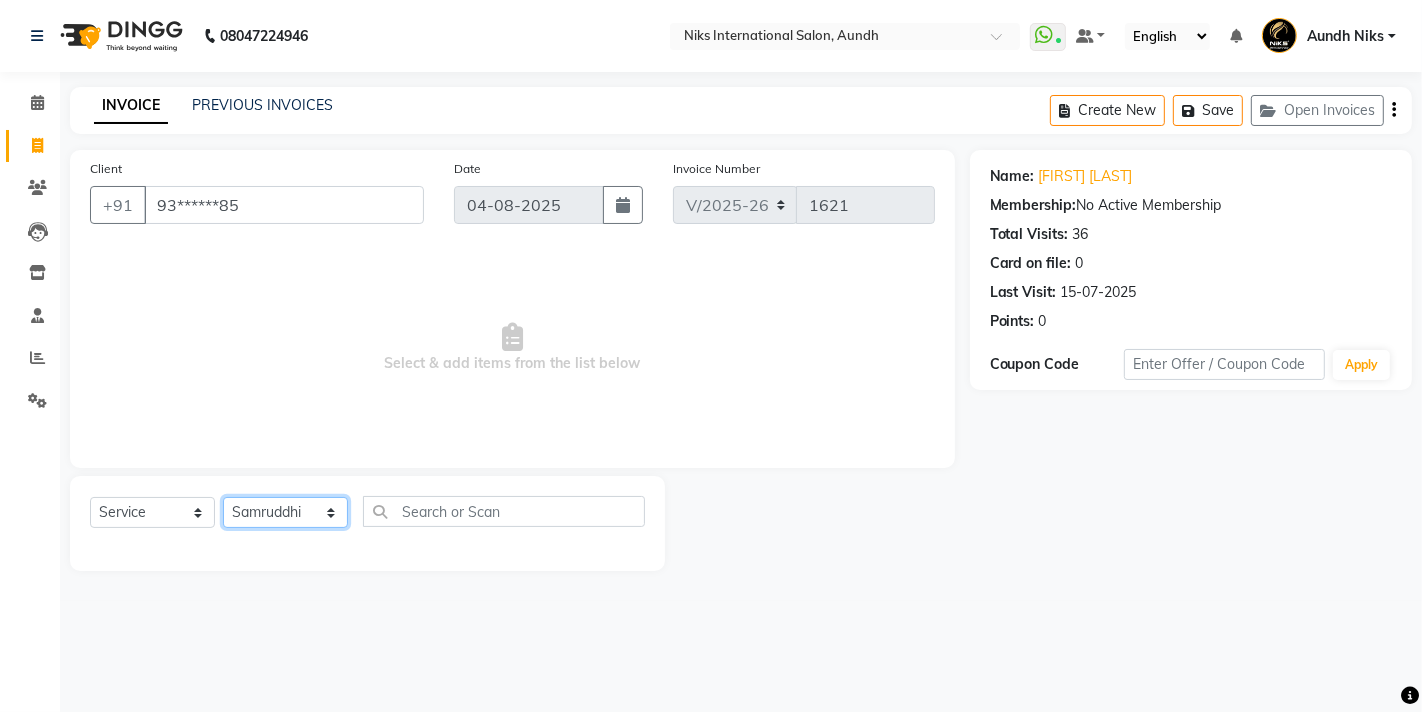 click on "Select Stylist Amruta Aundh Niks Ishika Jiya Karan Komal Mahhi Manohar Rajesh Samruddhi Shabana Siddharth Soham" 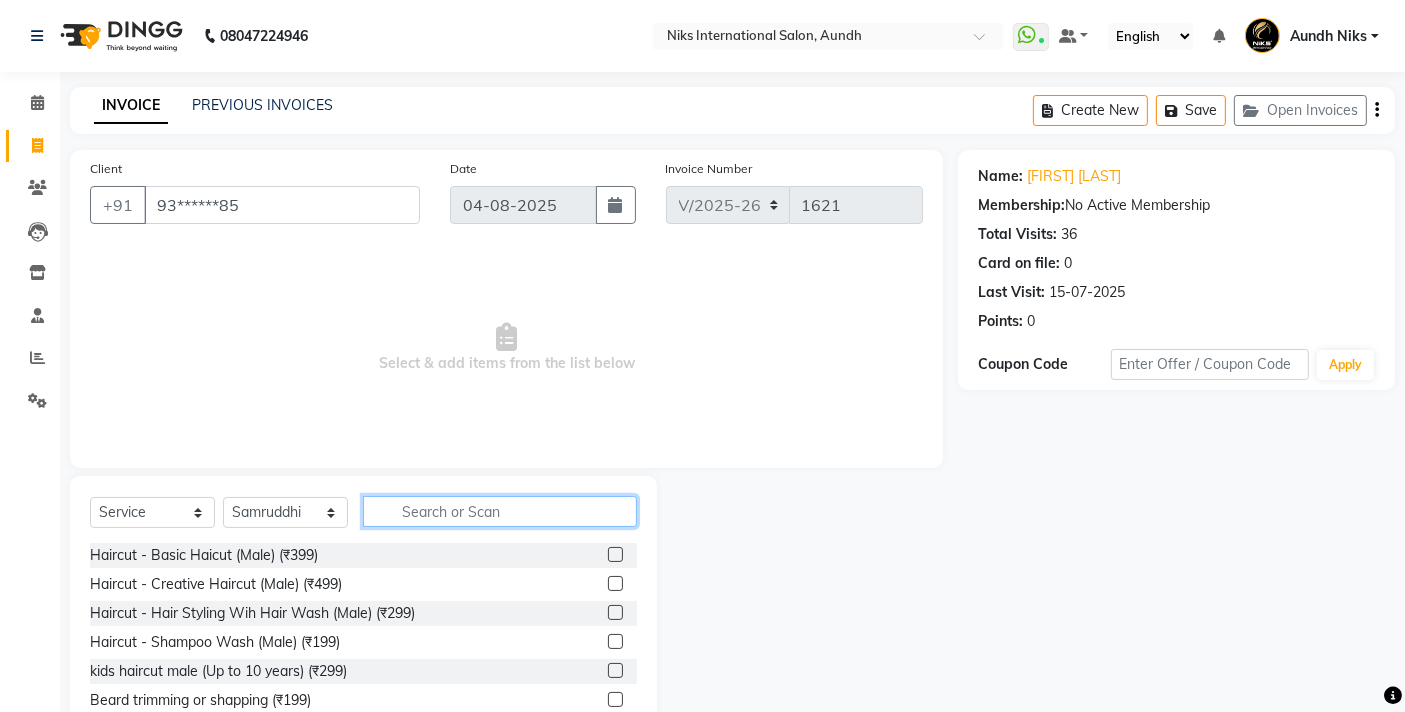 click 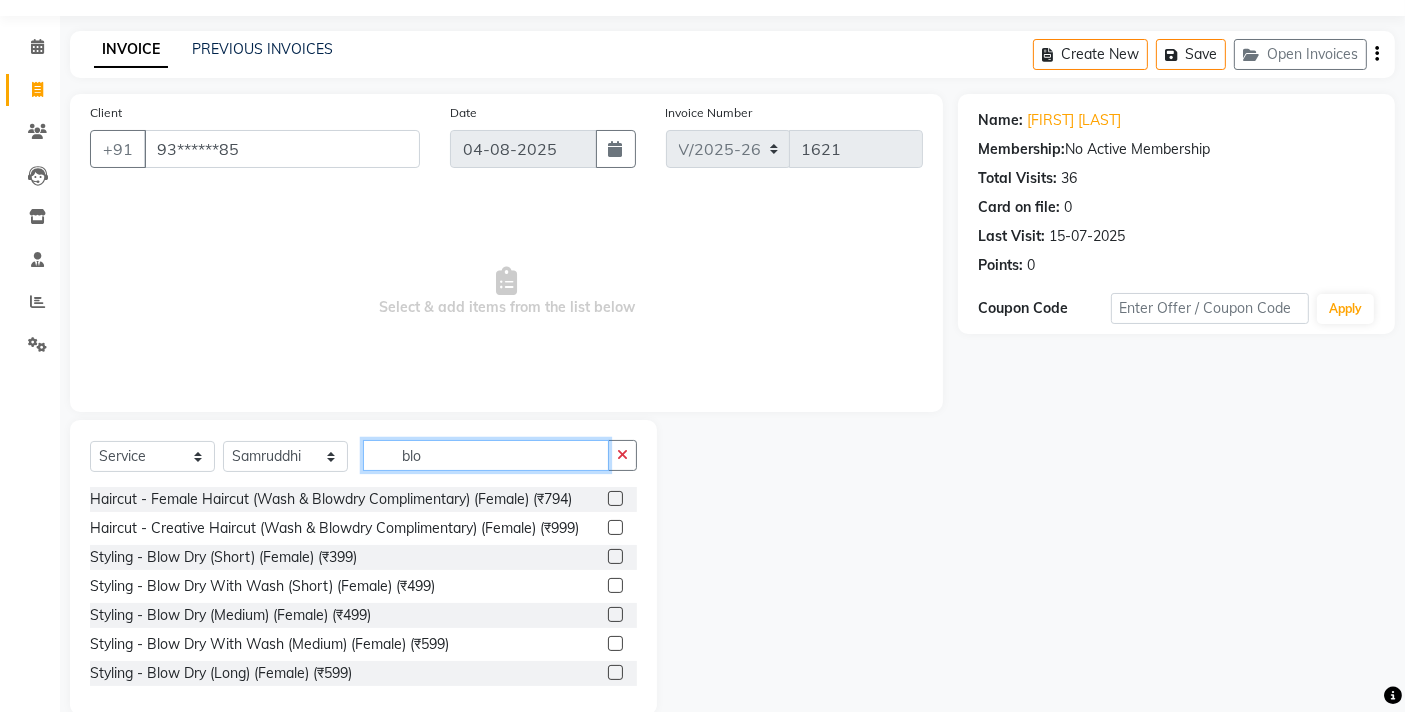 scroll, scrollTop: 88, scrollLeft: 0, axis: vertical 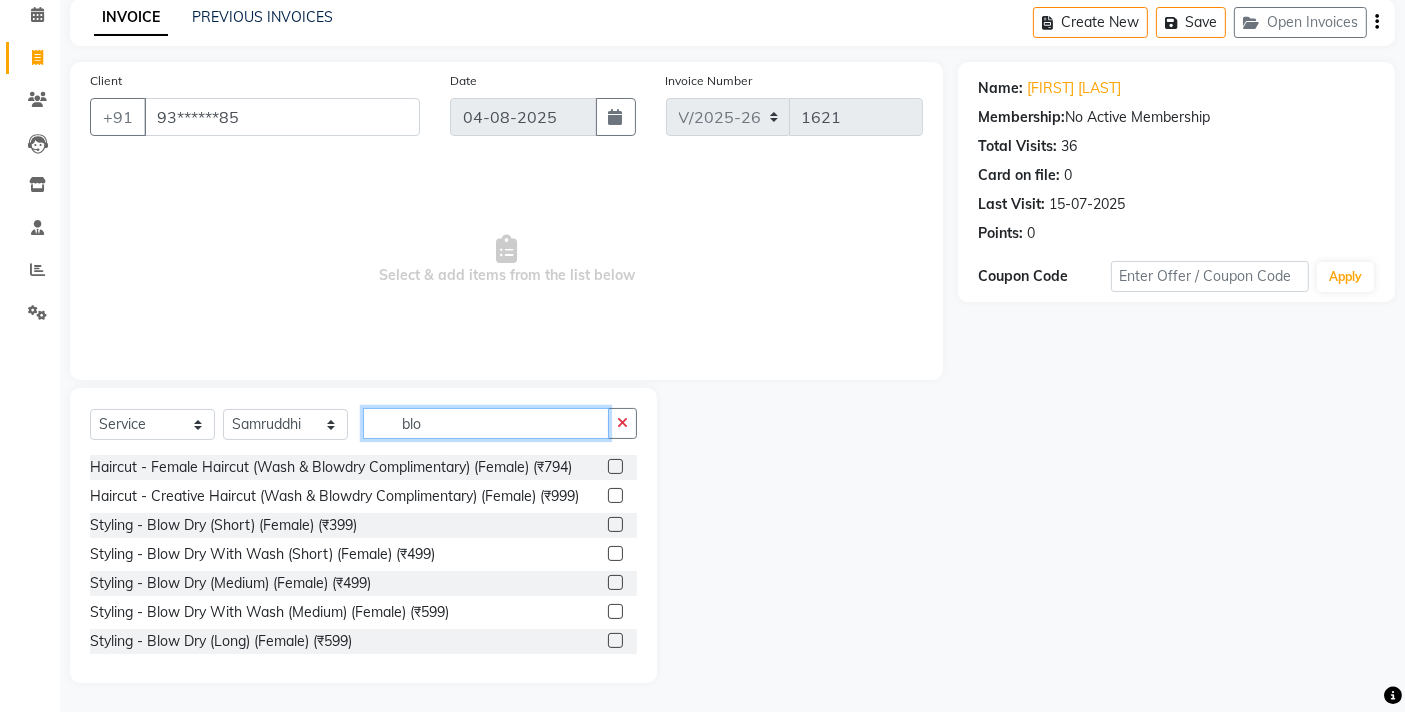 type on "blo" 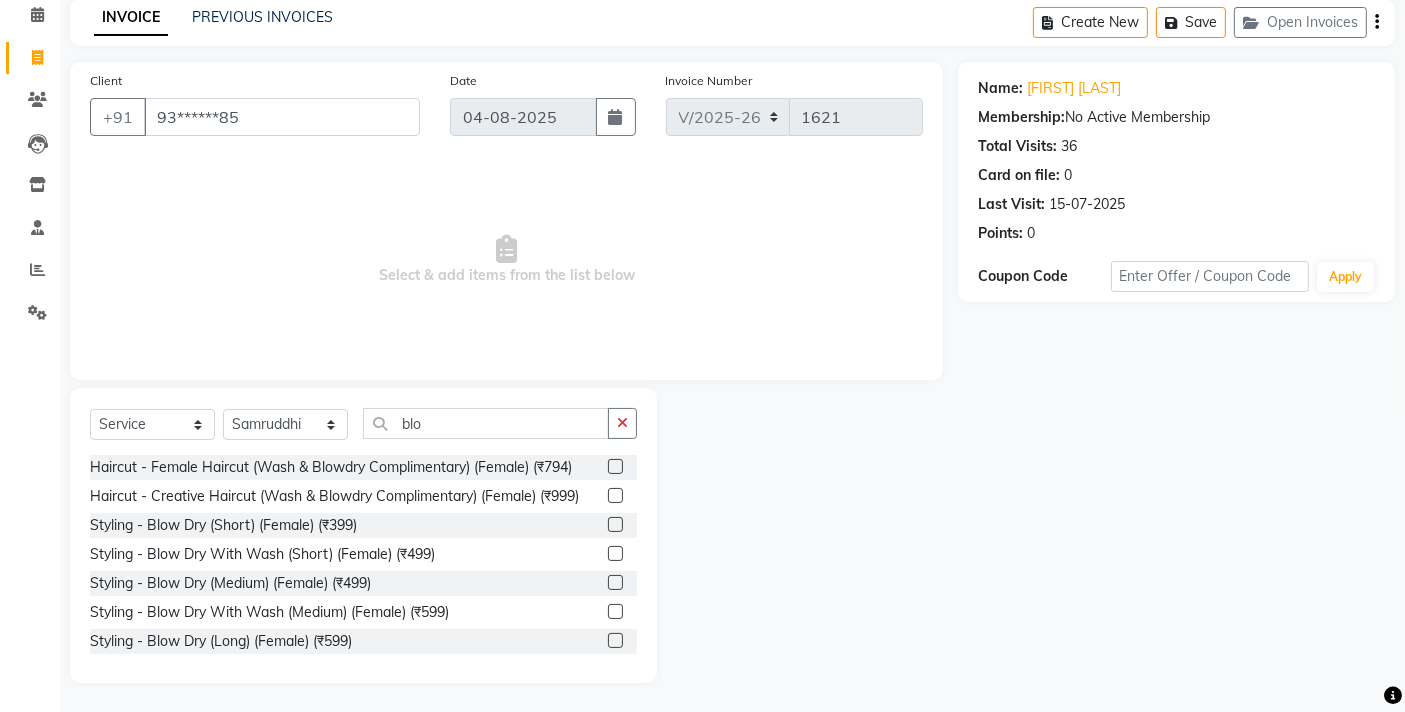 click 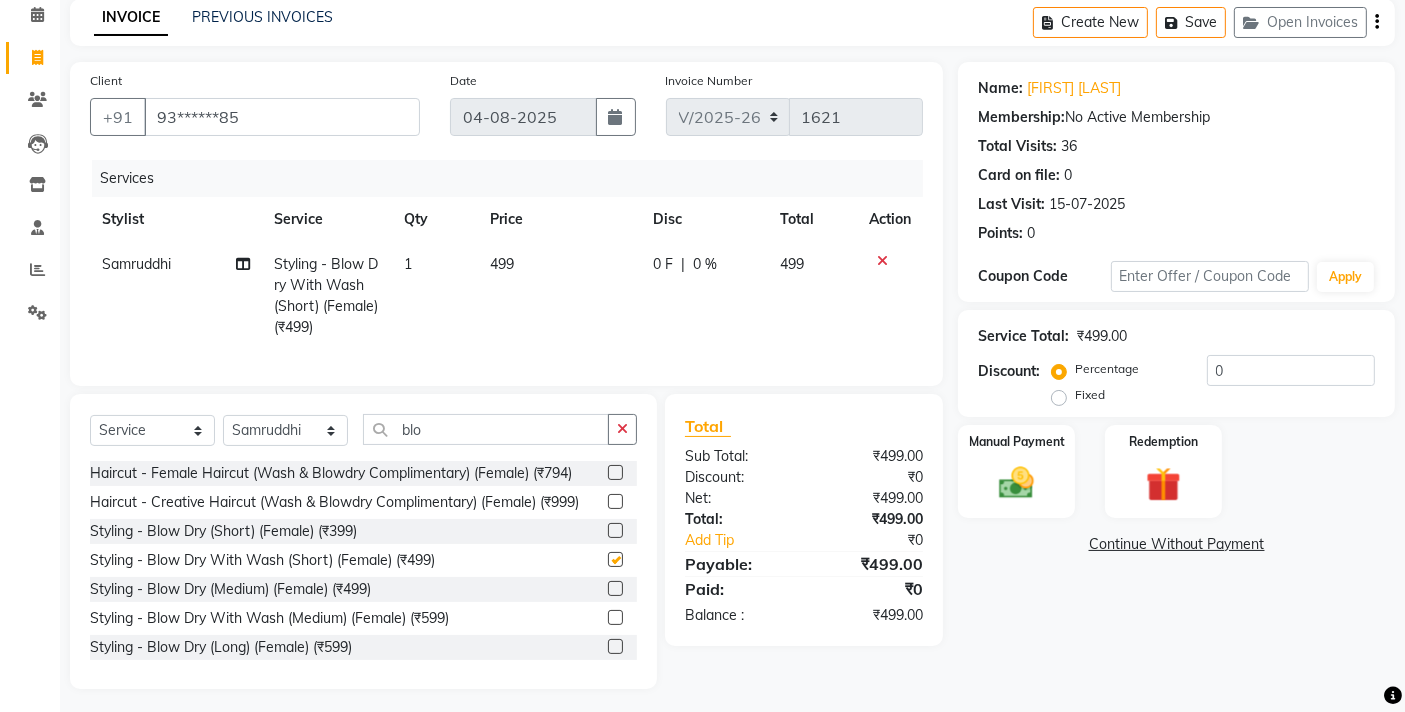 checkbox on "false" 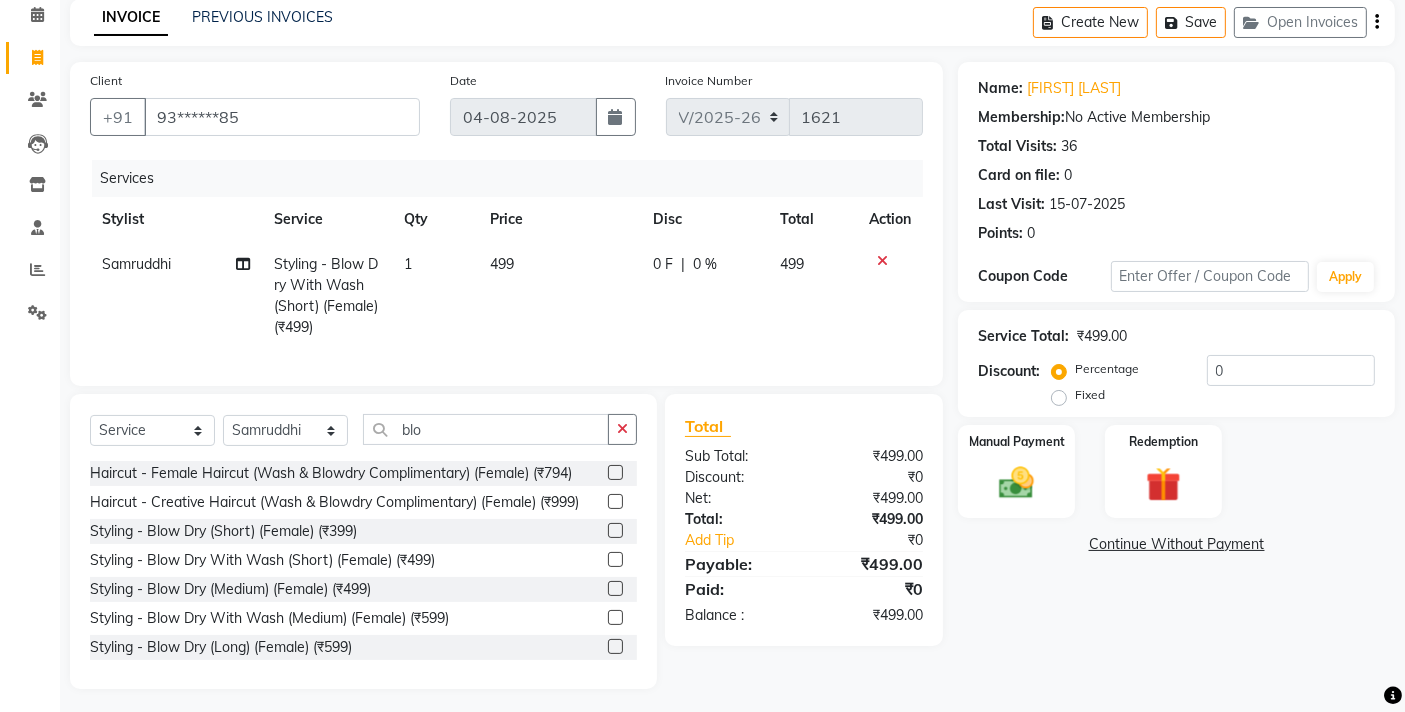 click on "499" 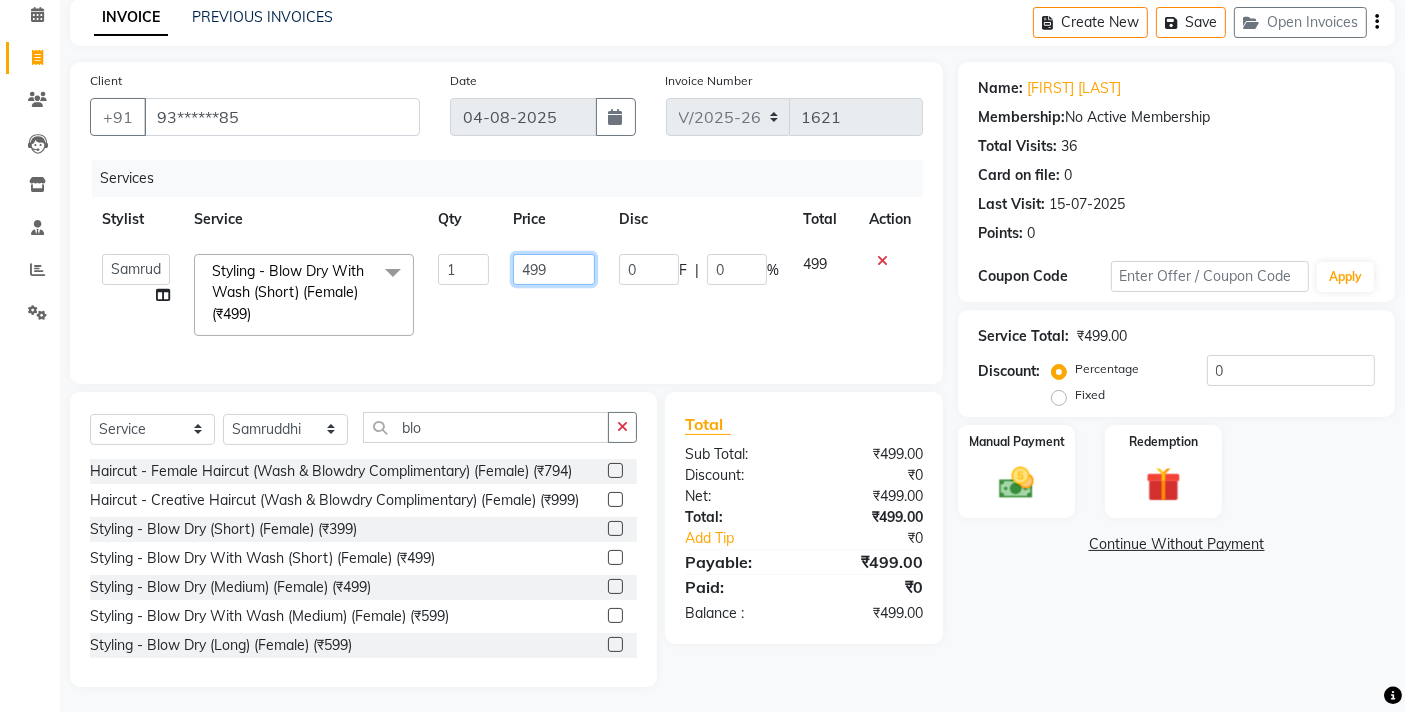 click on "499" 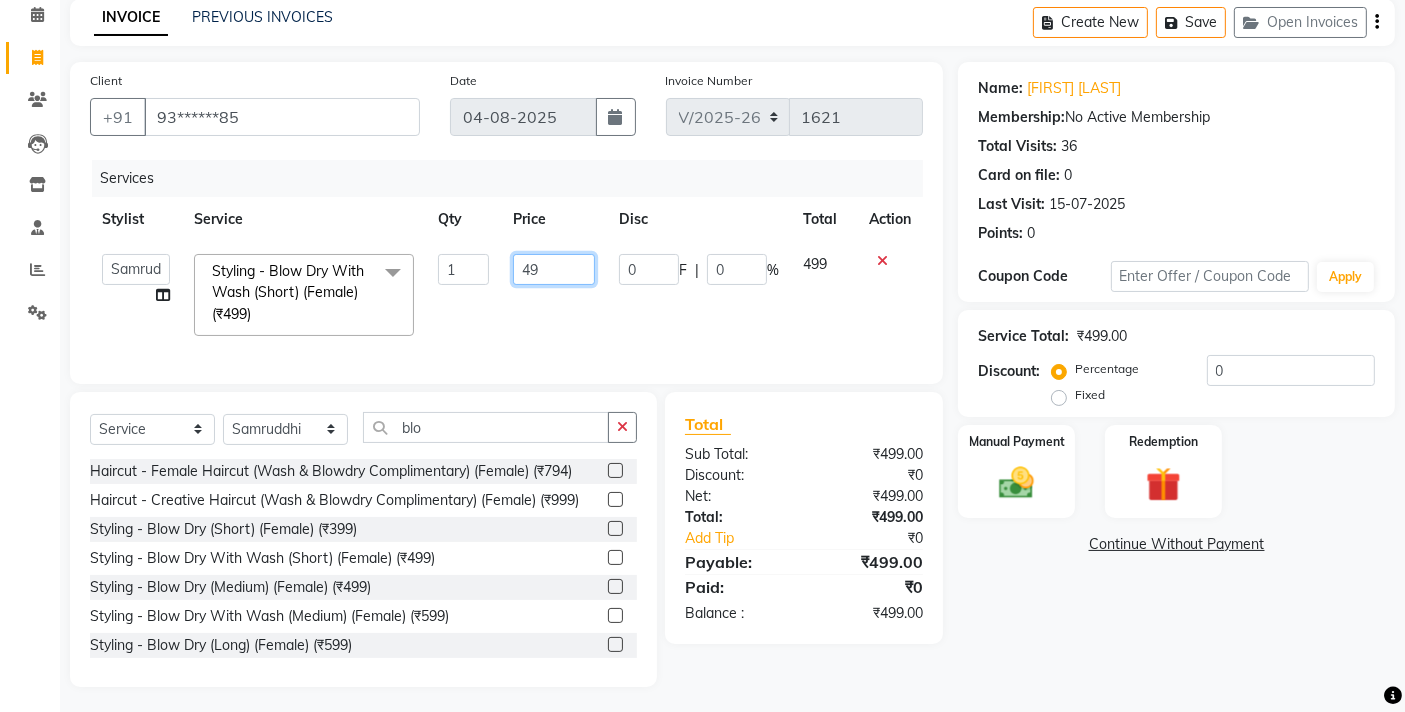 type on "4" 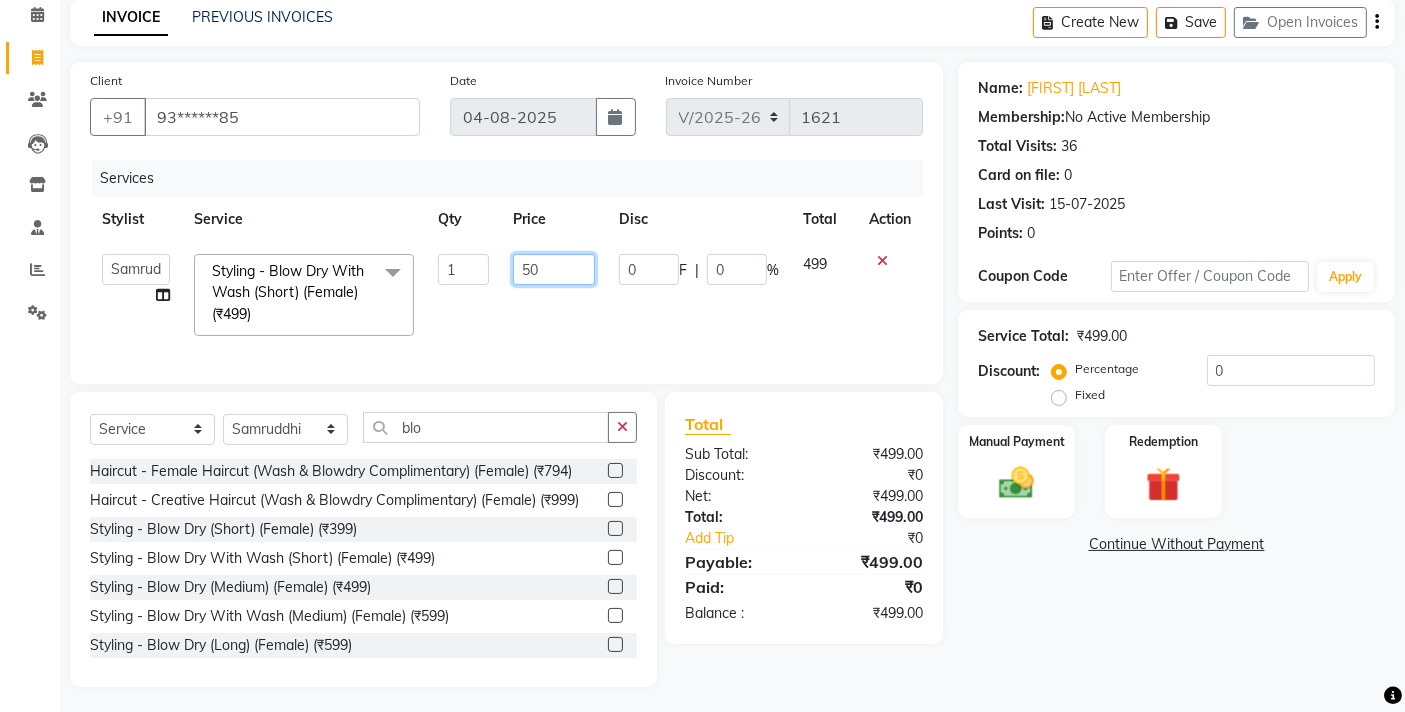 type on "500" 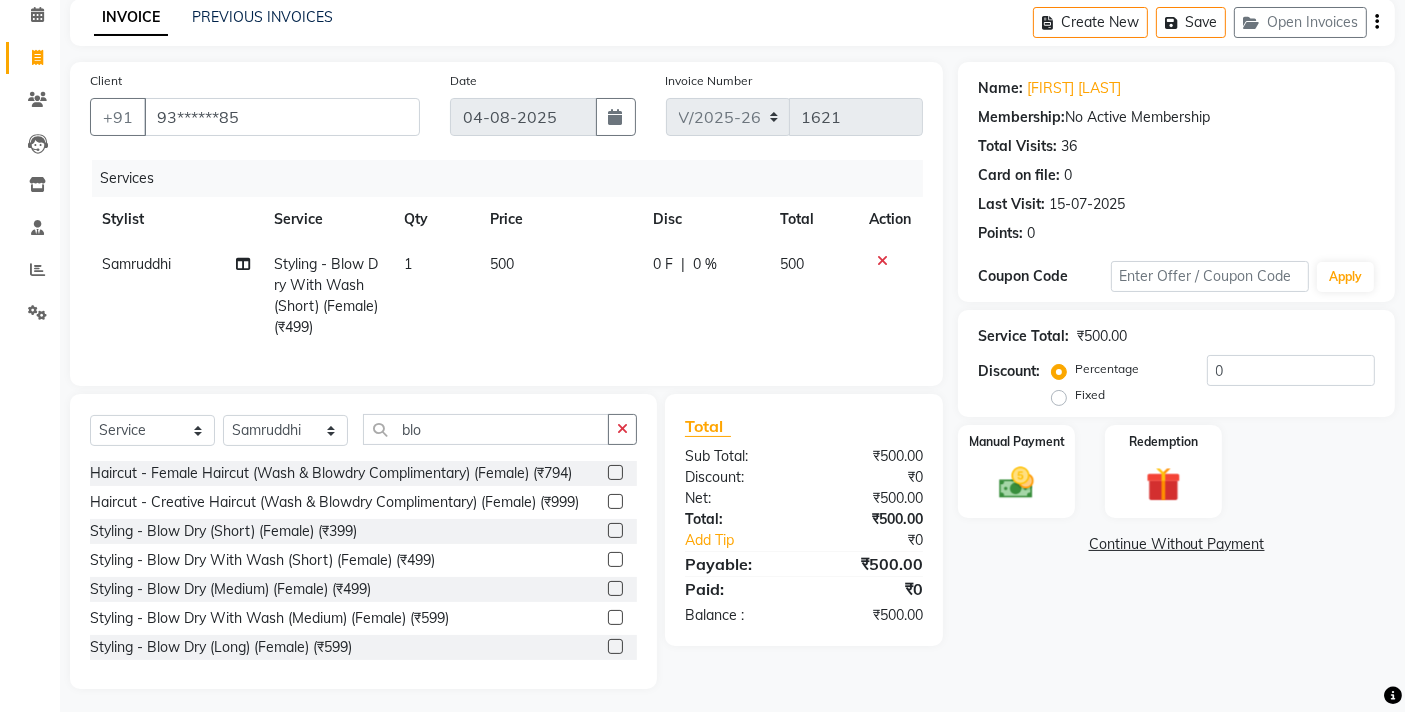 click on "Name: Prajkta Kalmani Membership: No Active Membership Total Visits: 36 Card on file: 0 Last Visit: 15-07-2025 Points: 0 Coupon Code Apply Service Total: ₹500.00 Discount: Percentage Fixed 0 Manual Payment Redemption Continue Without Payment" 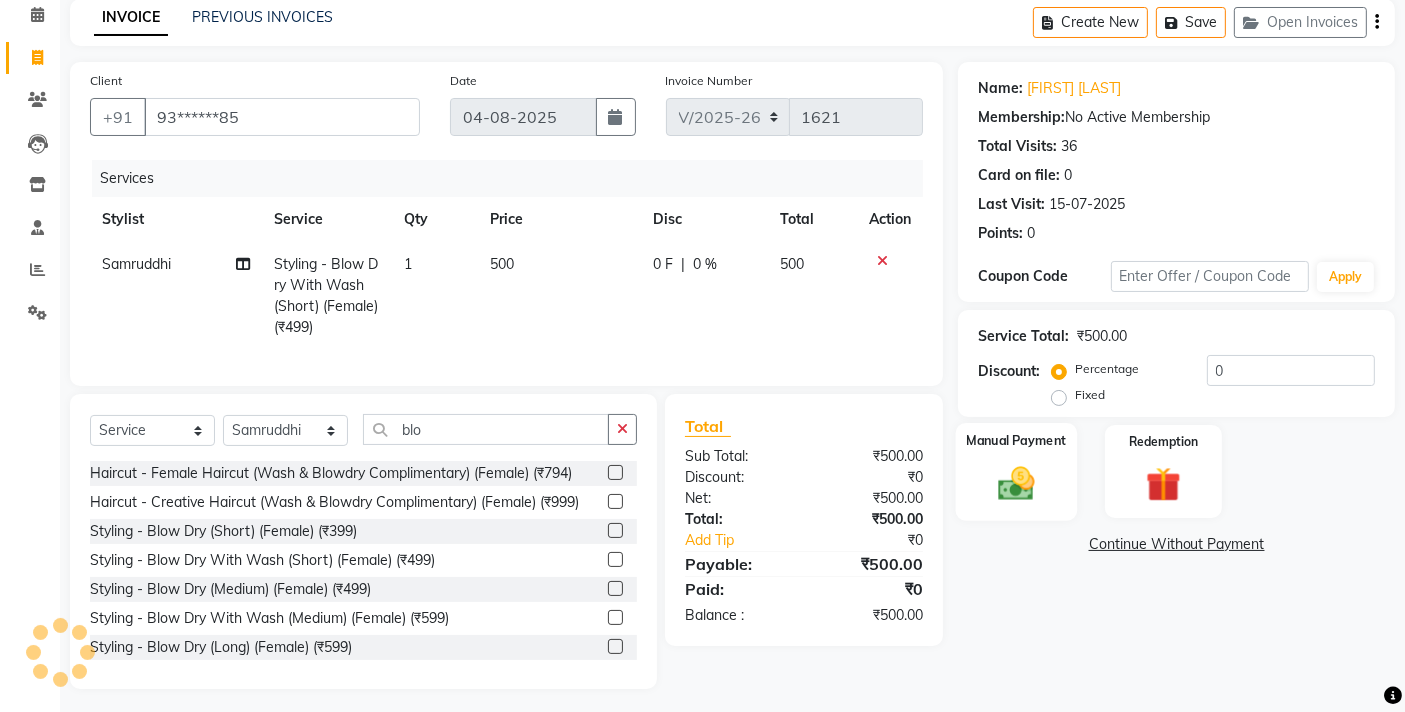 click 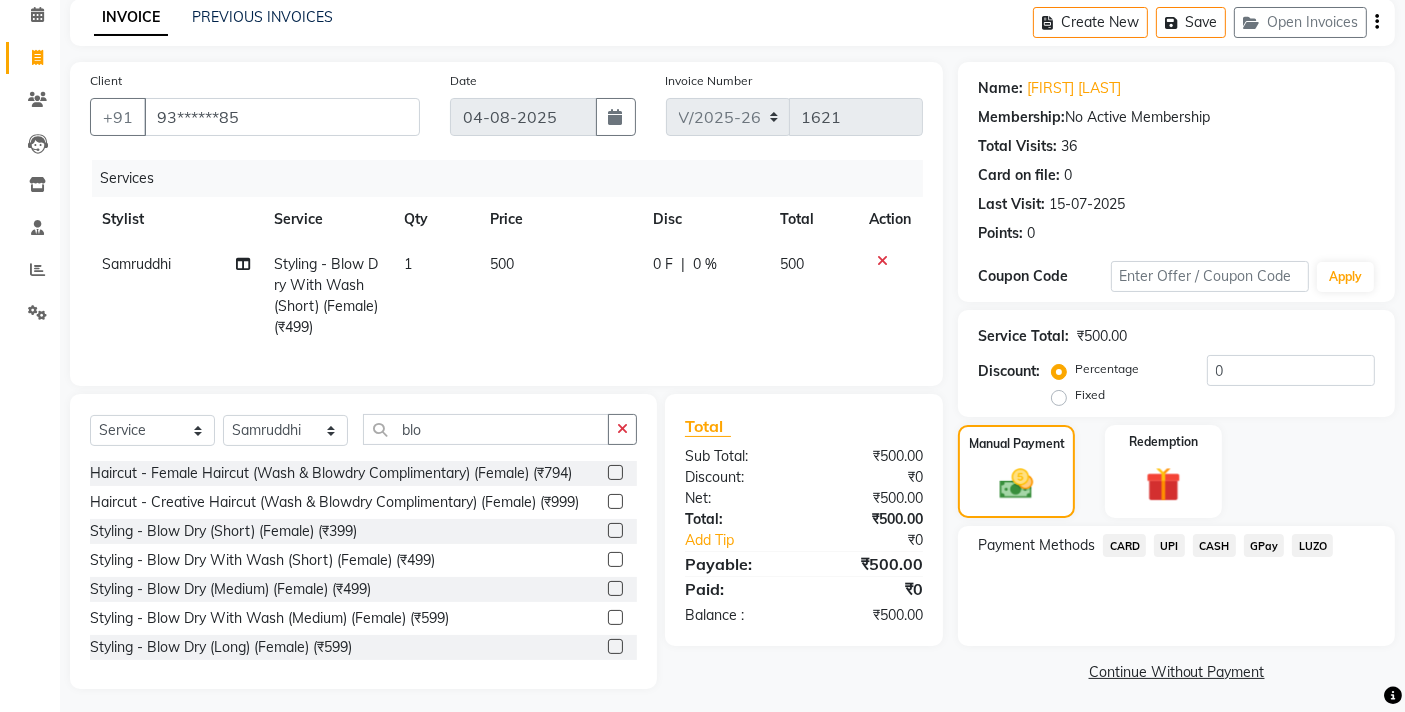 click on "UPI" 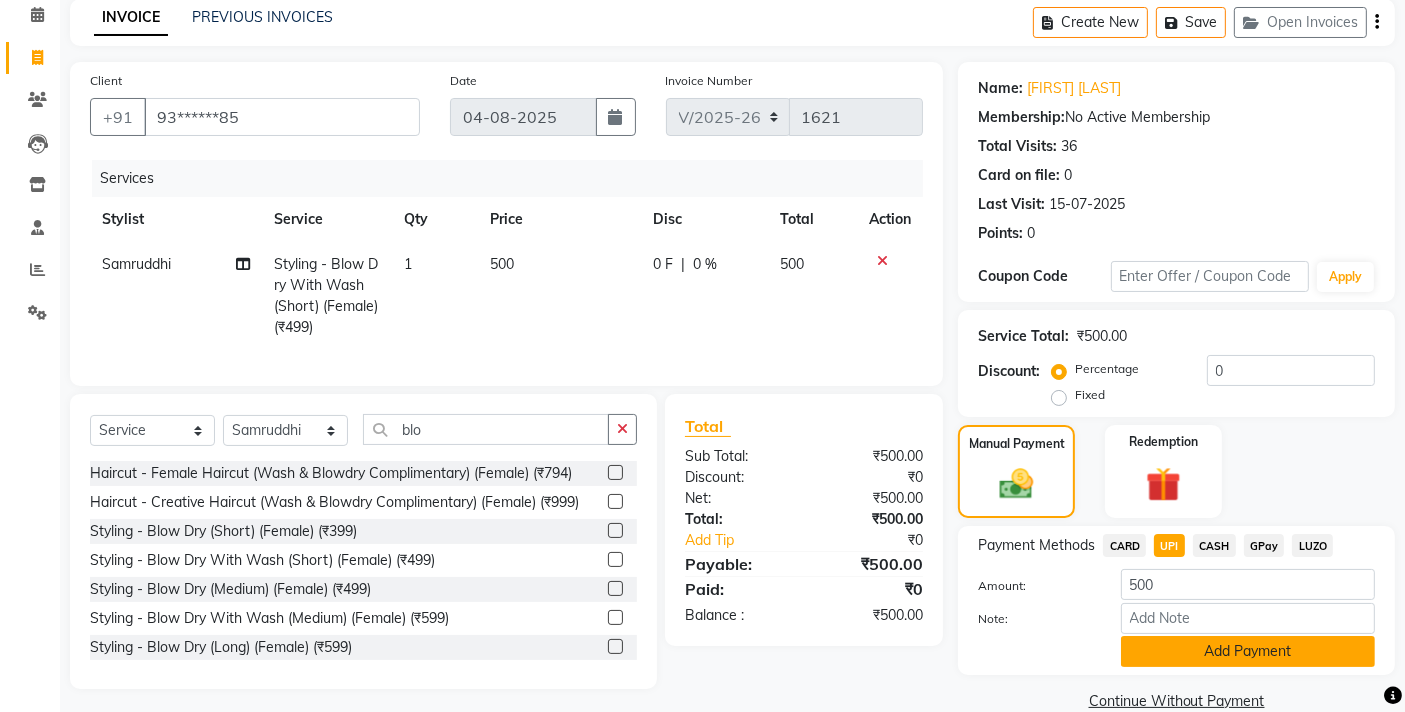 click on "Add Payment" 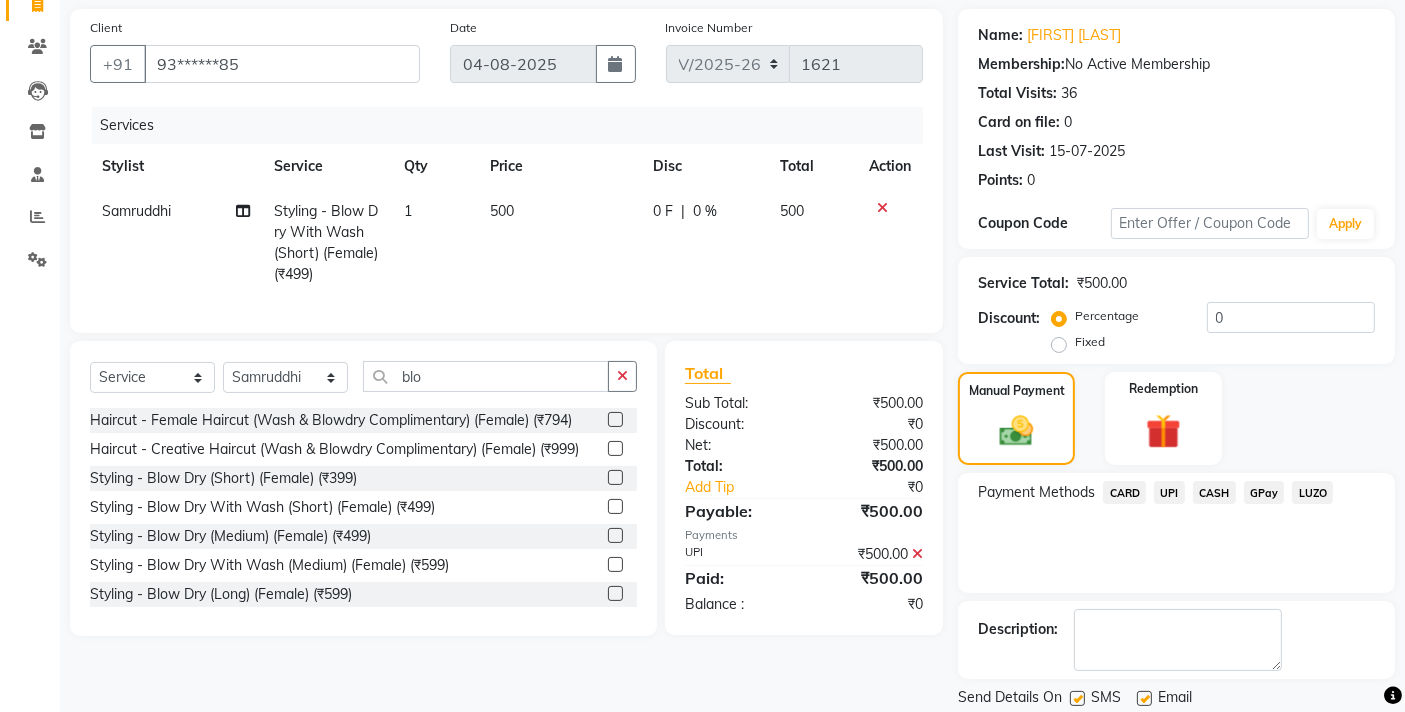 scroll, scrollTop: 204, scrollLeft: 0, axis: vertical 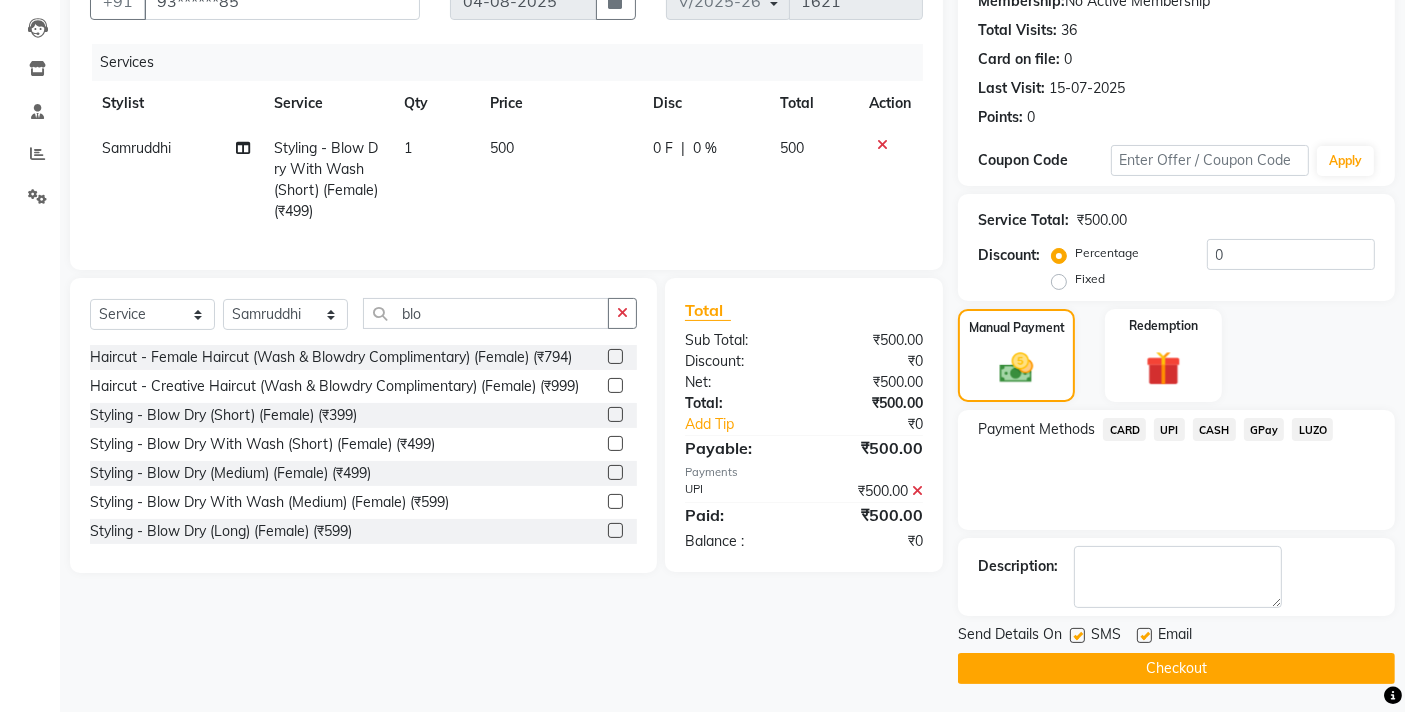 click on "Checkout" 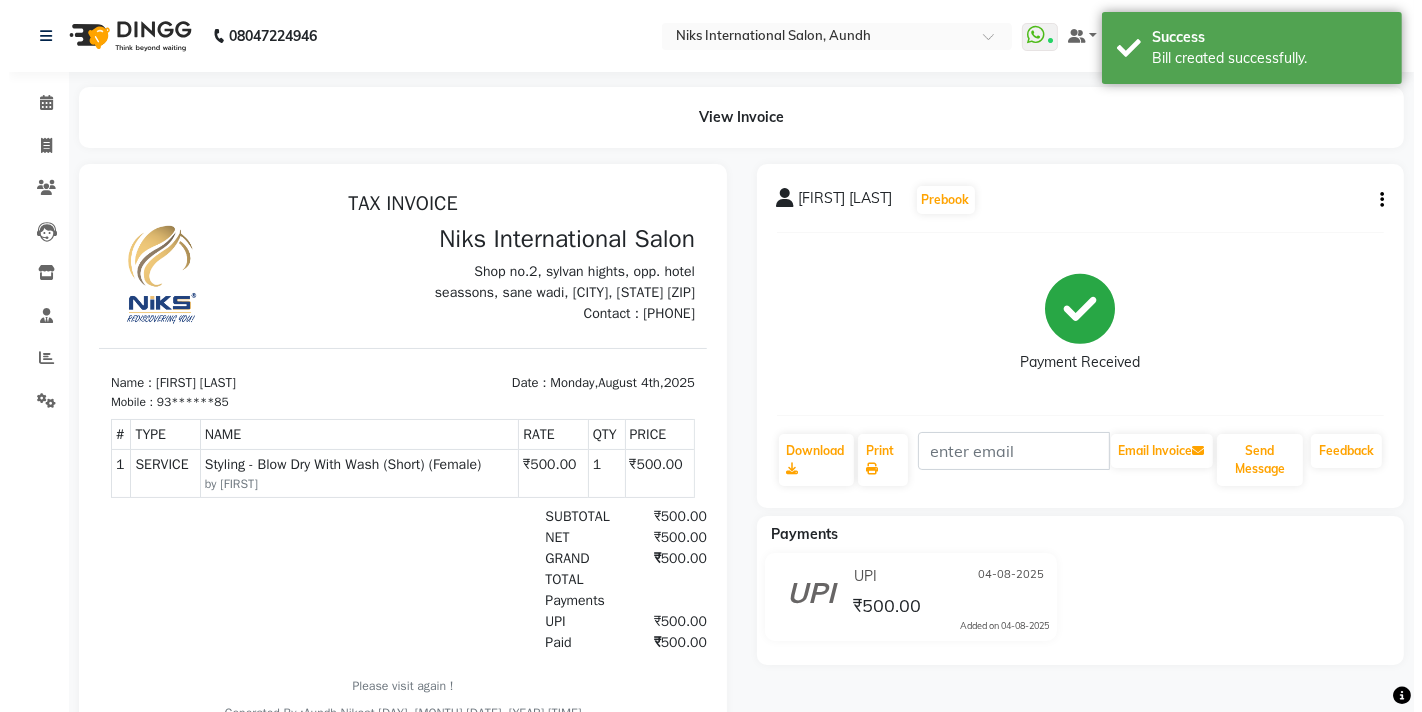 scroll, scrollTop: 0, scrollLeft: 0, axis: both 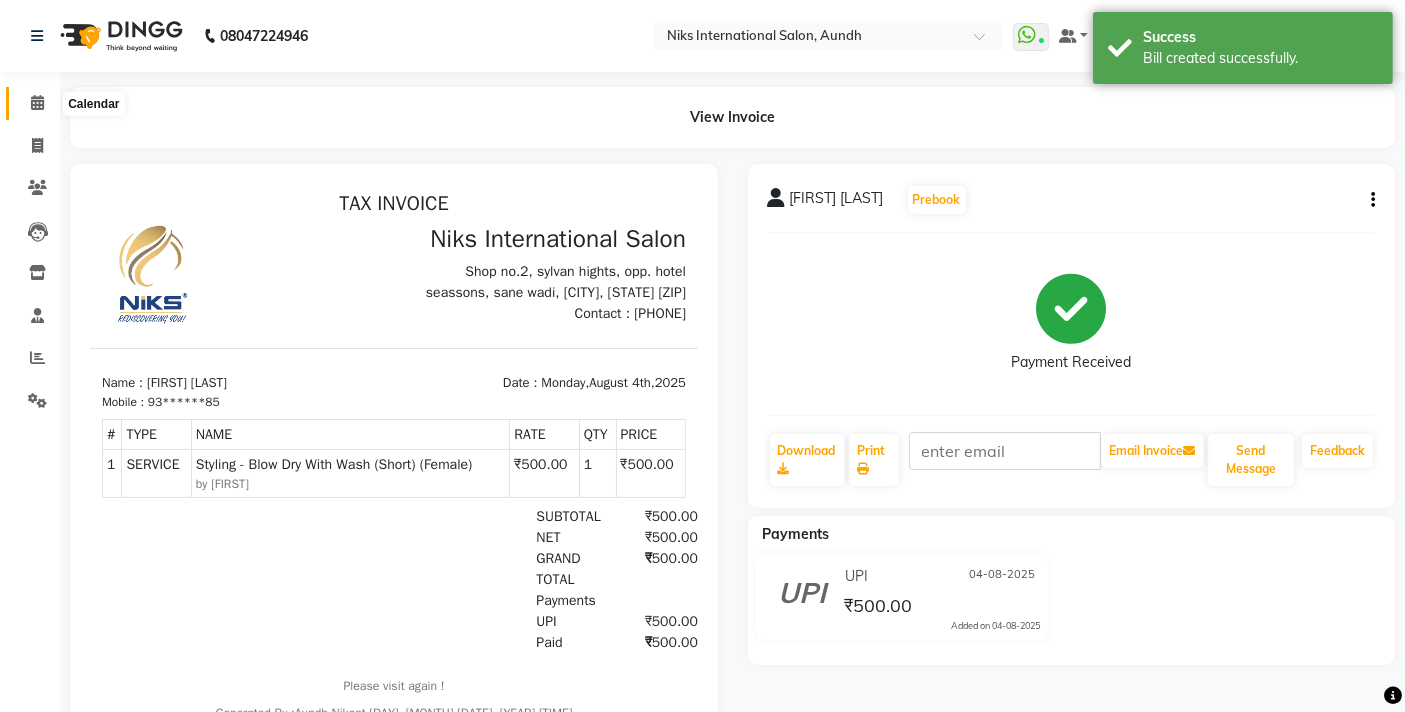 click 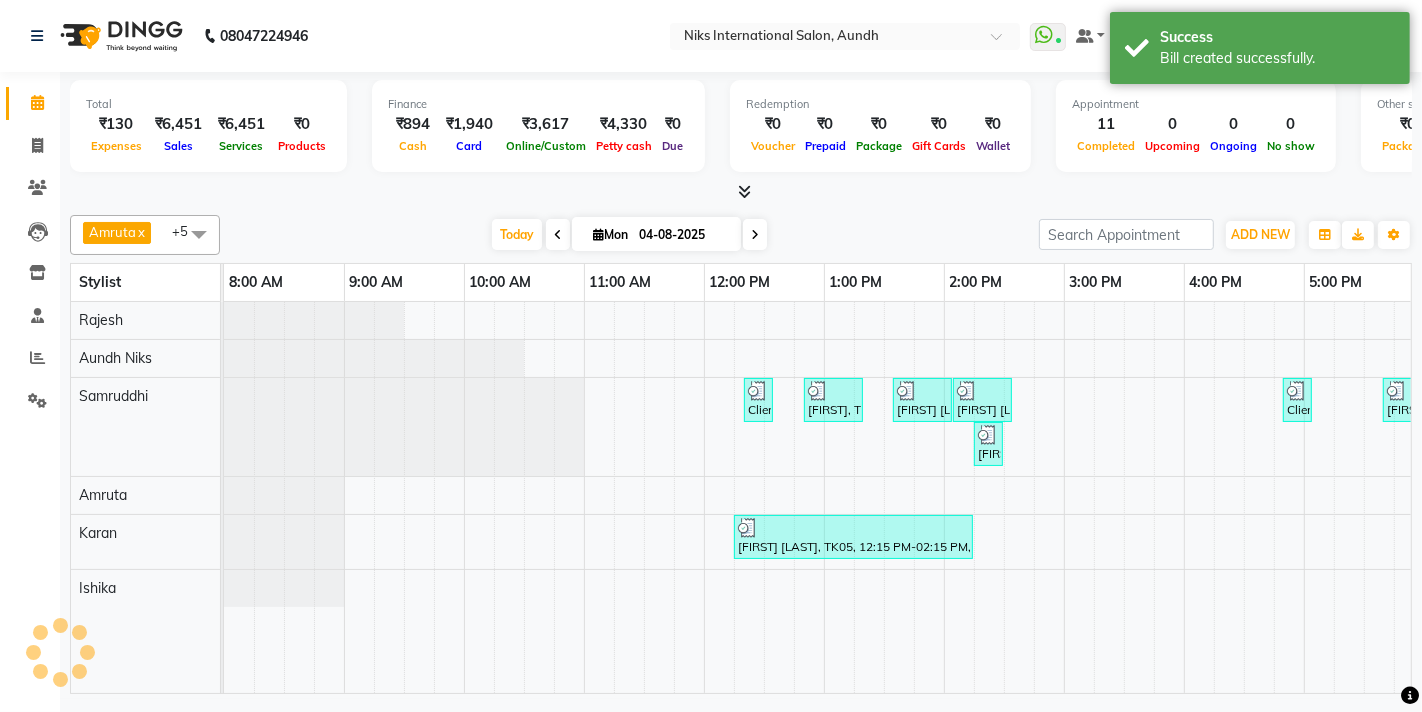 scroll, scrollTop: 0, scrollLeft: 0, axis: both 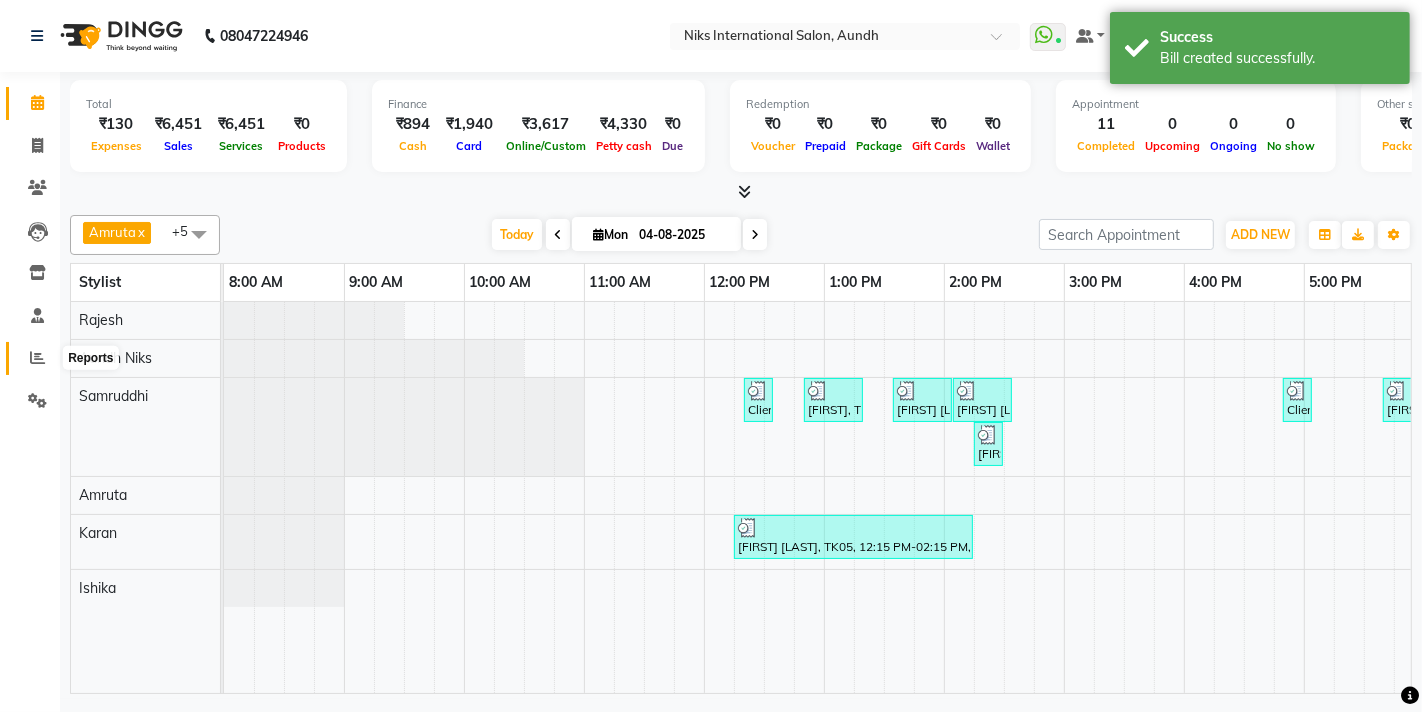 click 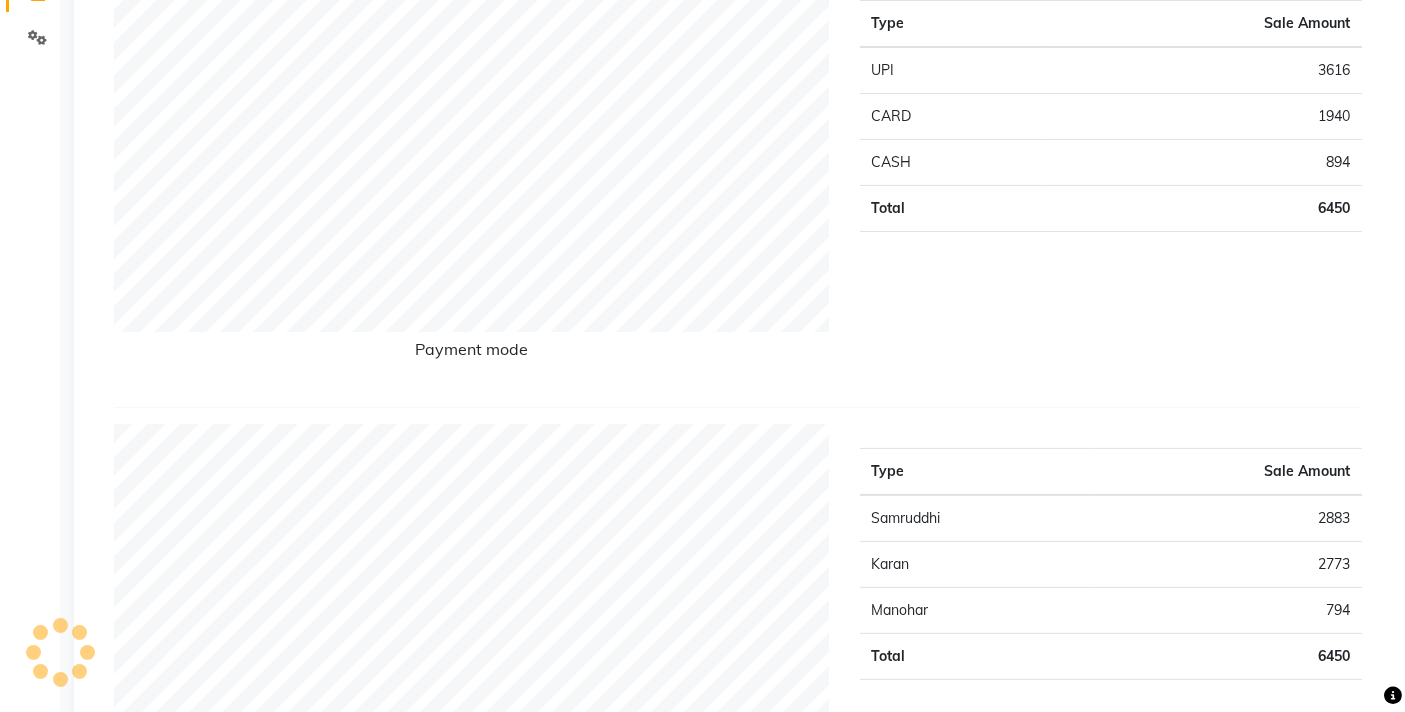 scroll, scrollTop: 0, scrollLeft: 0, axis: both 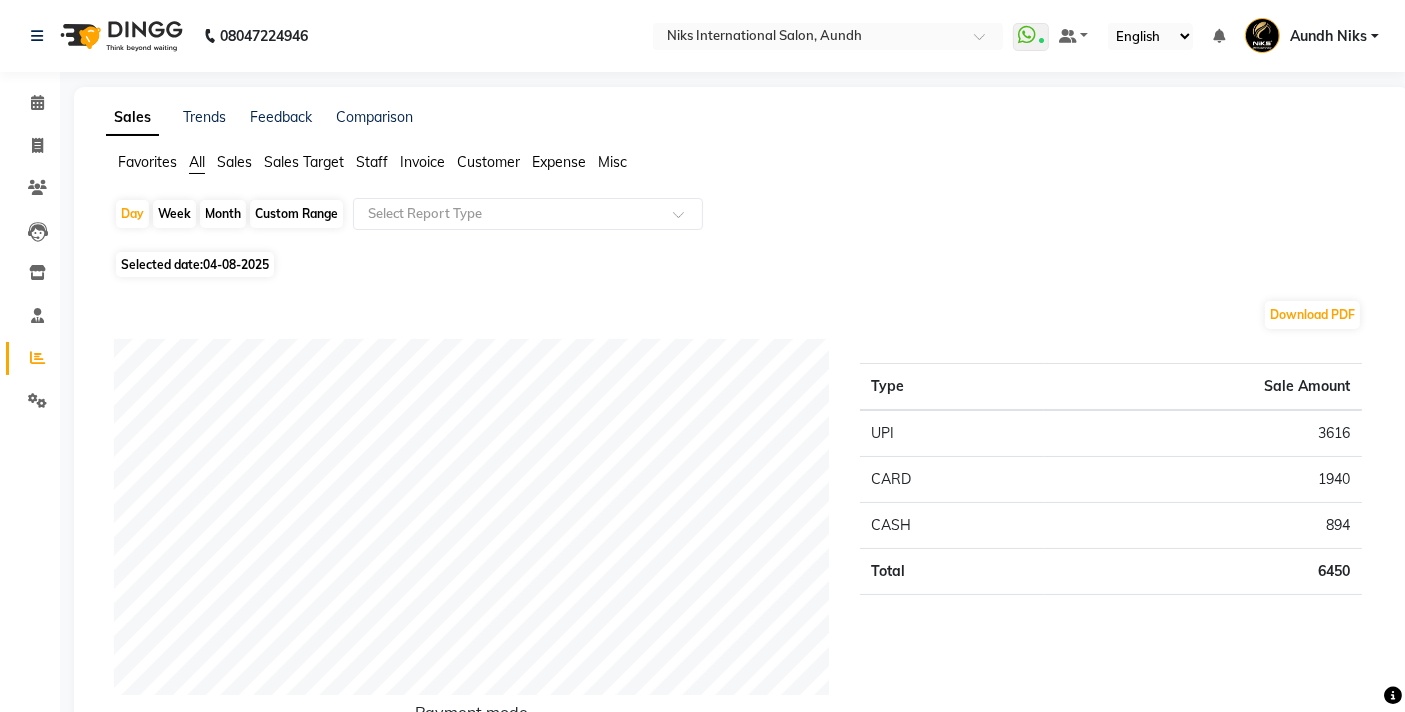 click on "Month" 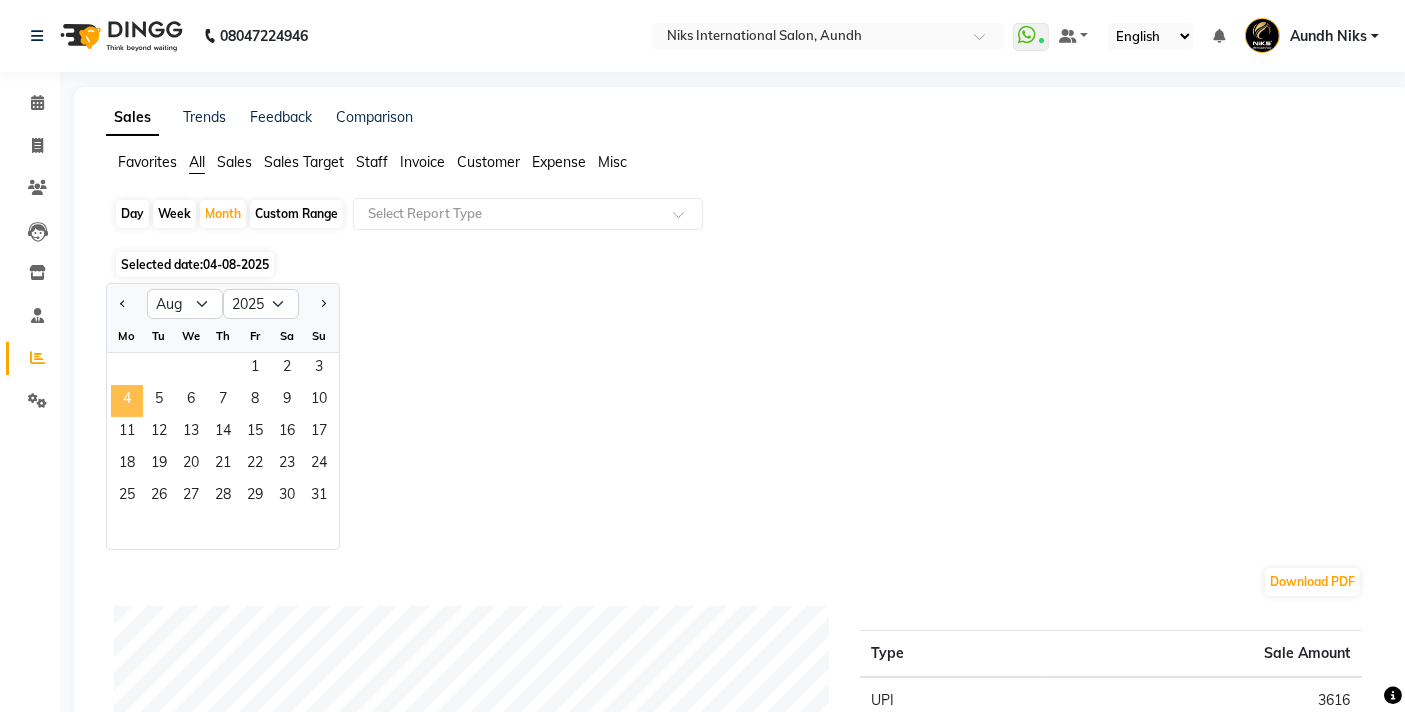 click on "4" 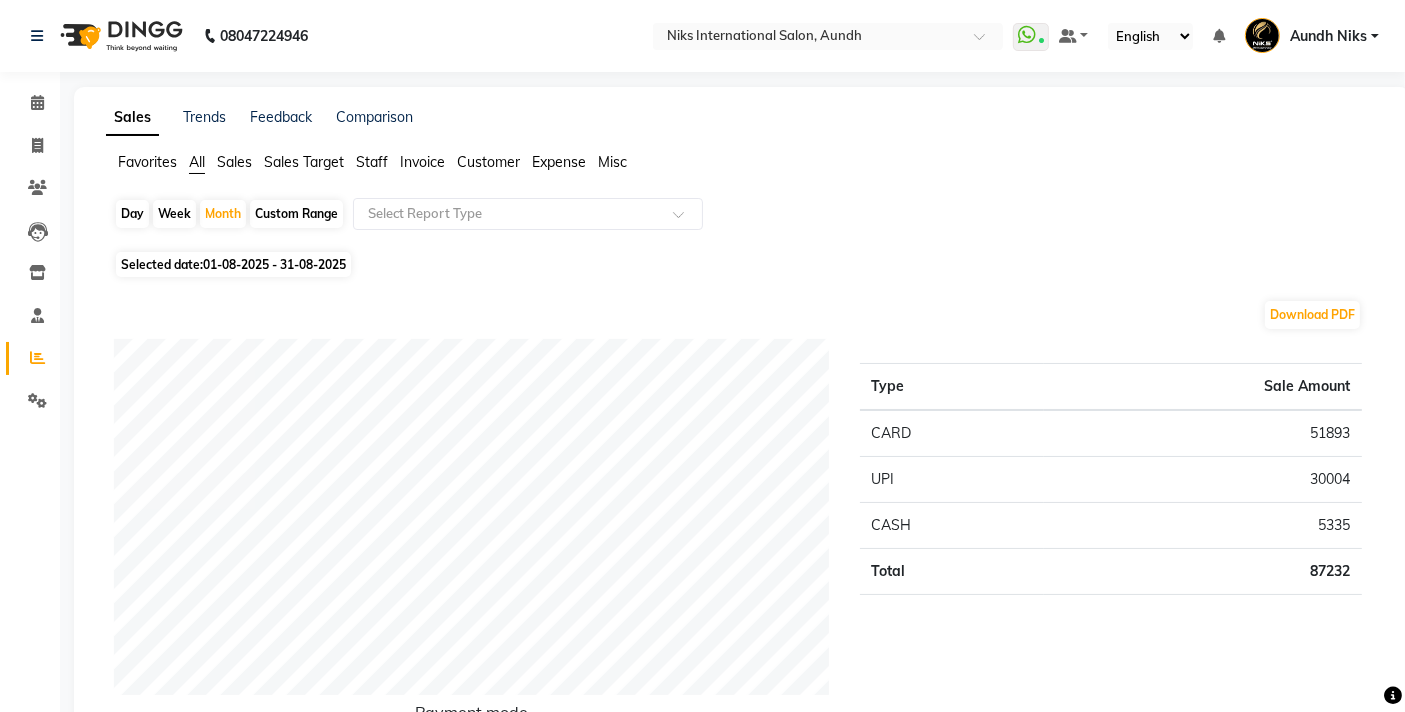 click on "Staff" 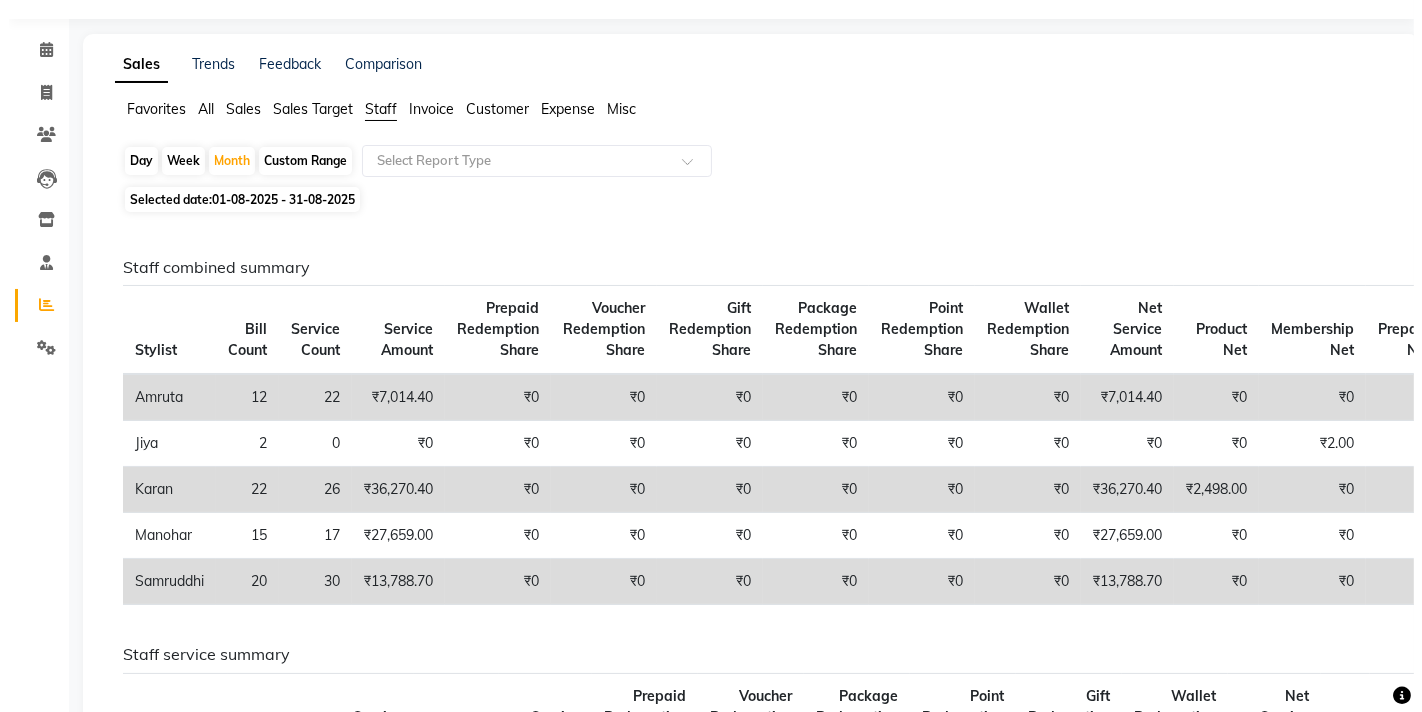scroll, scrollTop: 0, scrollLeft: 0, axis: both 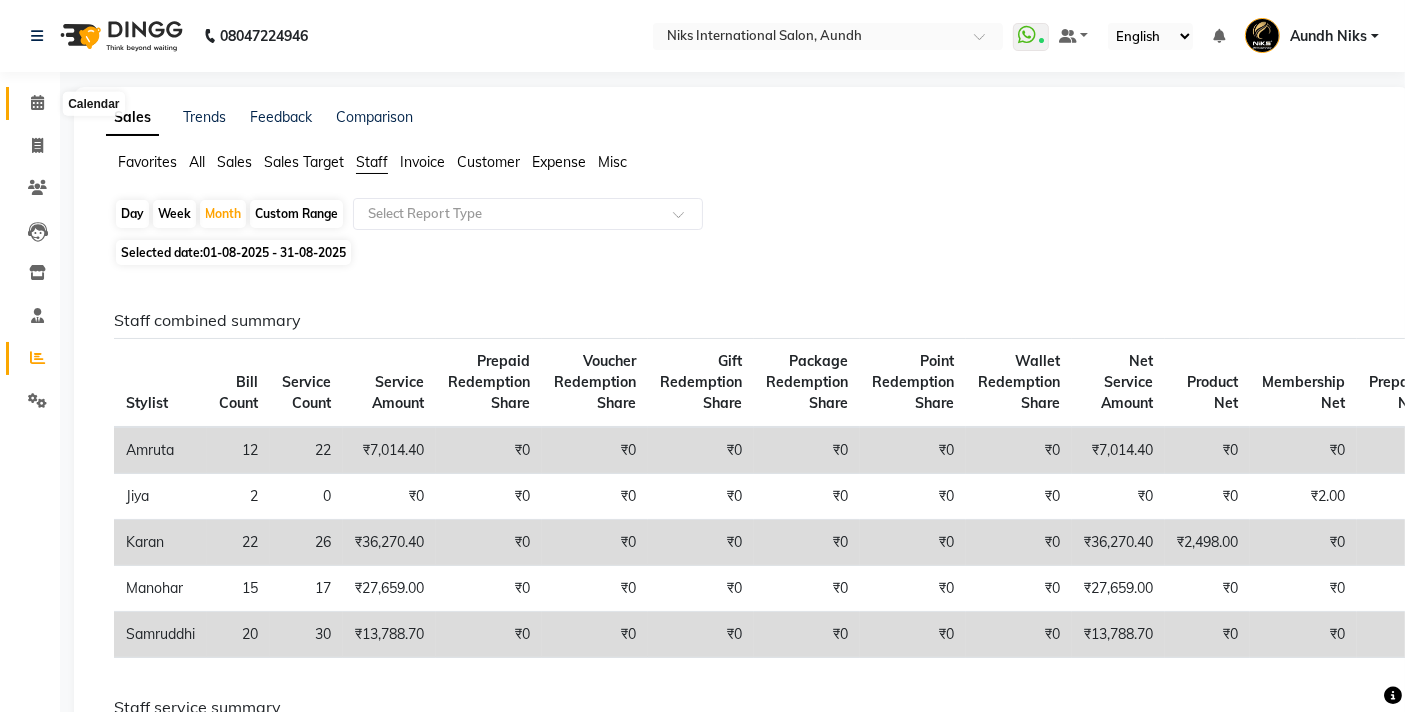 click 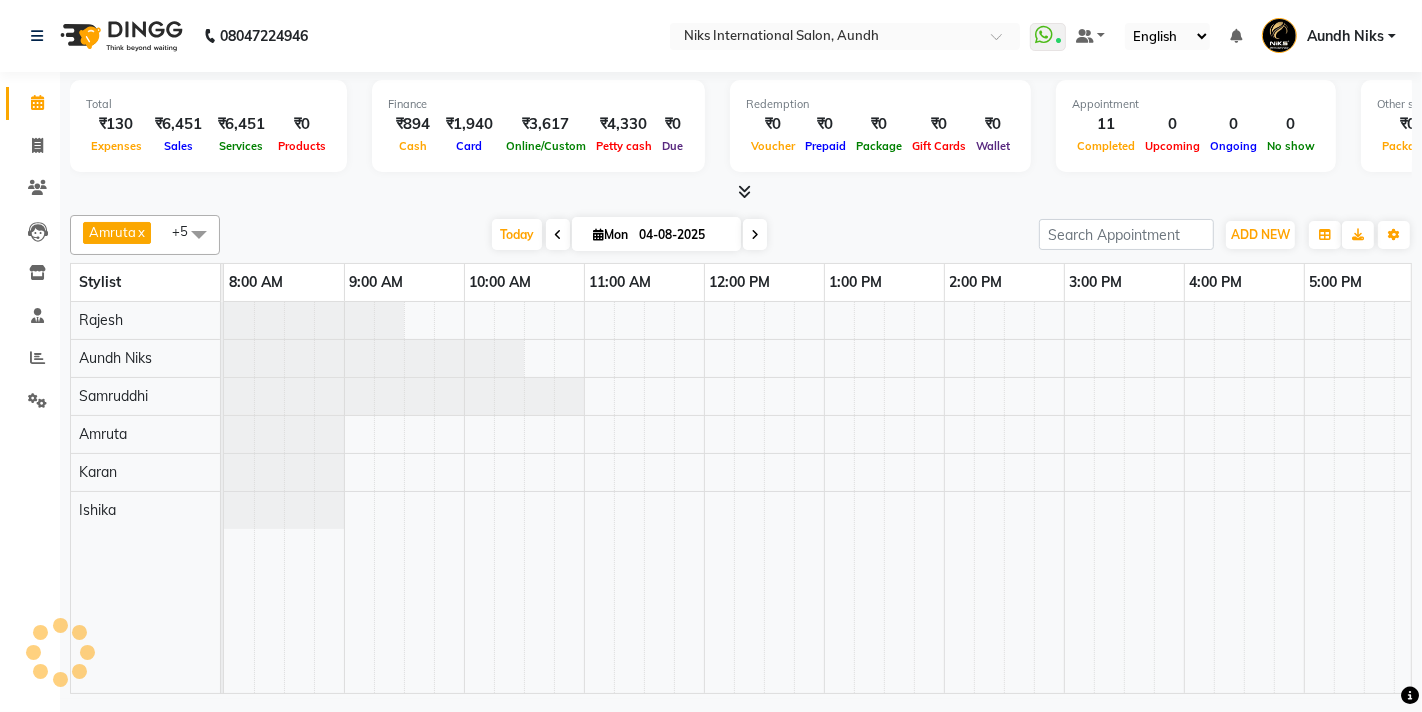scroll, scrollTop: 0, scrollLeft: 0, axis: both 